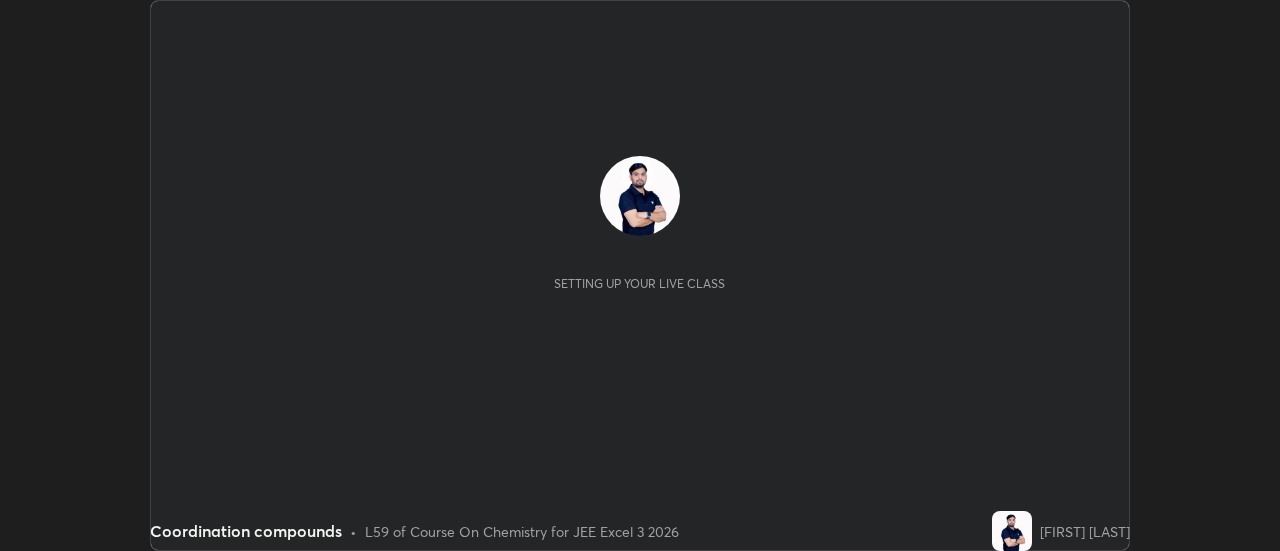 scroll, scrollTop: 0, scrollLeft: 0, axis: both 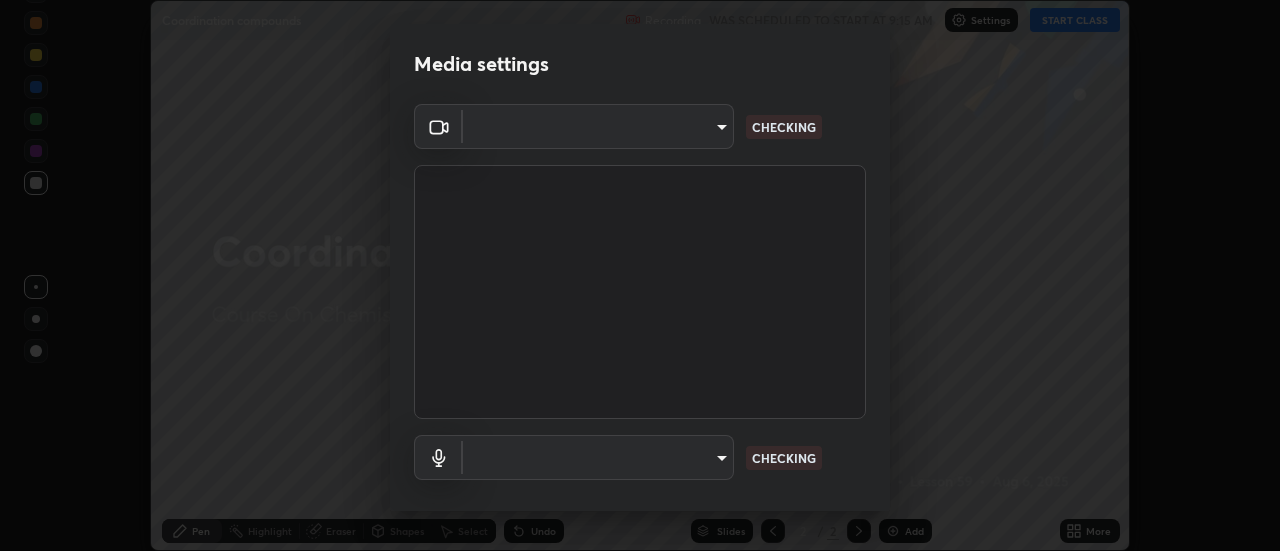 type on "9b3523133f5cc56091eeb48cb4a44e19c1b432c2be14dcb8ad8c5a8996d4bf94" 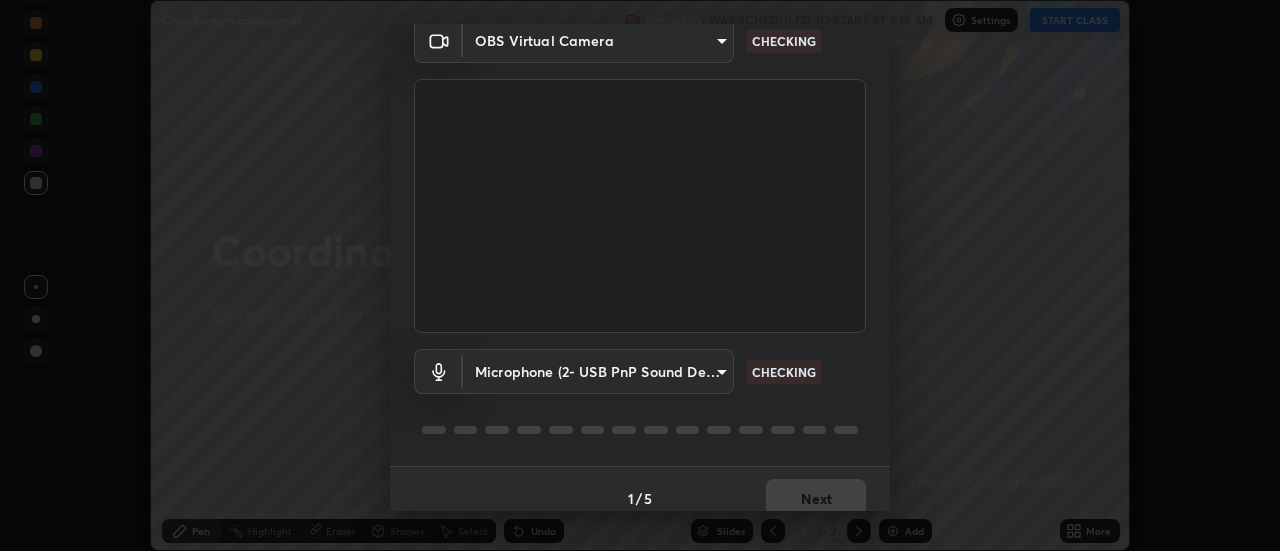 scroll, scrollTop: 105, scrollLeft: 0, axis: vertical 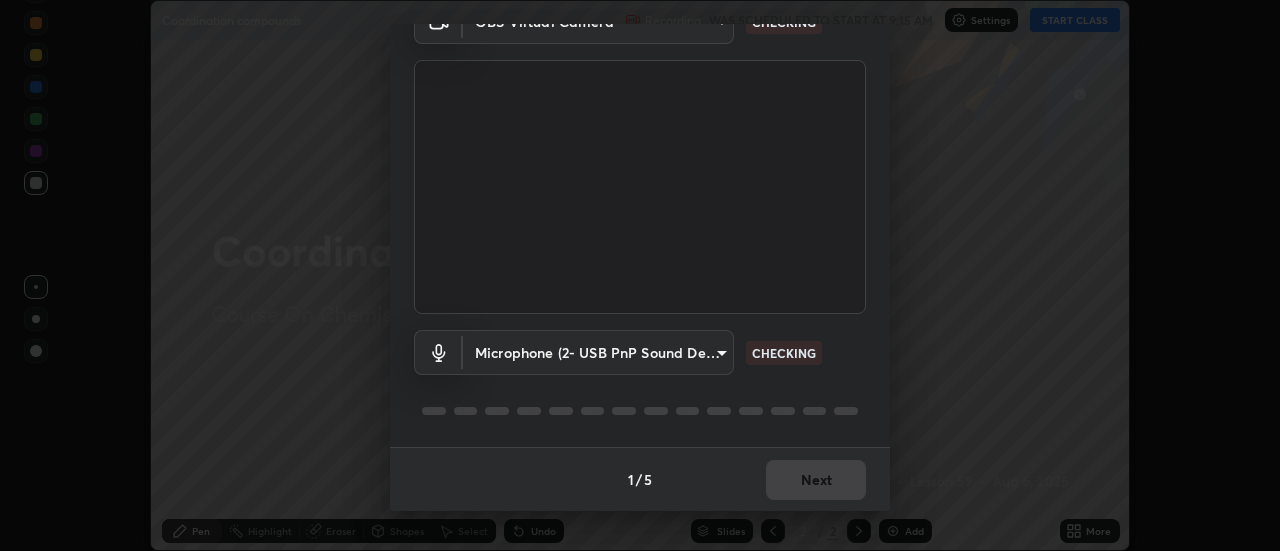 click on "Erase all Coordination compounds Recording WAS SCHEDULED TO START AT  9:15 AM Settings START CLASS Setting up your live class Coordination compounds • L59 of Course On Chemistry for JEE Excel 3 2026 [FIRST] [LAST] Pen Highlight Eraser Shapes Select Undo Slides 2 / 2 Add More No doubts shared Encourage your learners to ask a doubt for better clarity Report an issue Reason for reporting Buffering Chat not working Audio - Video sync issue Educator video quality low ​ Attach an image Report Media settings OBS Virtual Camera [HASH] CHECKING Microphone (2- USB PnP Sound Device) [HASH] CHECKING 1 / 5 Next" at bounding box center [640, 275] 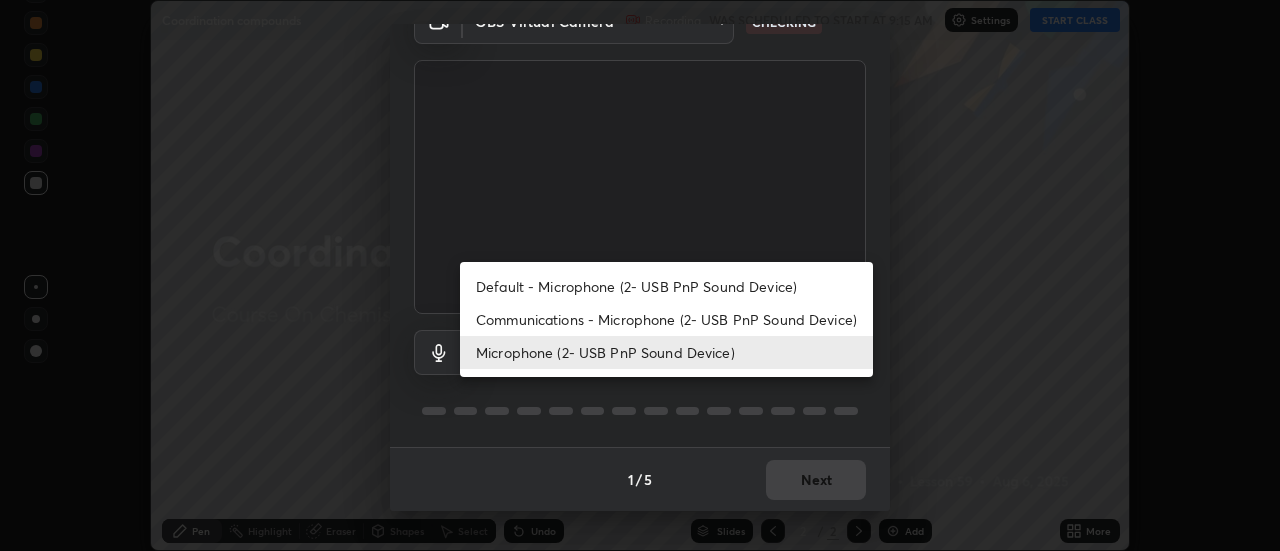 click on "Default - Microphone (2- USB PnP Sound Device)" at bounding box center [666, 286] 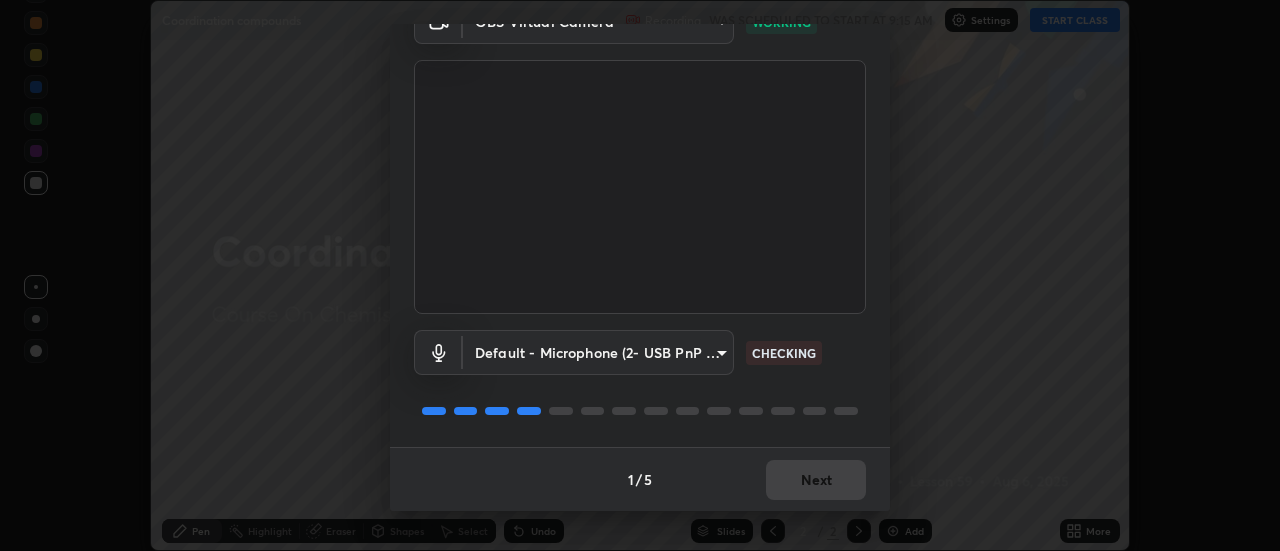 click on "1 / 5 Next" at bounding box center (640, 479) 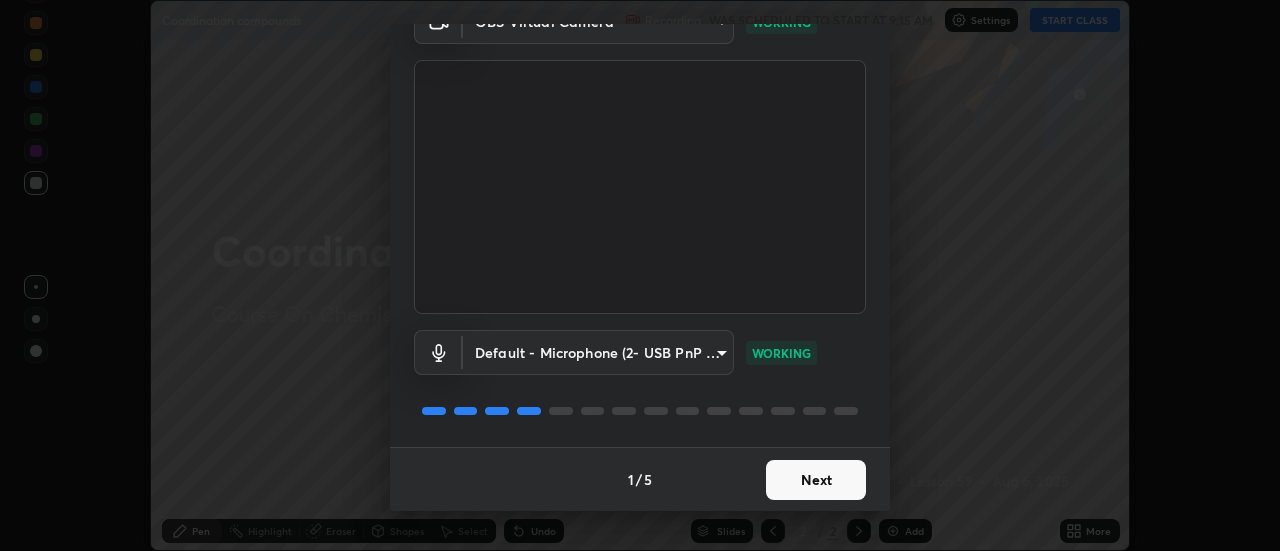 click on "Next" at bounding box center (816, 480) 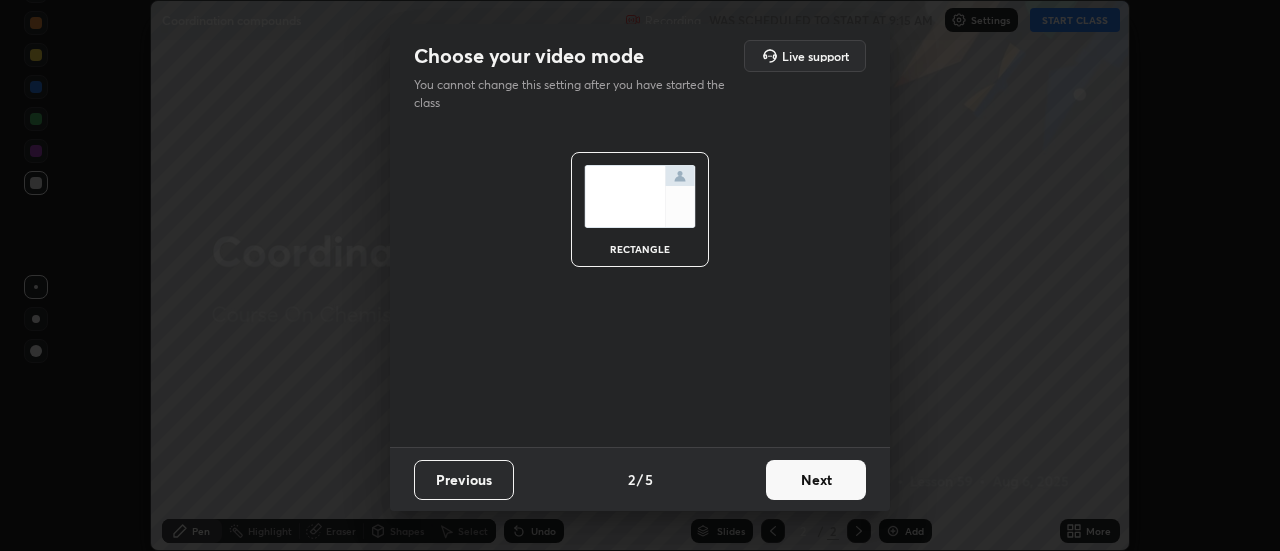 scroll, scrollTop: 0, scrollLeft: 0, axis: both 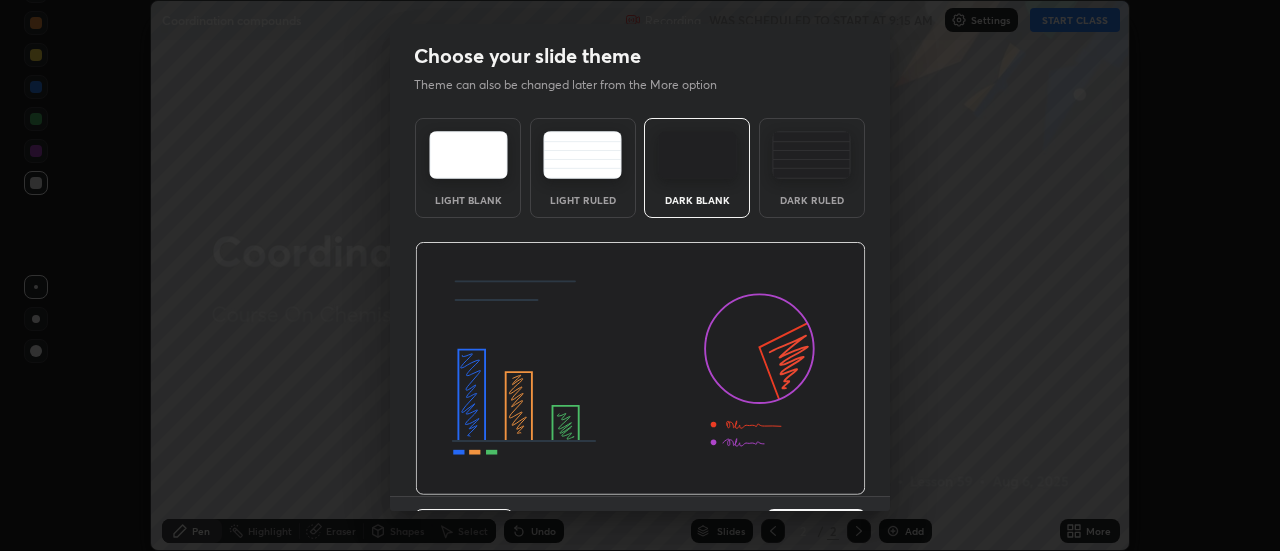 click at bounding box center [640, 369] 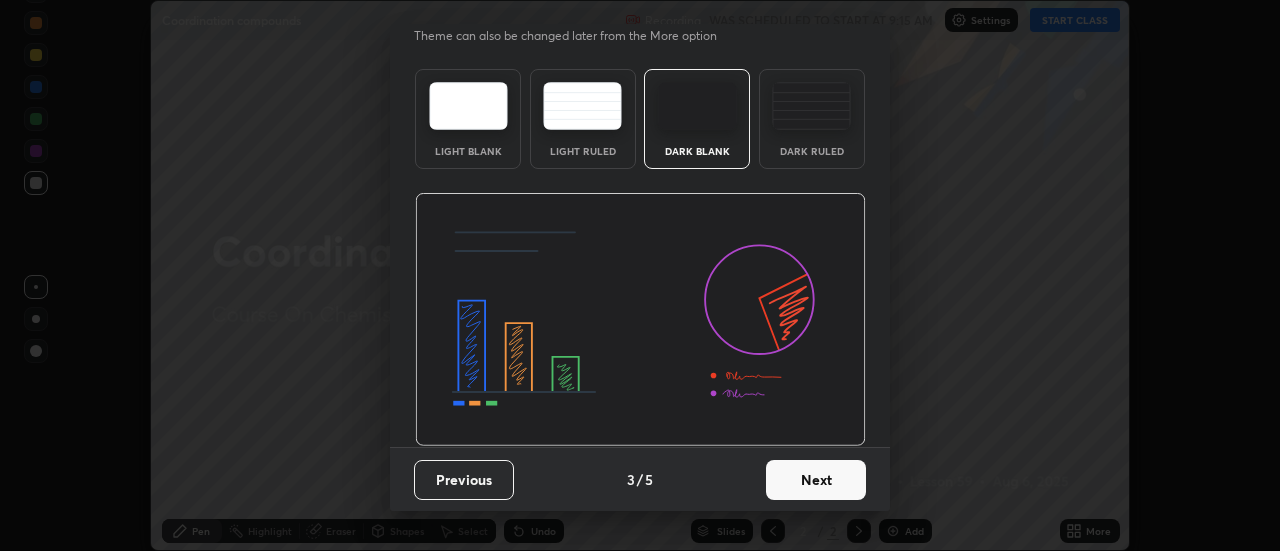 click on "Next" at bounding box center (816, 480) 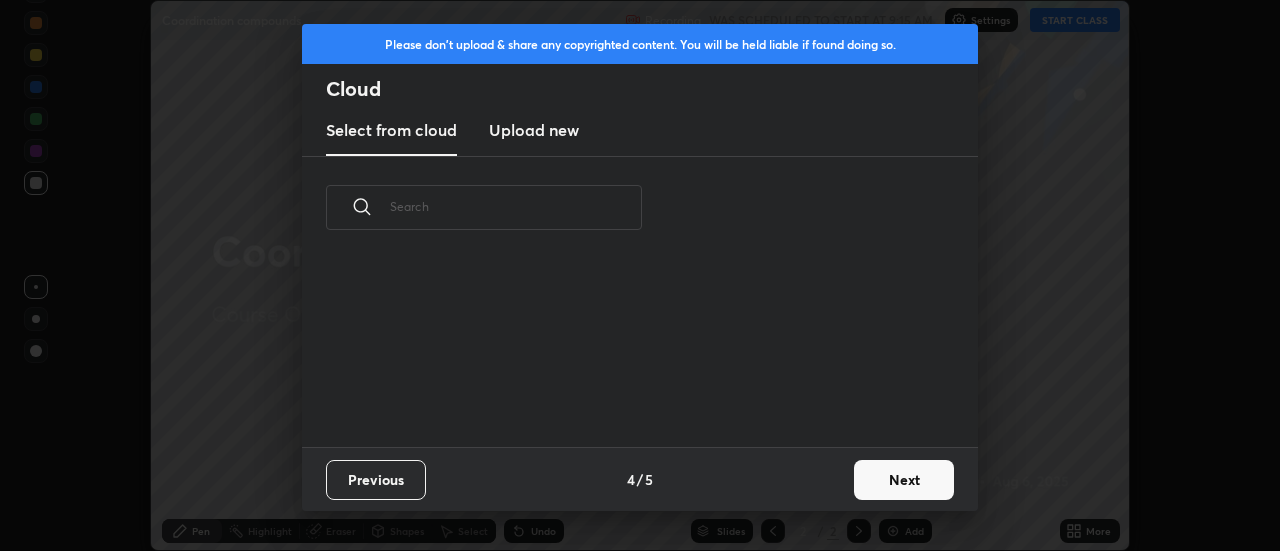 click on "Next" at bounding box center (904, 480) 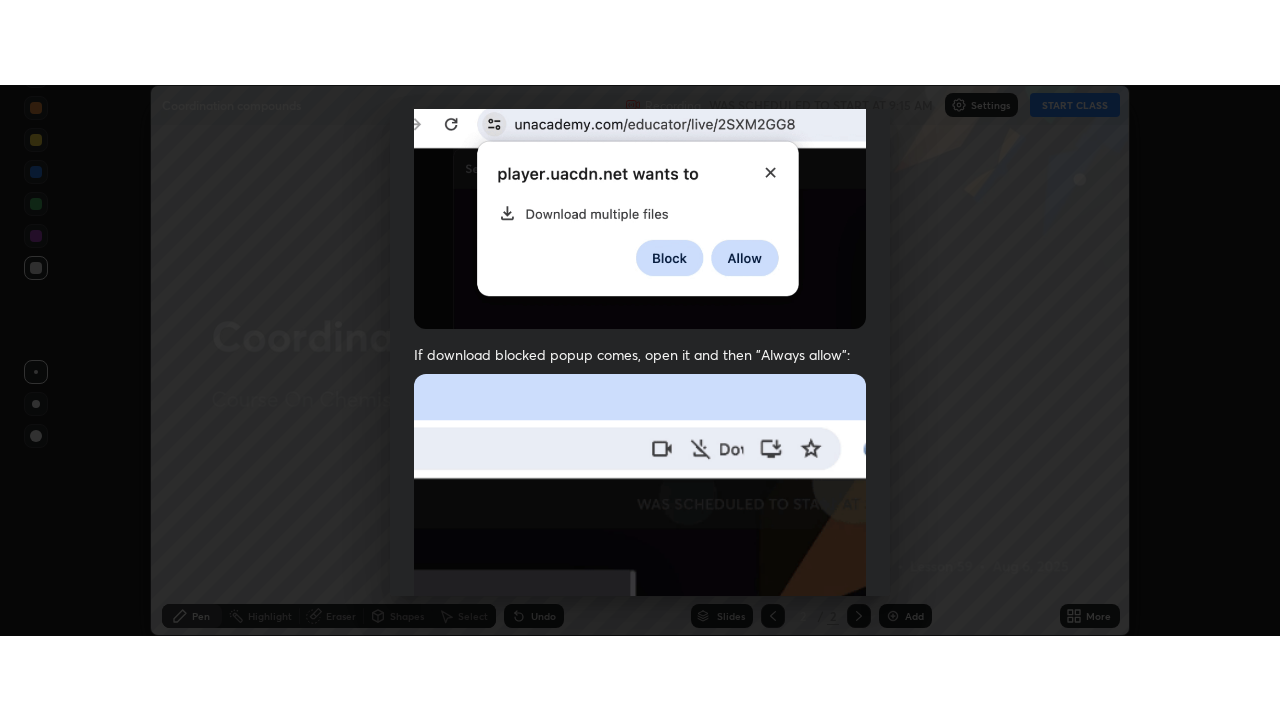 scroll, scrollTop: 513, scrollLeft: 0, axis: vertical 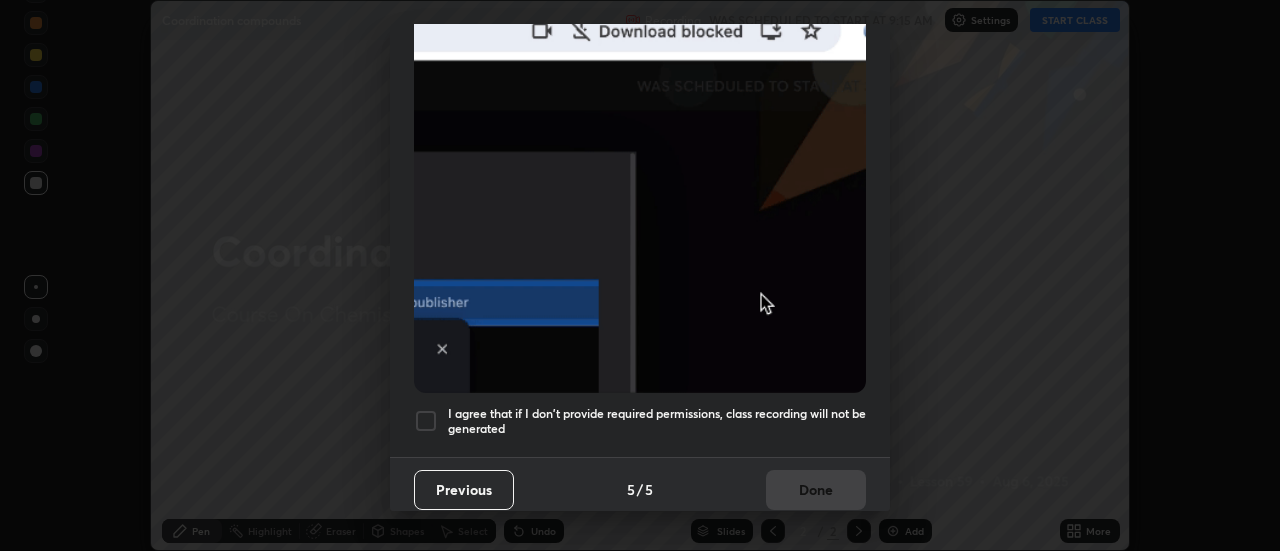 click at bounding box center (426, 421) 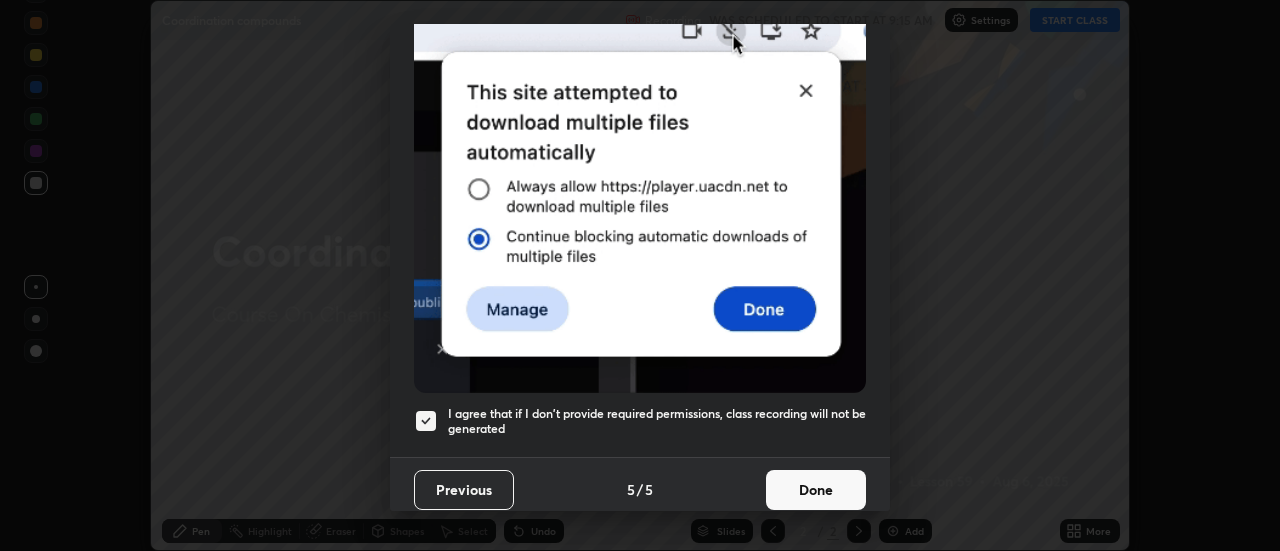 click on "Done" at bounding box center [816, 490] 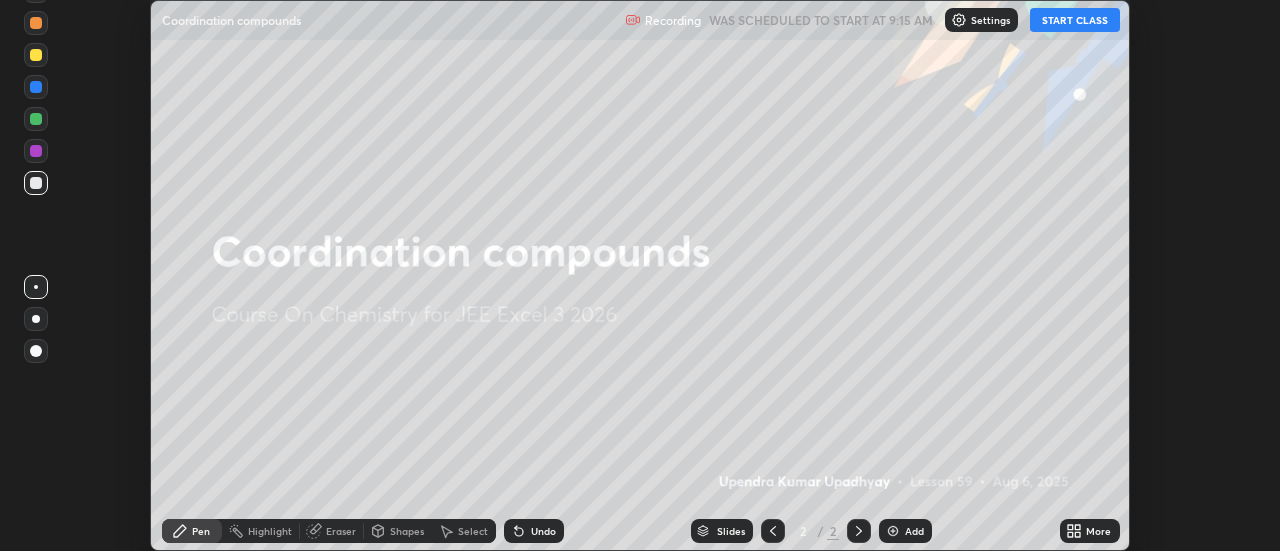click on "START CLASS" at bounding box center [1075, 20] 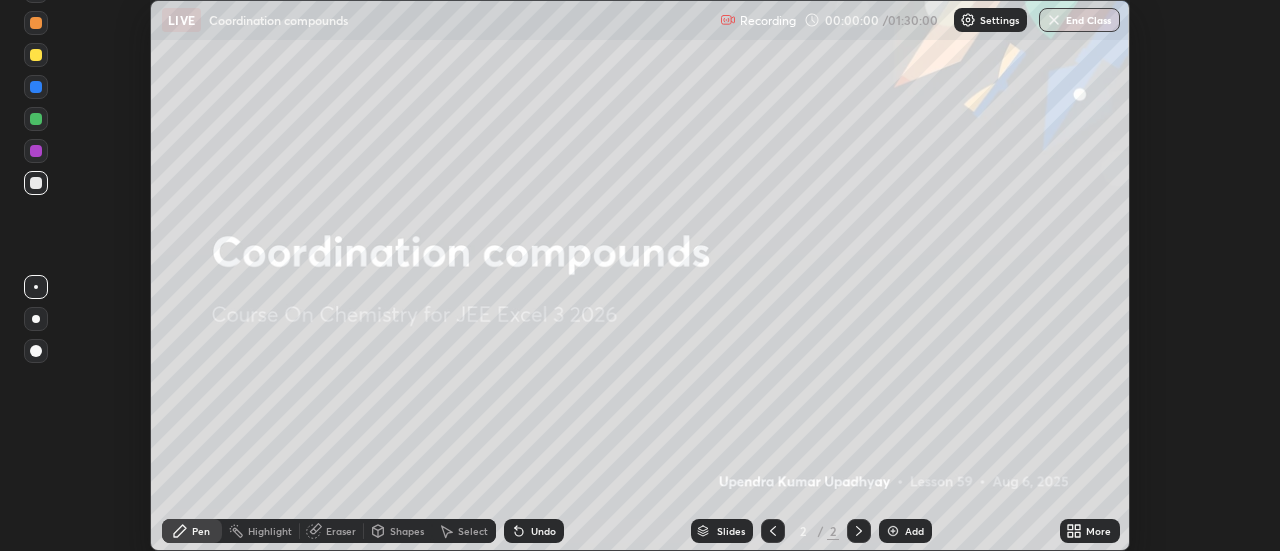 click 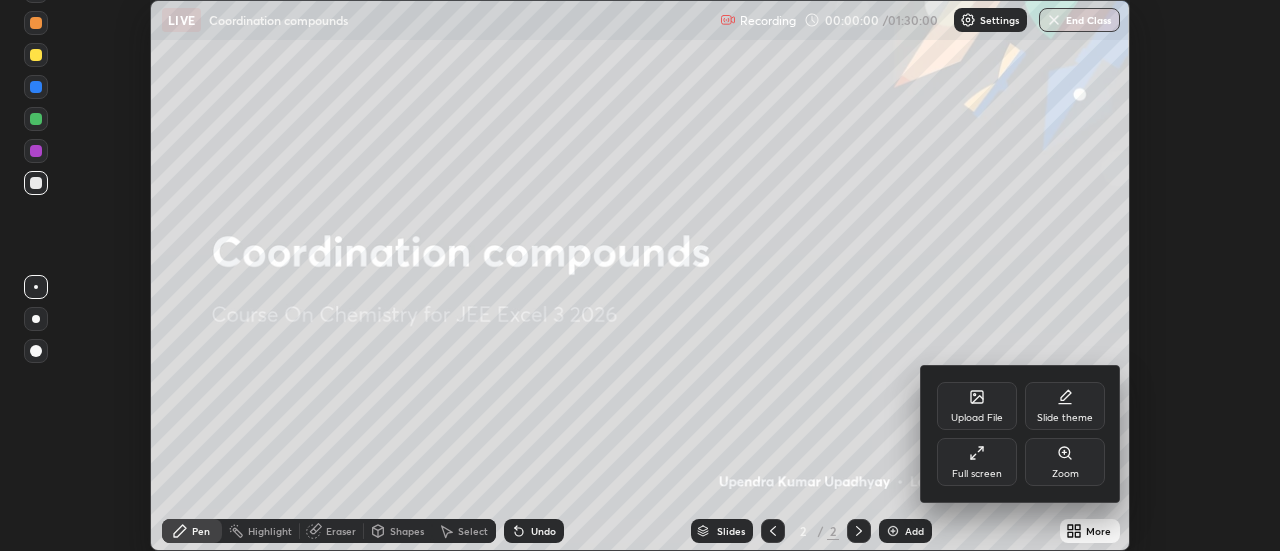 click 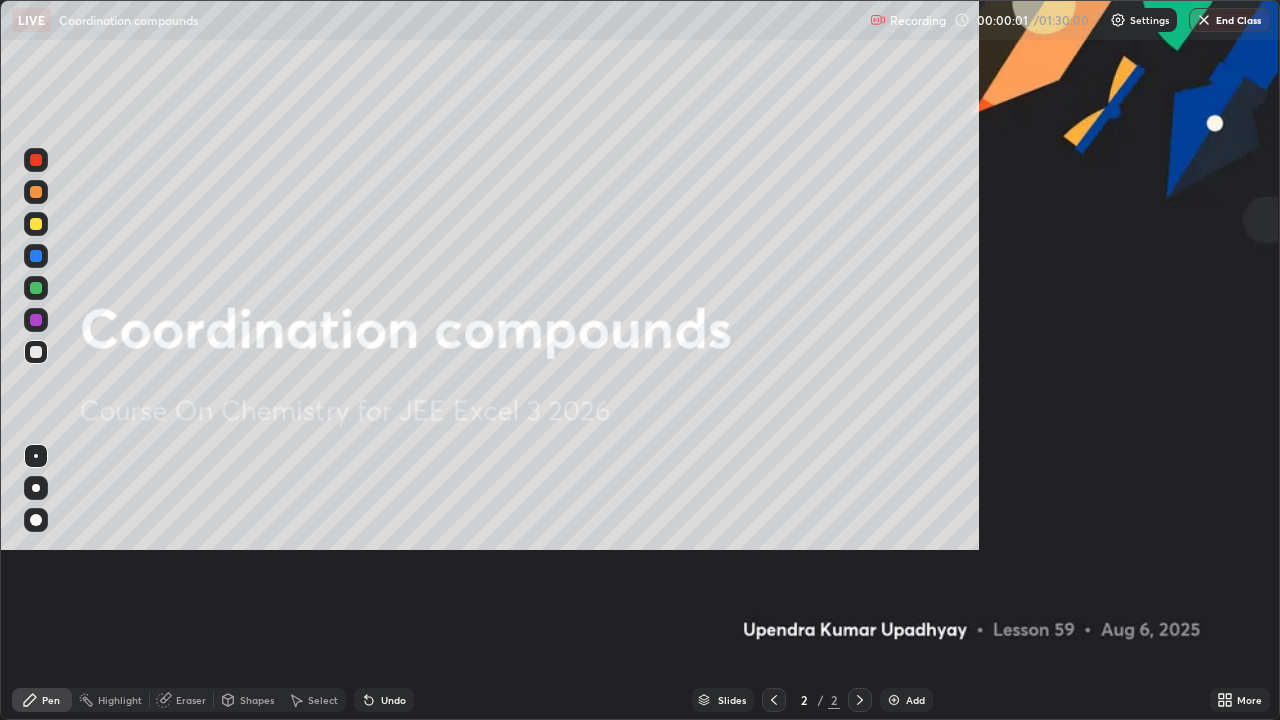 scroll, scrollTop: 99280, scrollLeft: 98720, axis: both 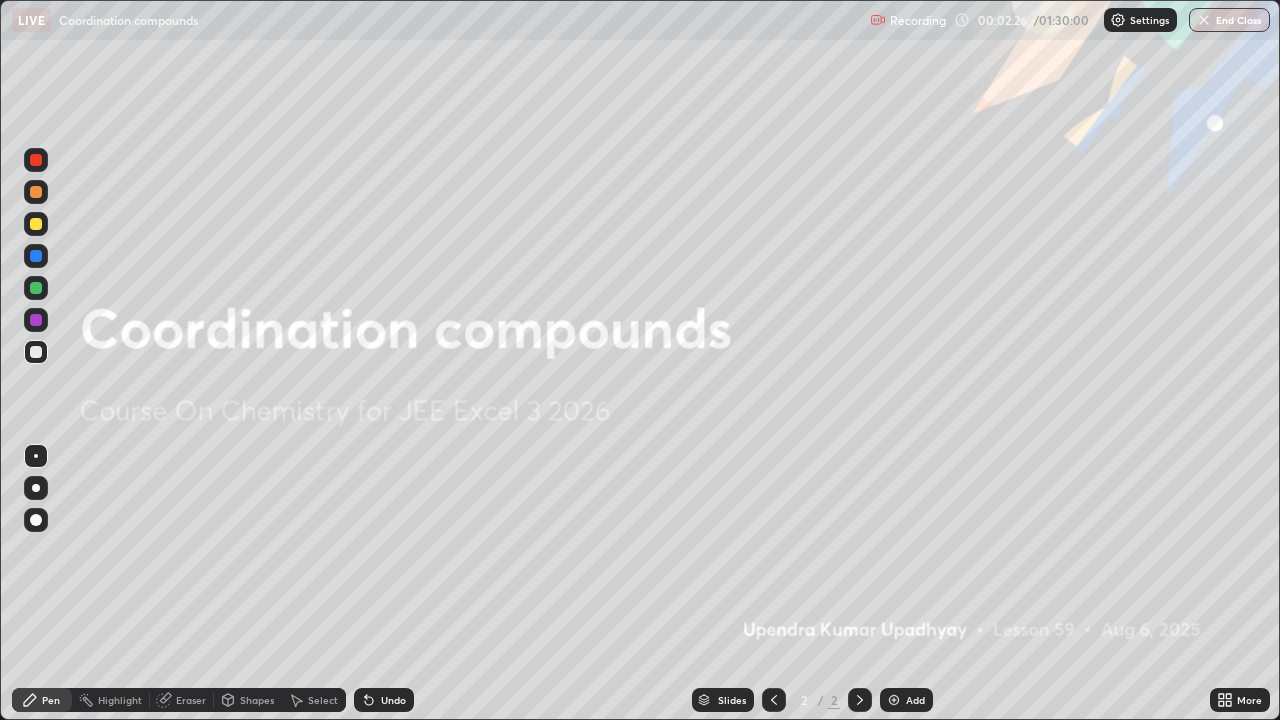 click on "Add" at bounding box center (915, 700) 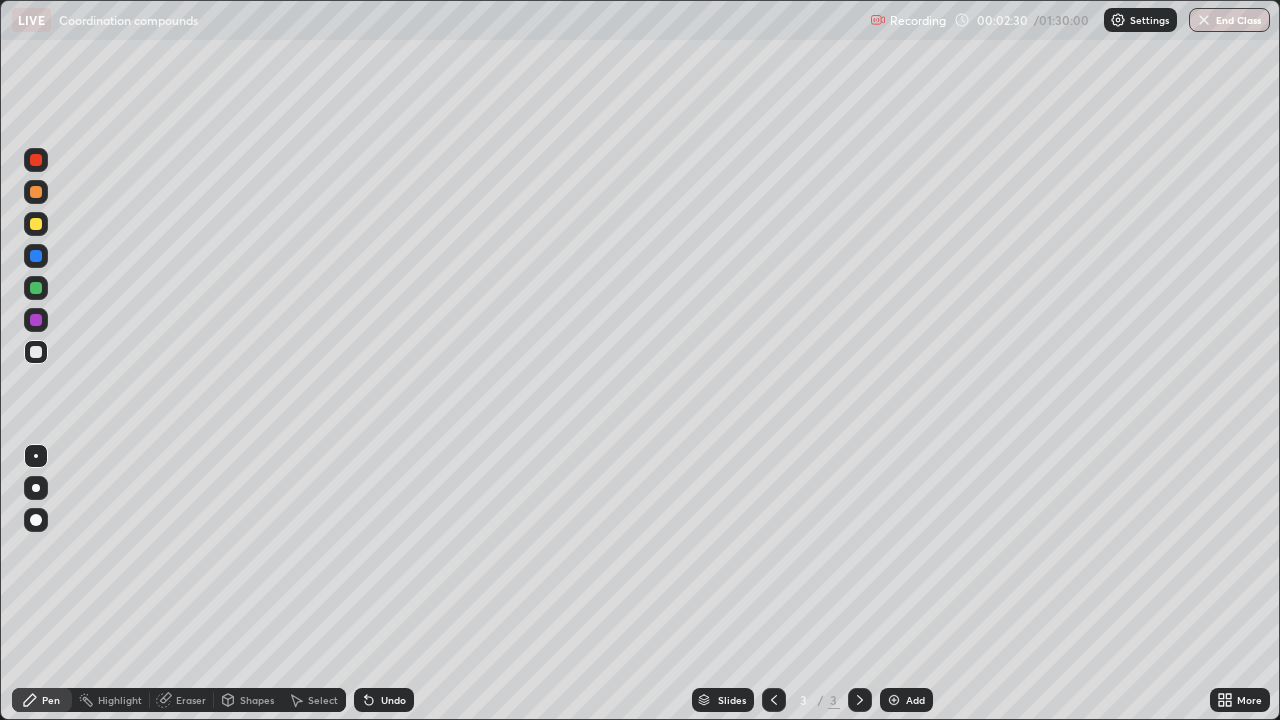 click at bounding box center [36, 224] 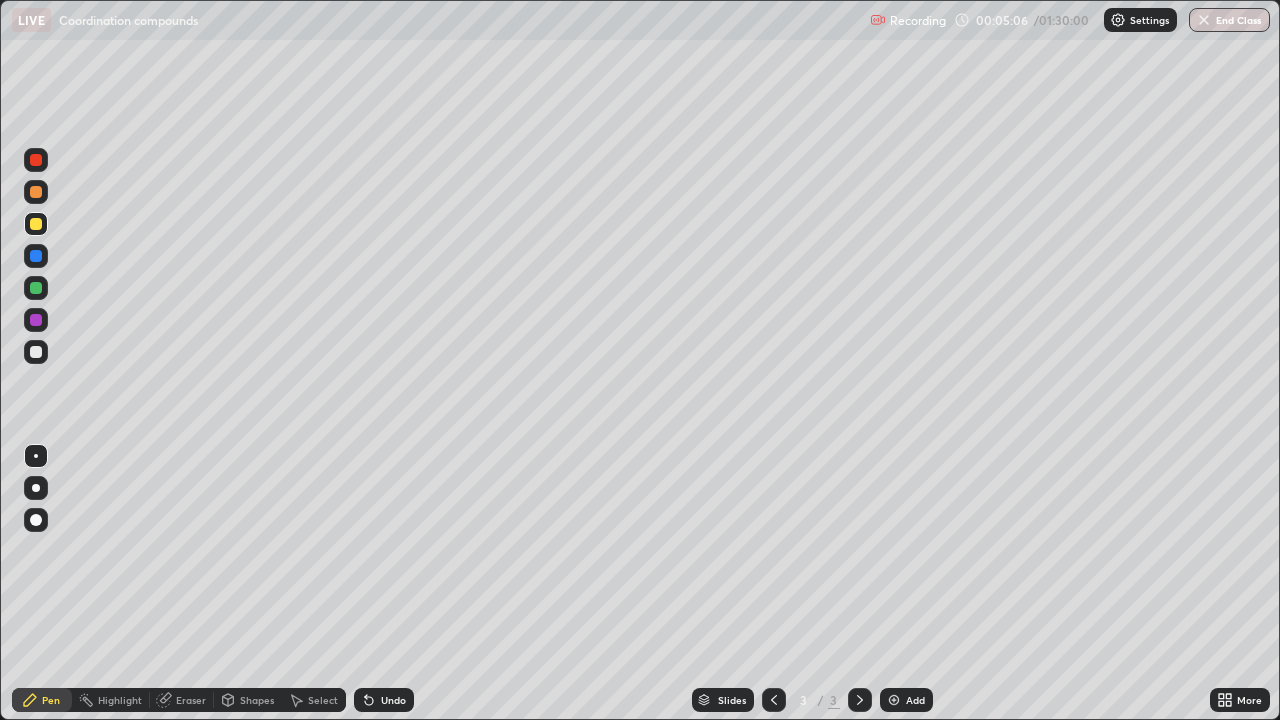 click at bounding box center (36, 256) 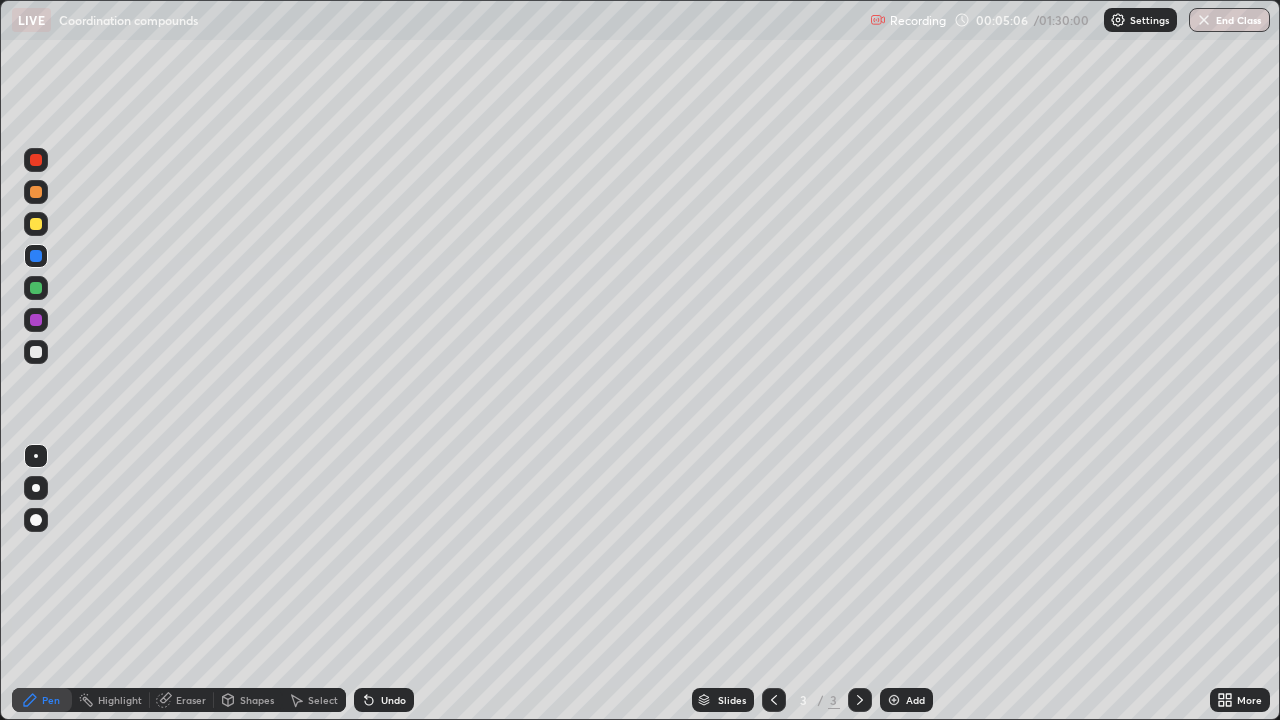 click at bounding box center [36, 288] 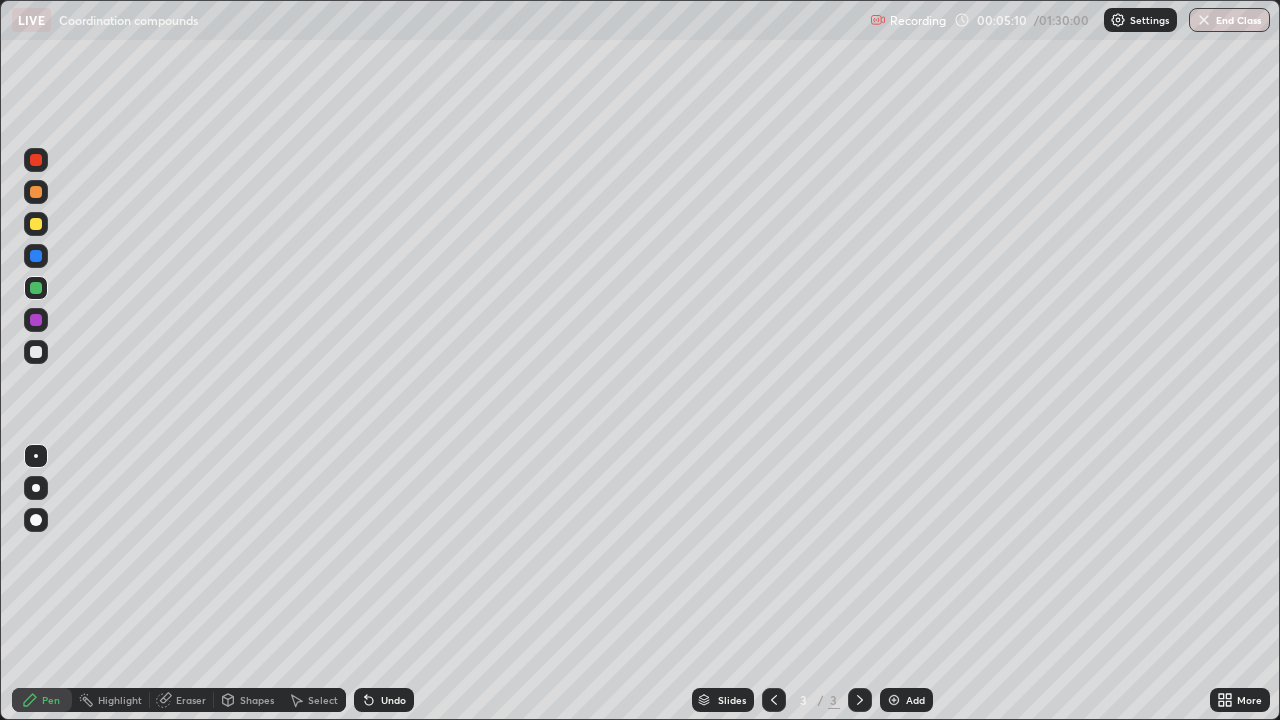 click on "Undo" at bounding box center [384, 700] 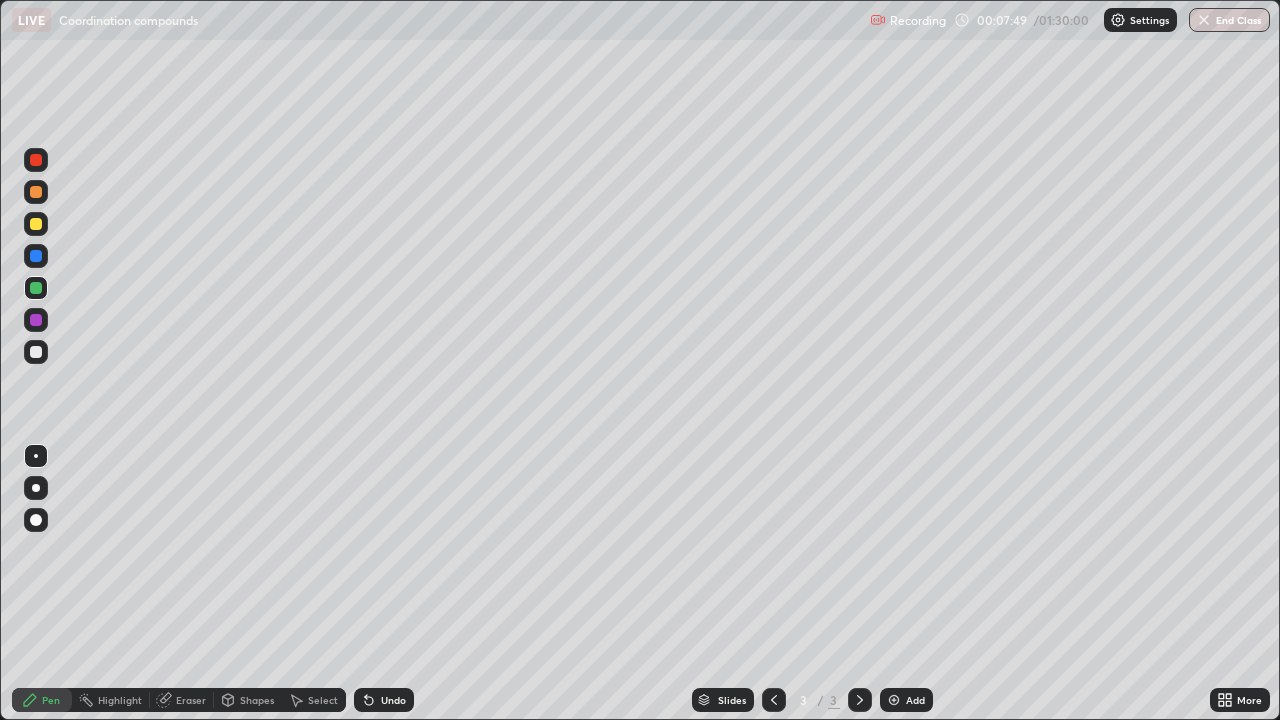 click on "Add" at bounding box center (906, 700) 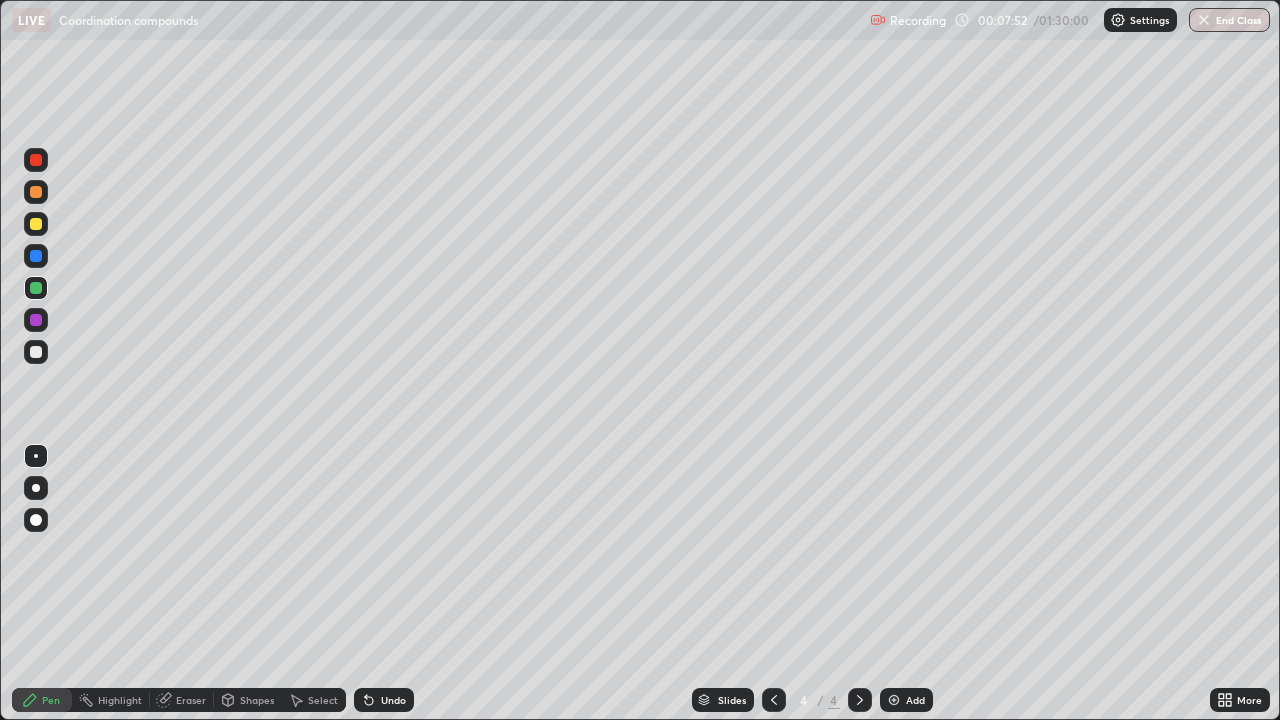 click at bounding box center [36, 224] 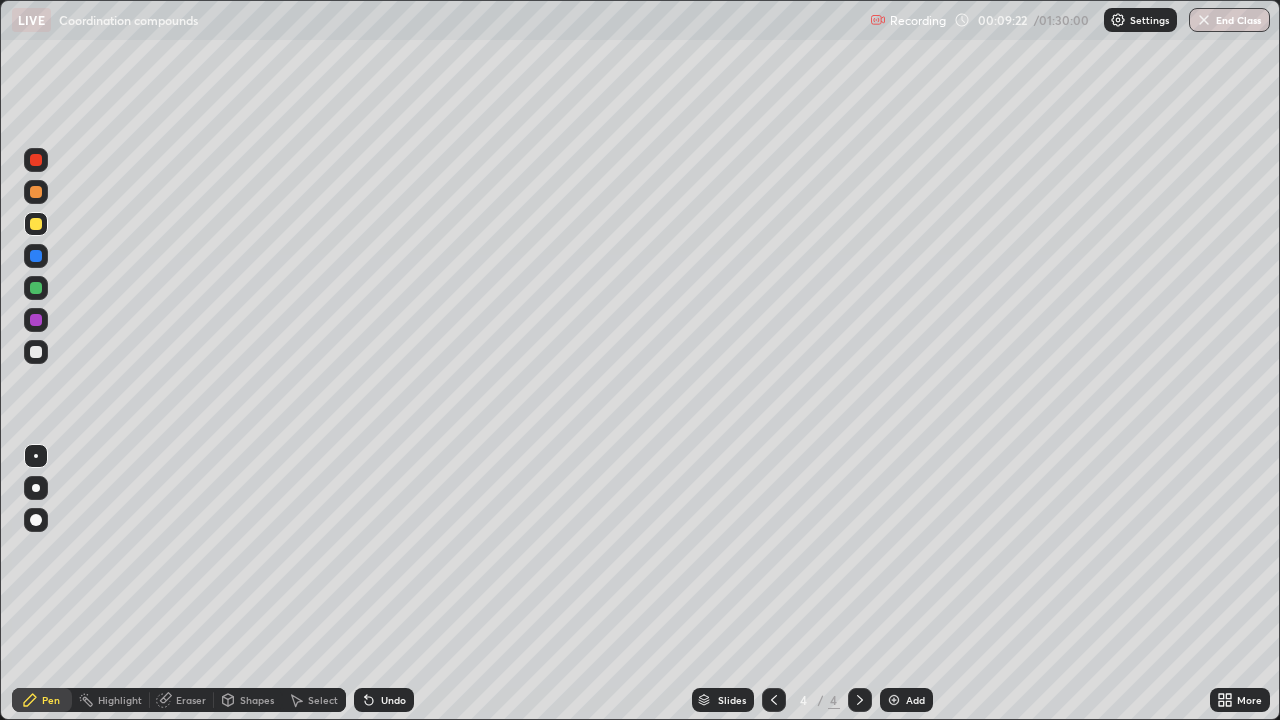 click on "Undo" at bounding box center [393, 700] 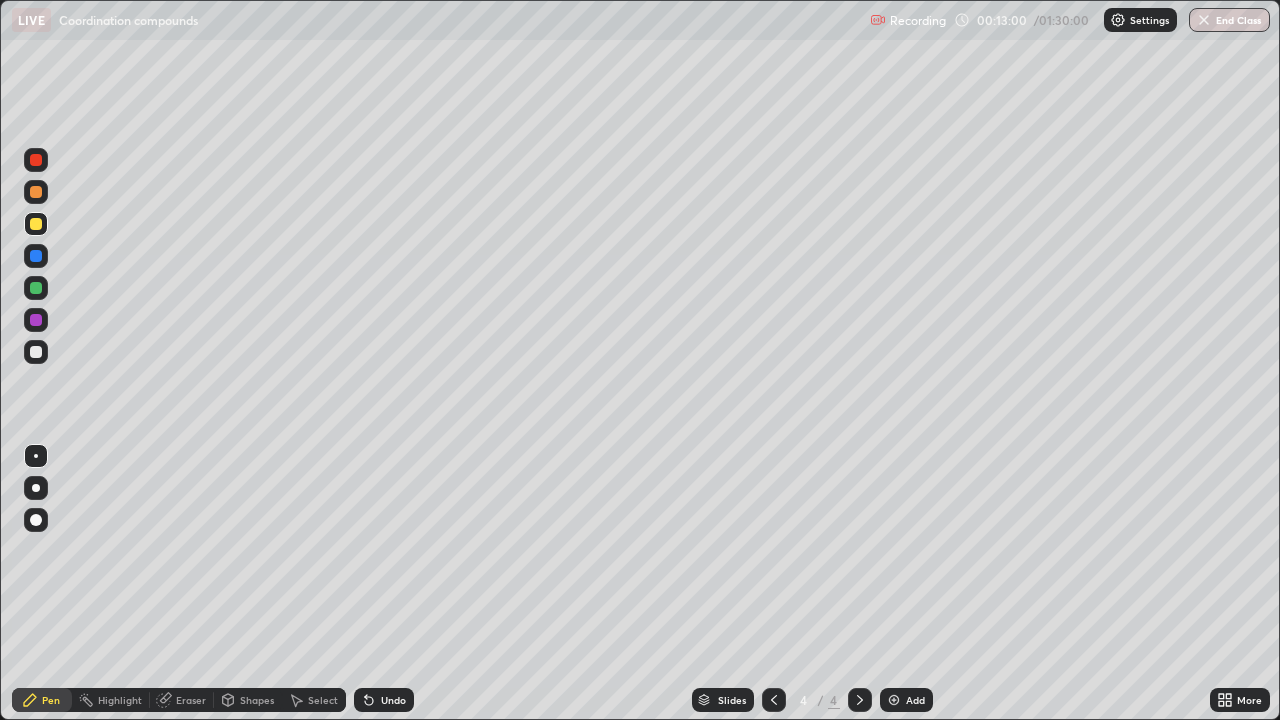 click on "Add" at bounding box center (906, 700) 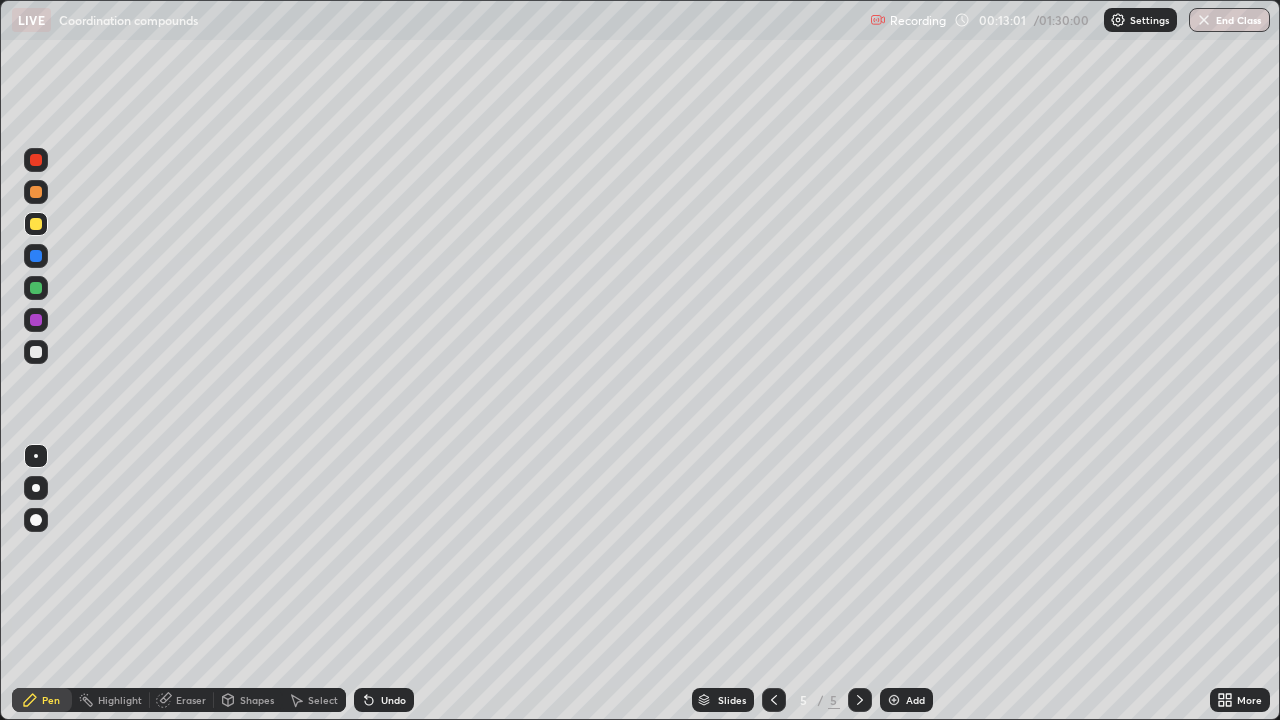 click at bounding box center (36, 192) 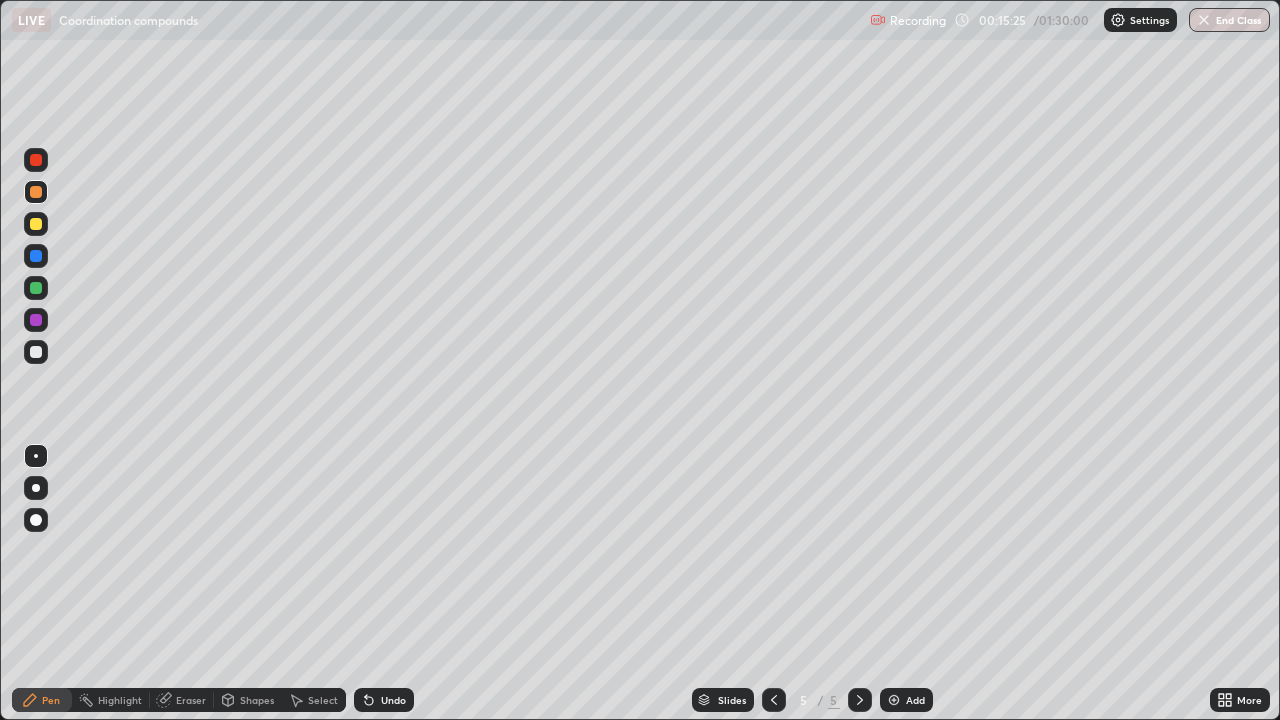 click on "Undo" at bounding box center (393, 700) 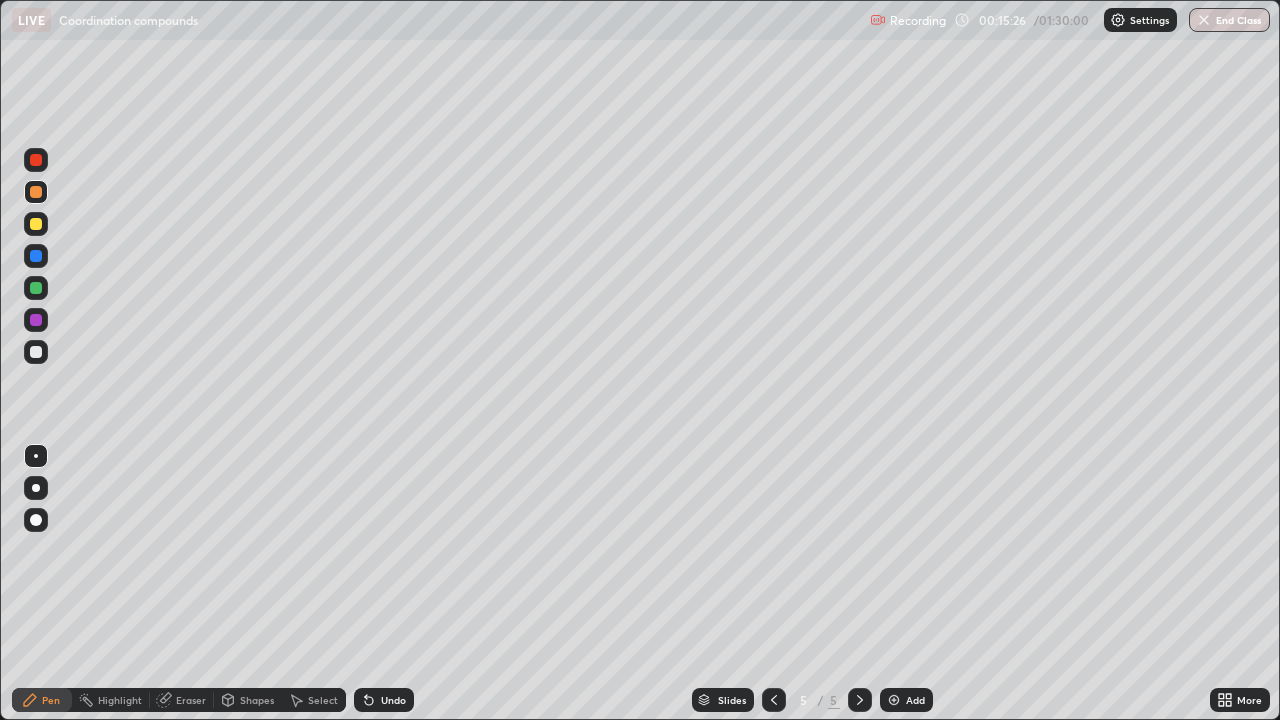 click on "Undo" at bounding box center [384, 700] 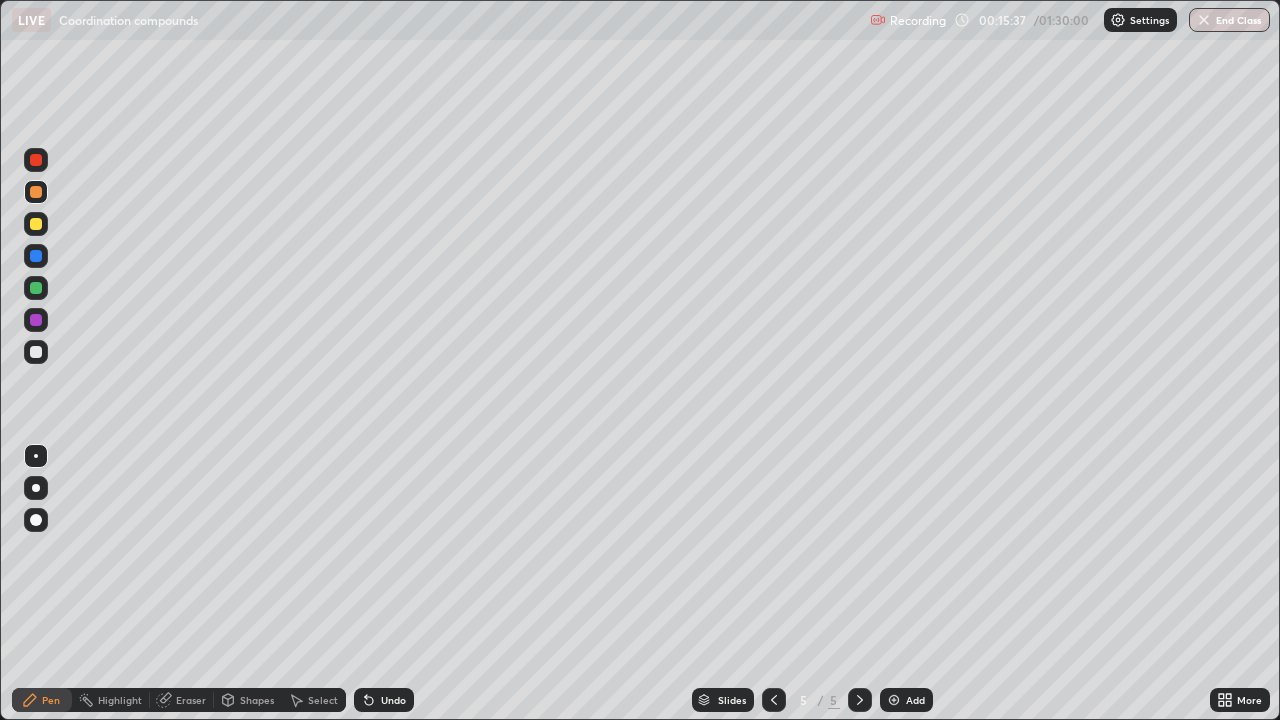 click at bounding box center (894, 700) 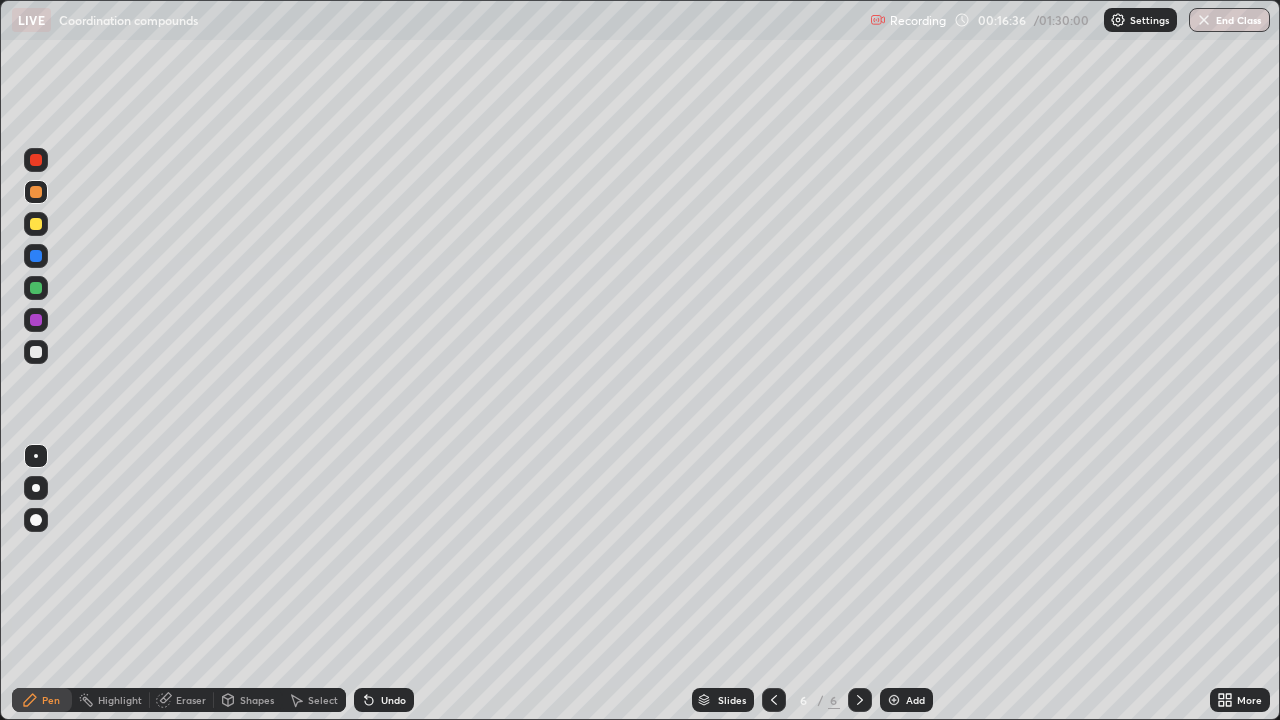 click at bounding box center [36, 288] 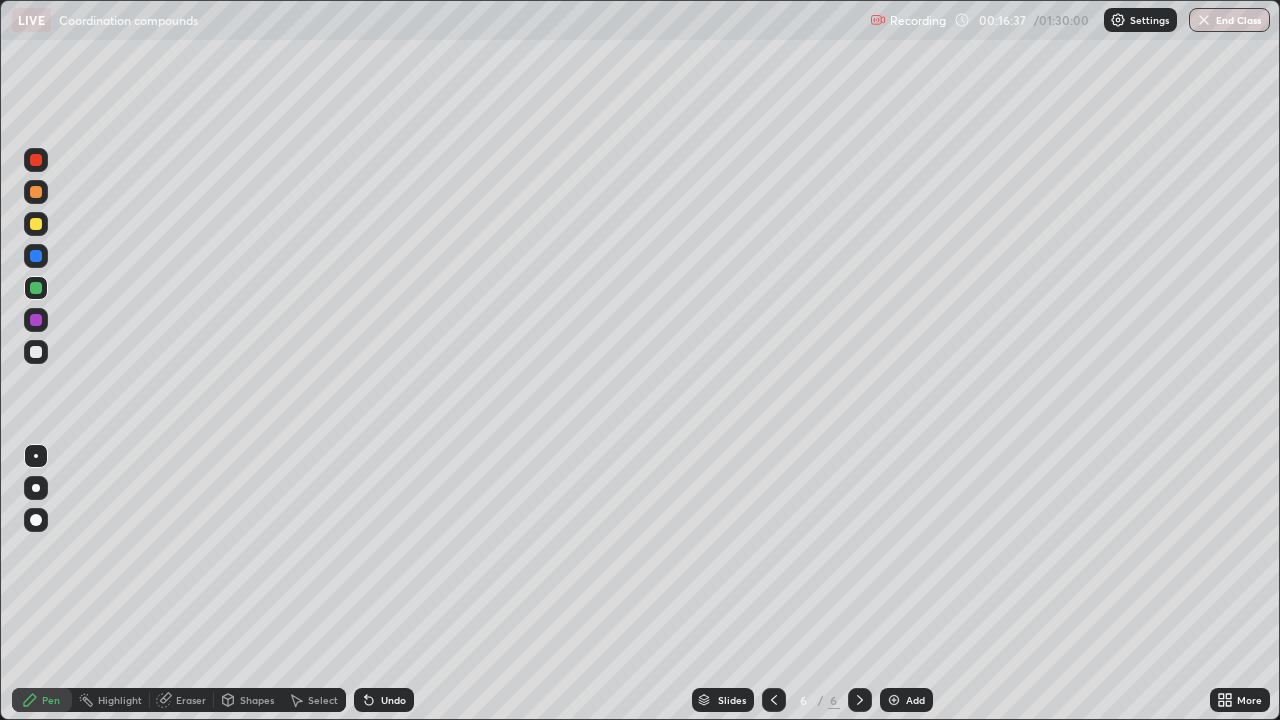 click 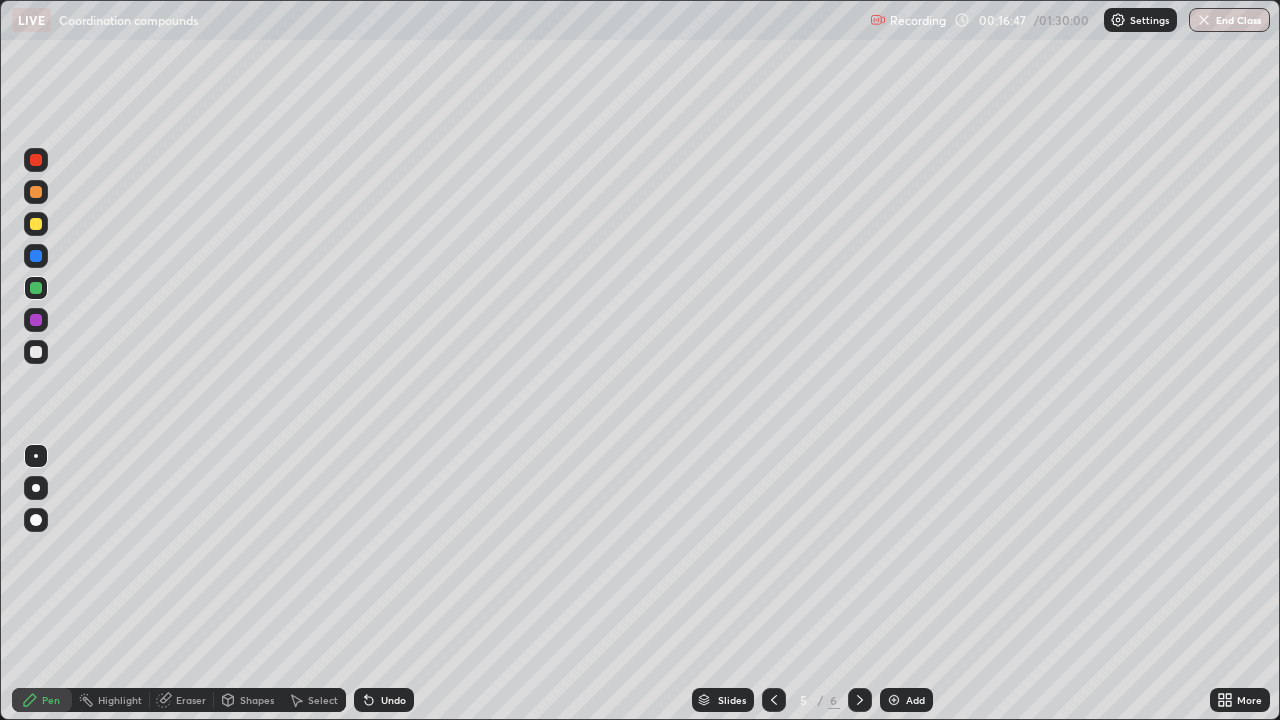 click 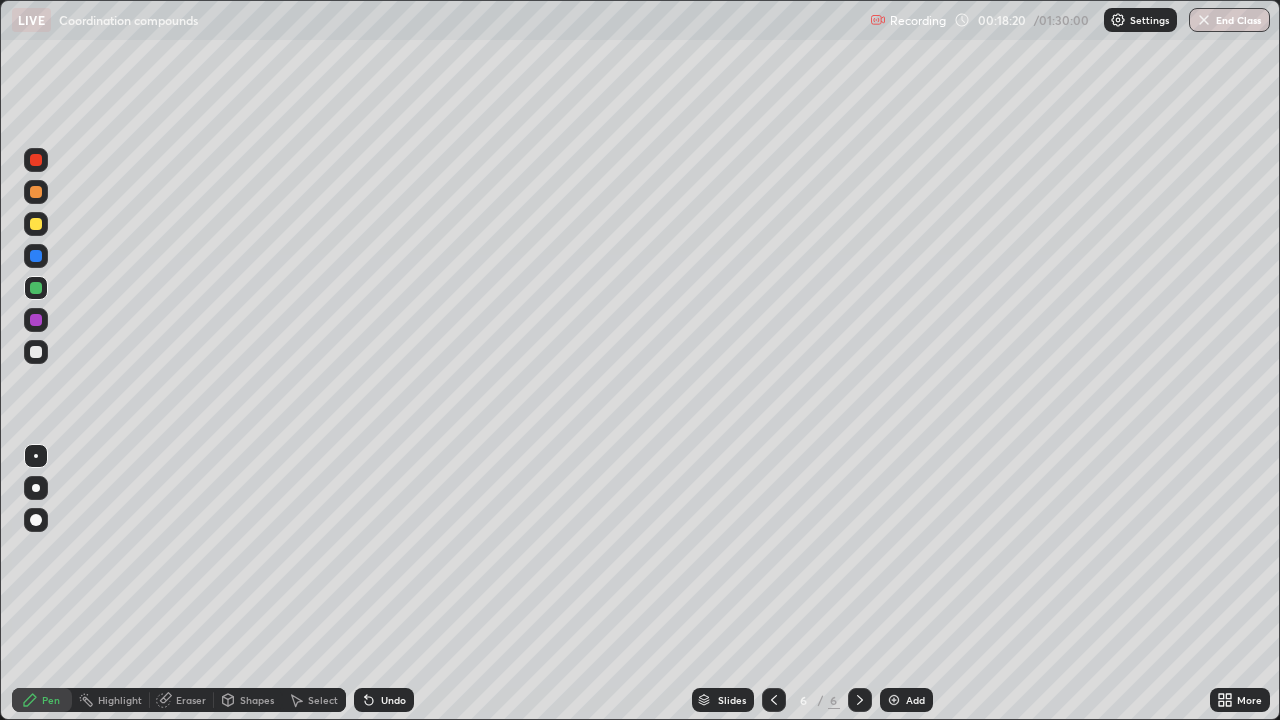 click 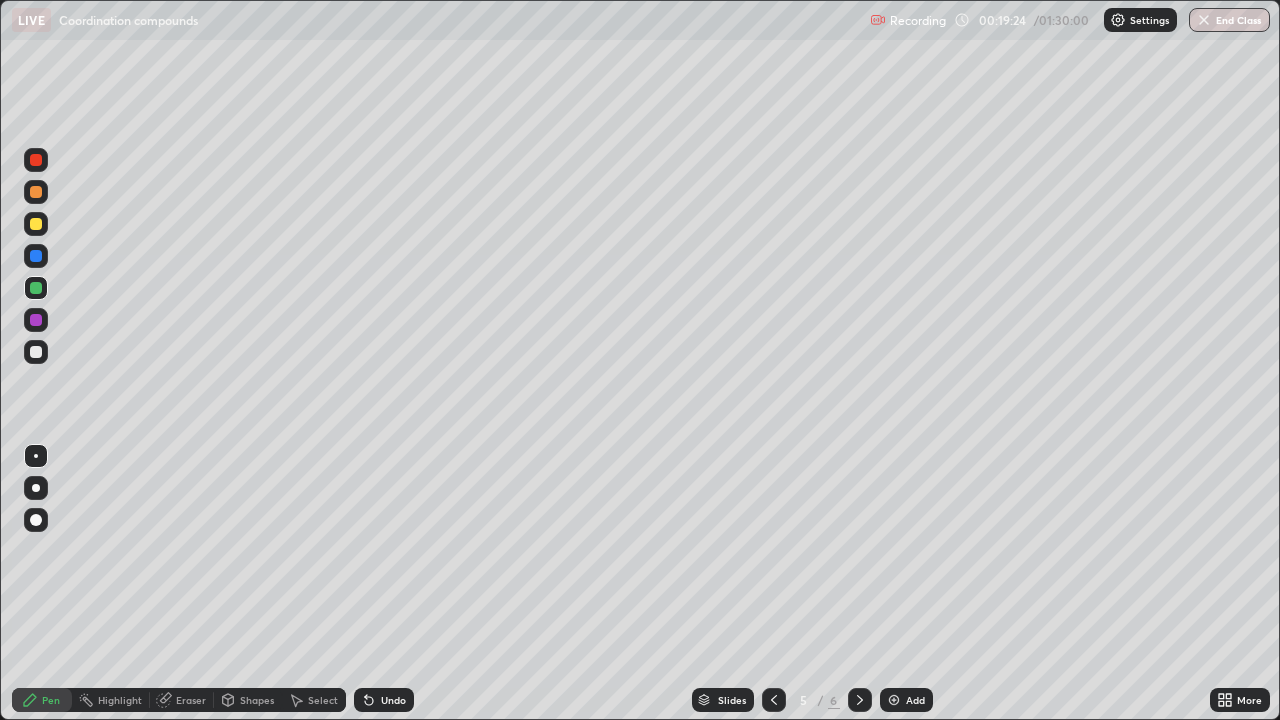 click 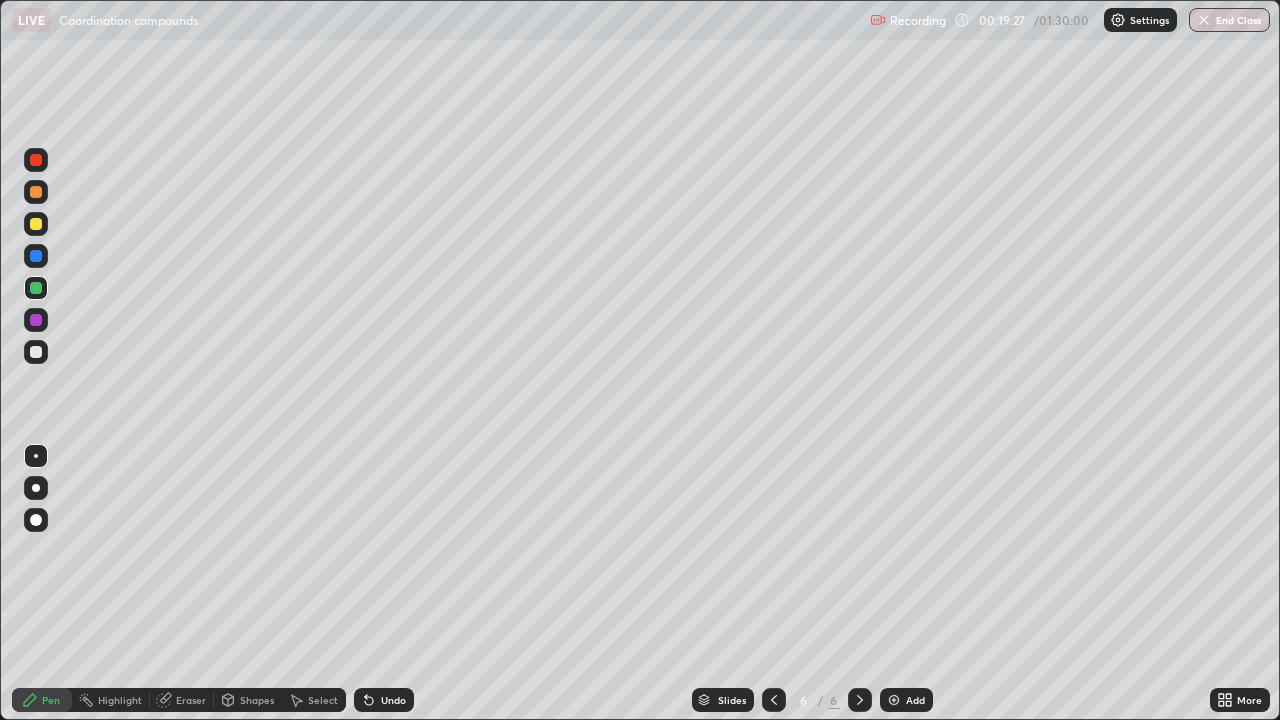 click 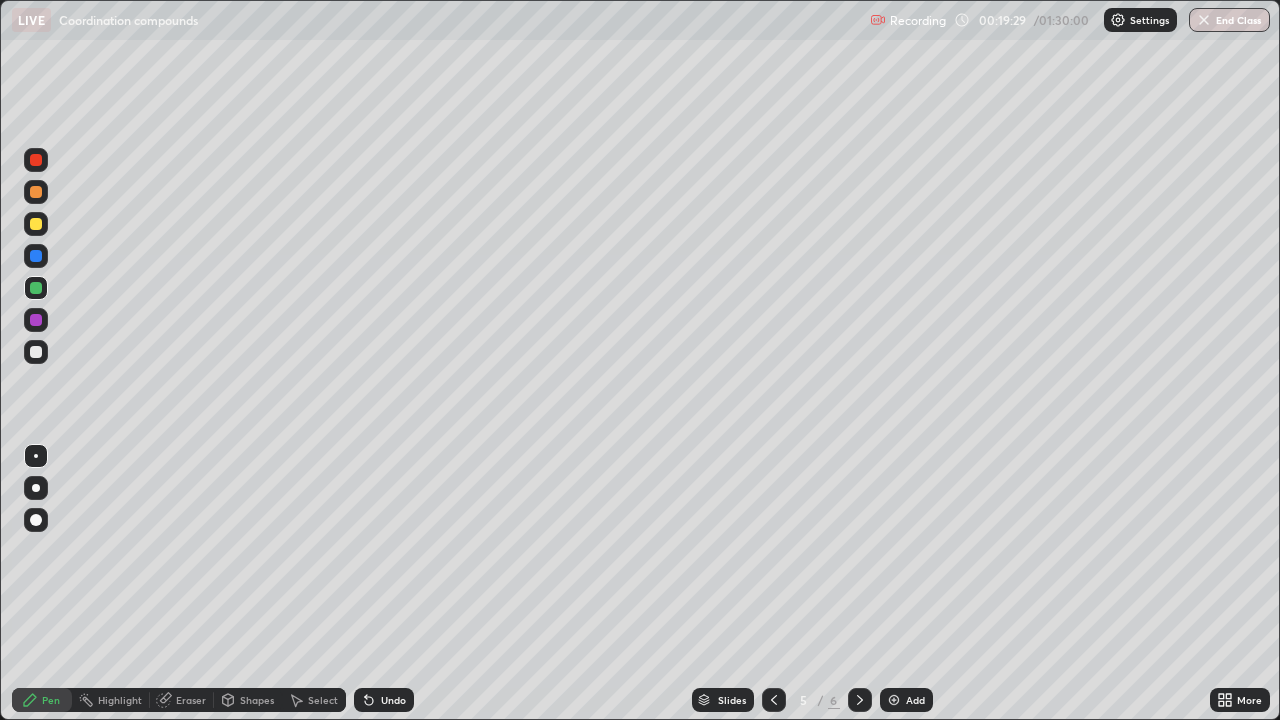 click 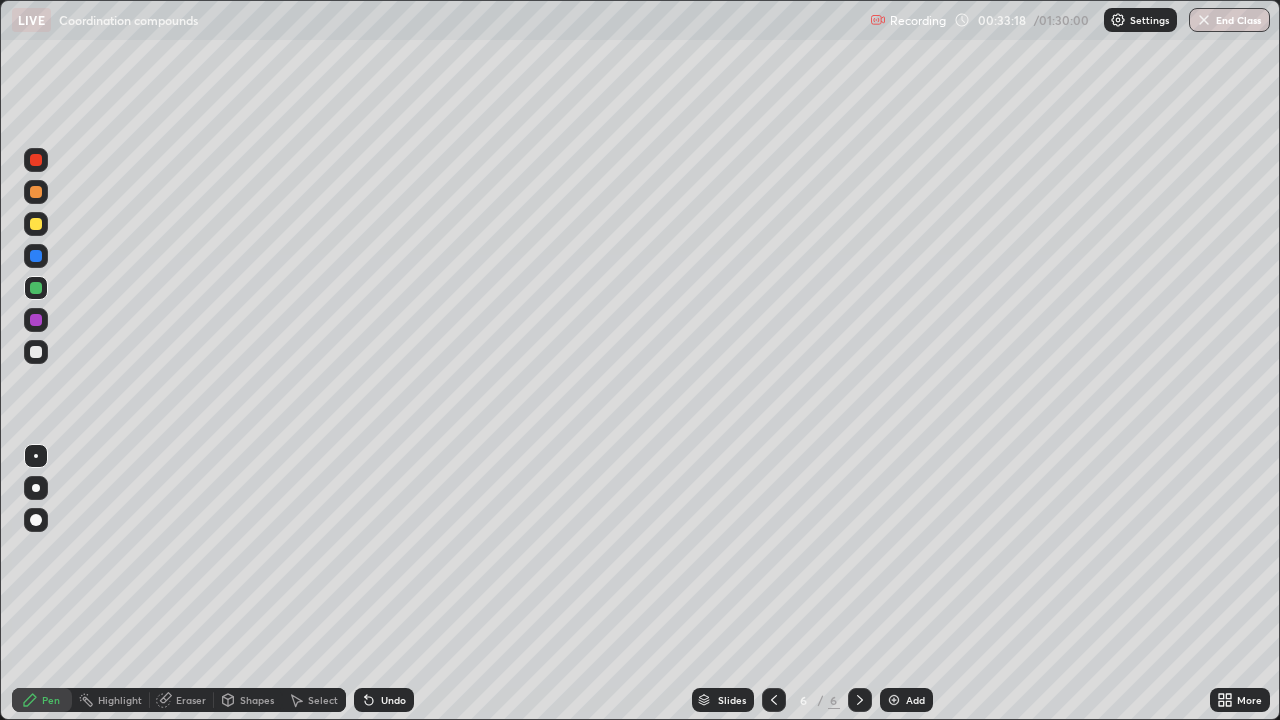 click at bounding box center (894, 700) 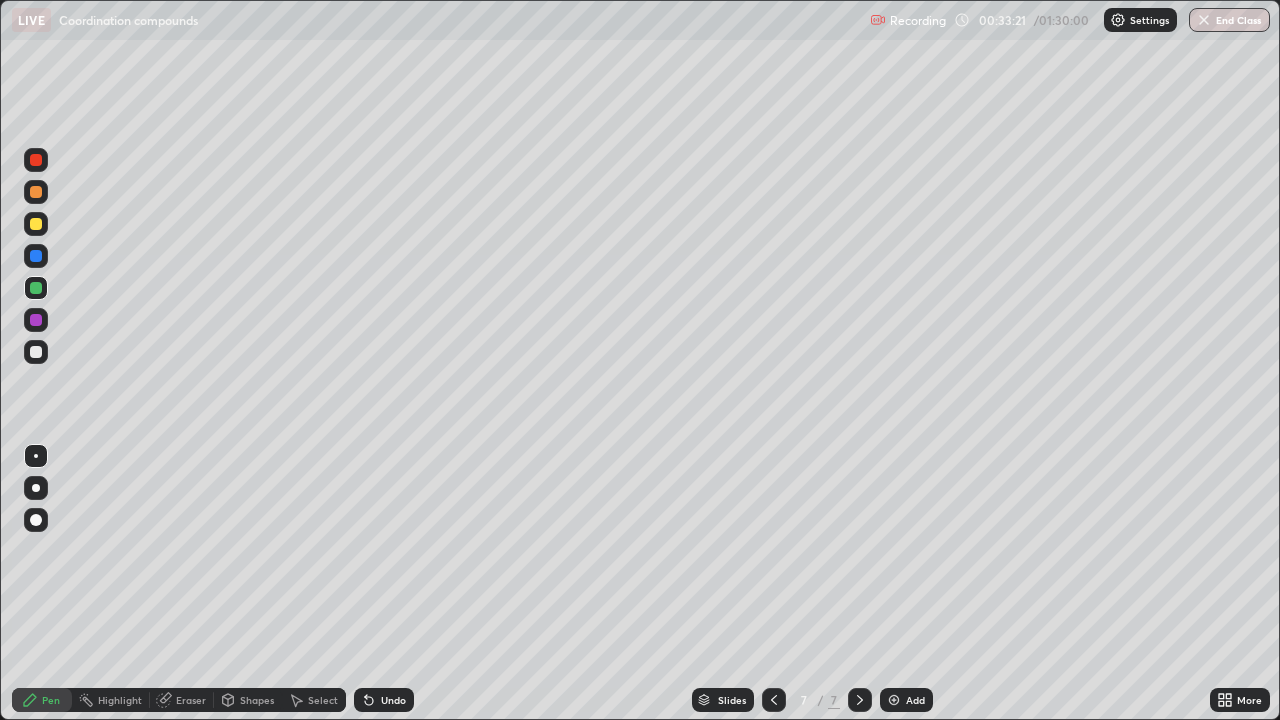 click at bounding box center (36, 224) 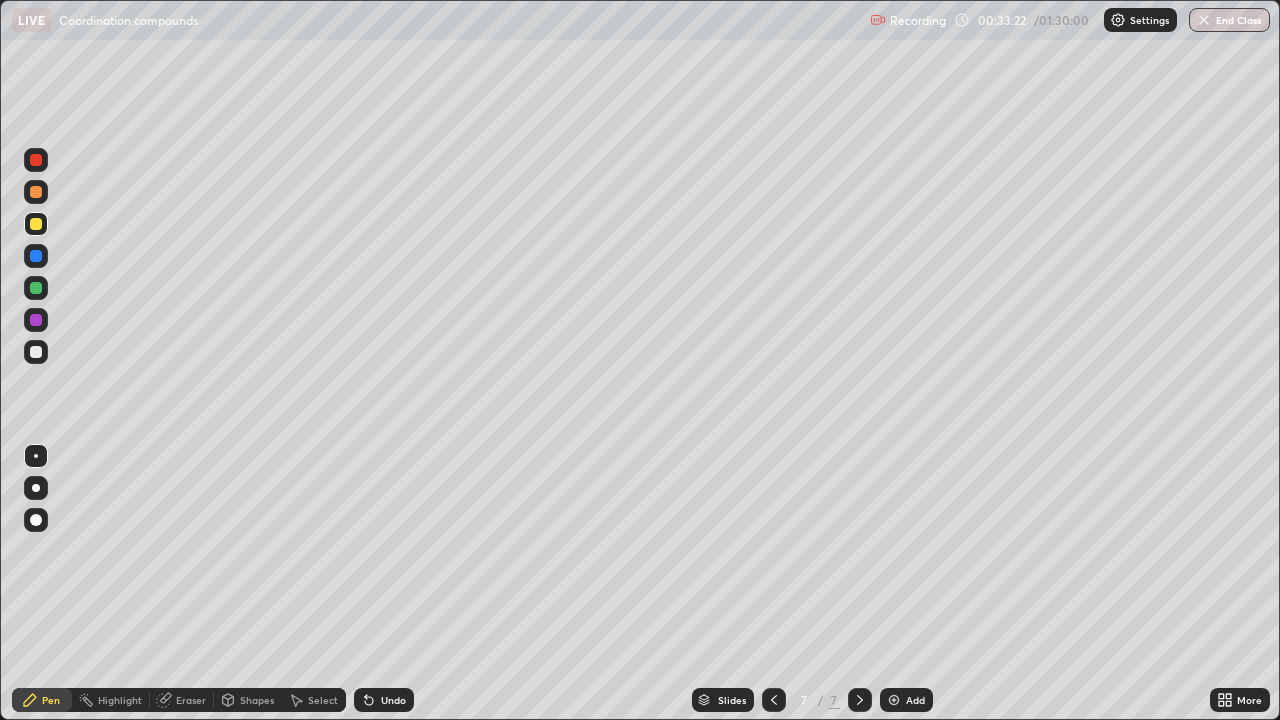 click on "Undo" at bounding box center [393, 700] 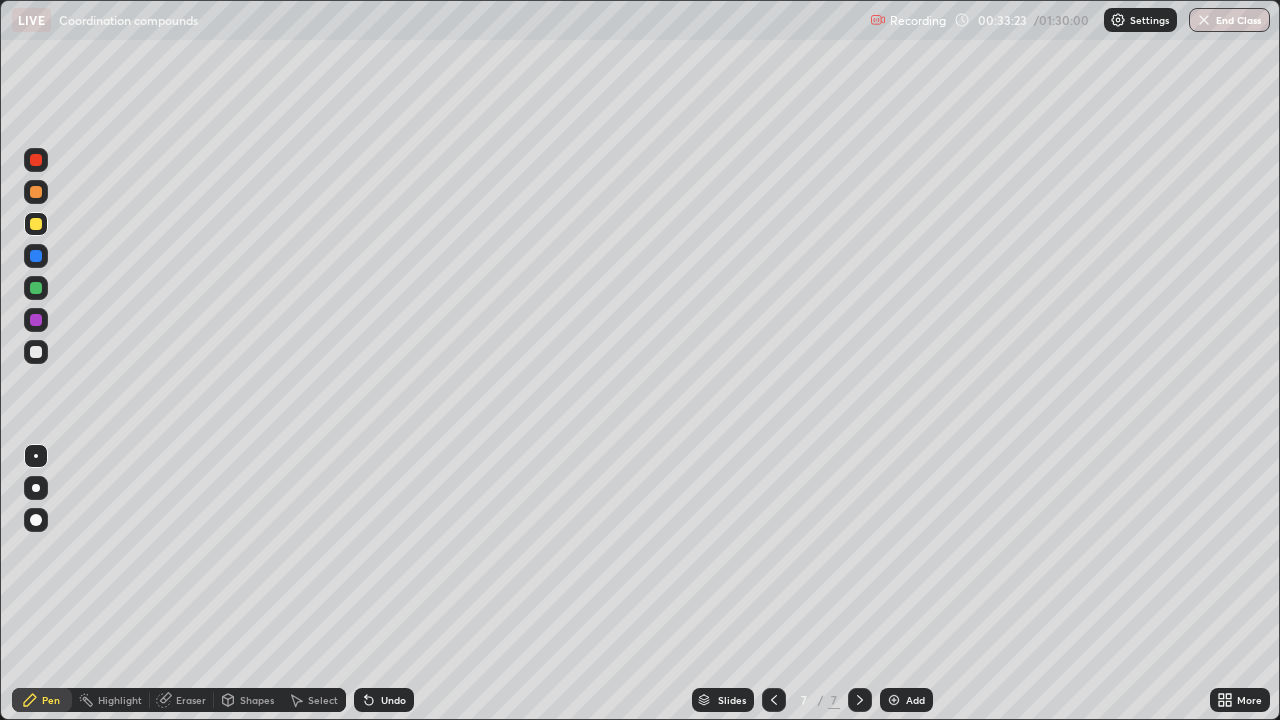 click on "Undo" at bounding box center [384, 700] 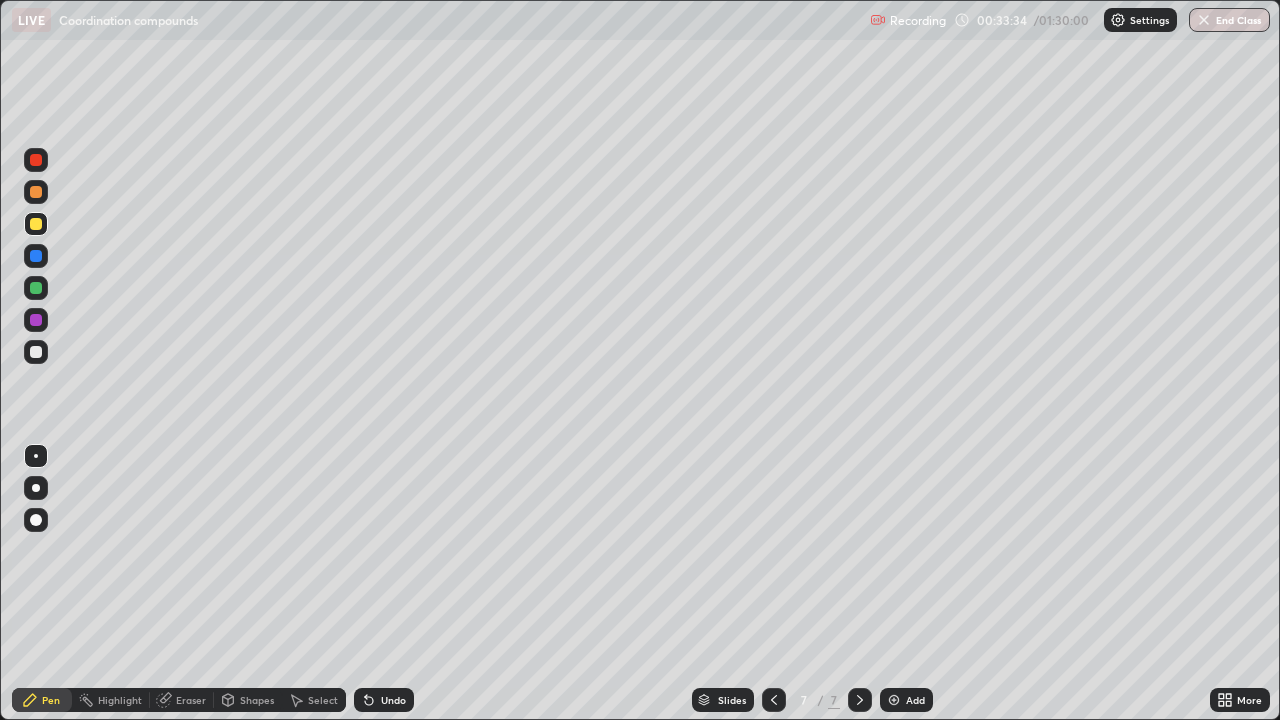 click at bounding box center [36, 256] 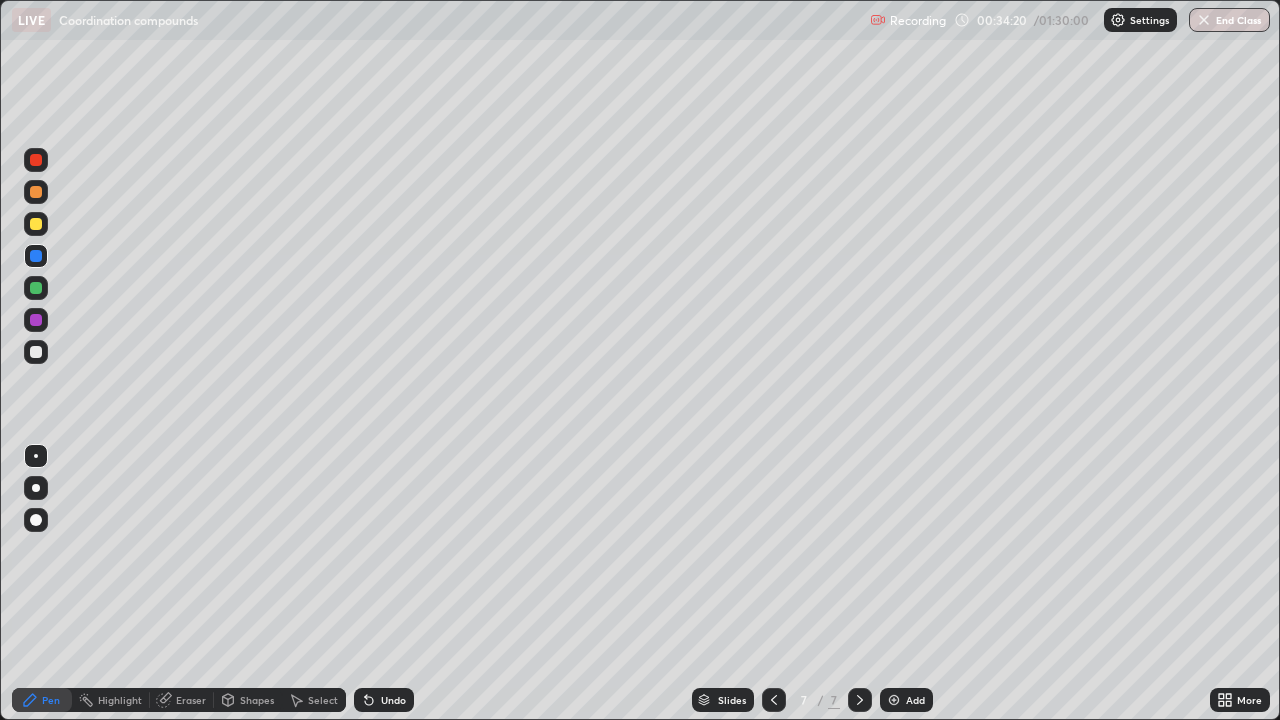 click at bounding box center [36, 352] 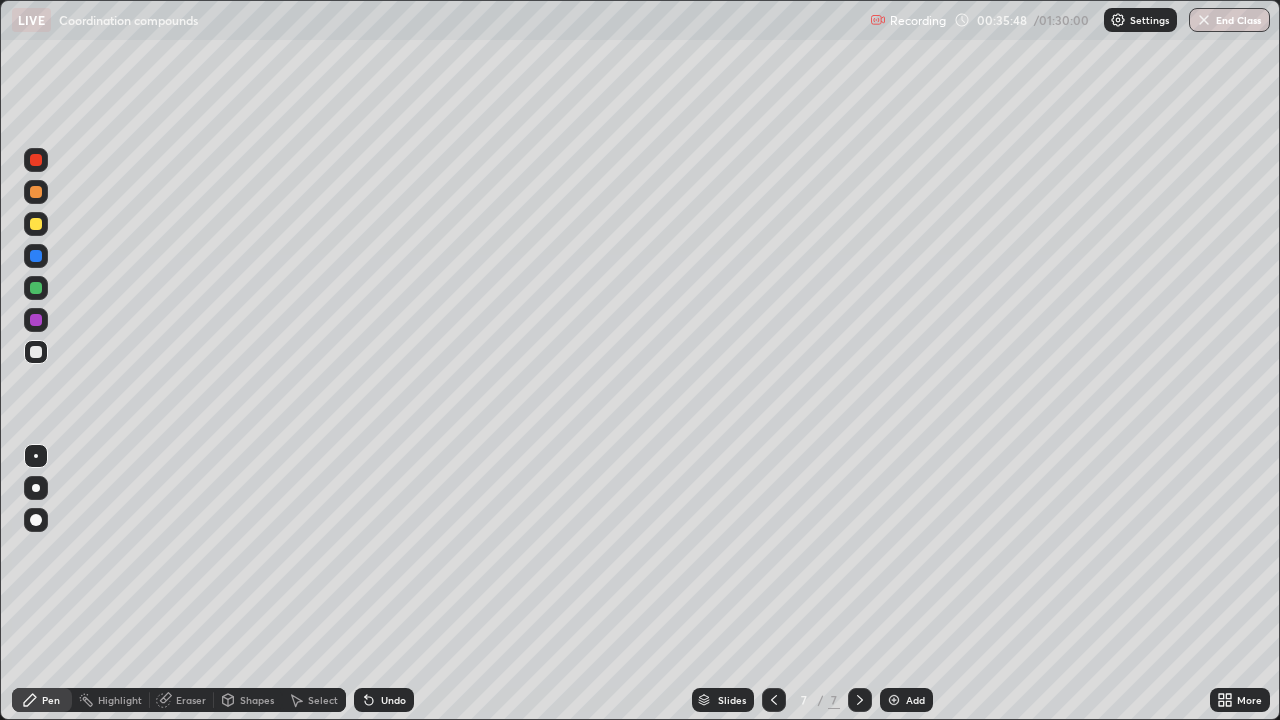 click on "Undo" at bounding box center (393, 700) 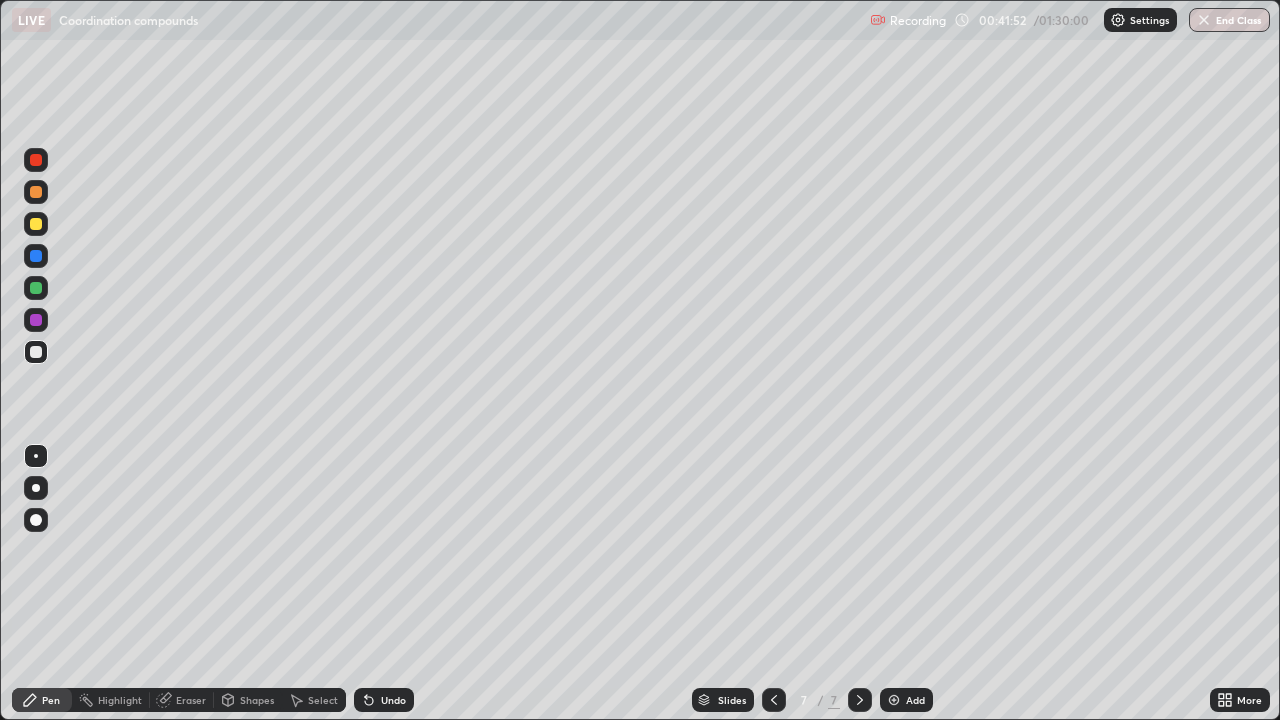 click at bounding box center (894, 700) 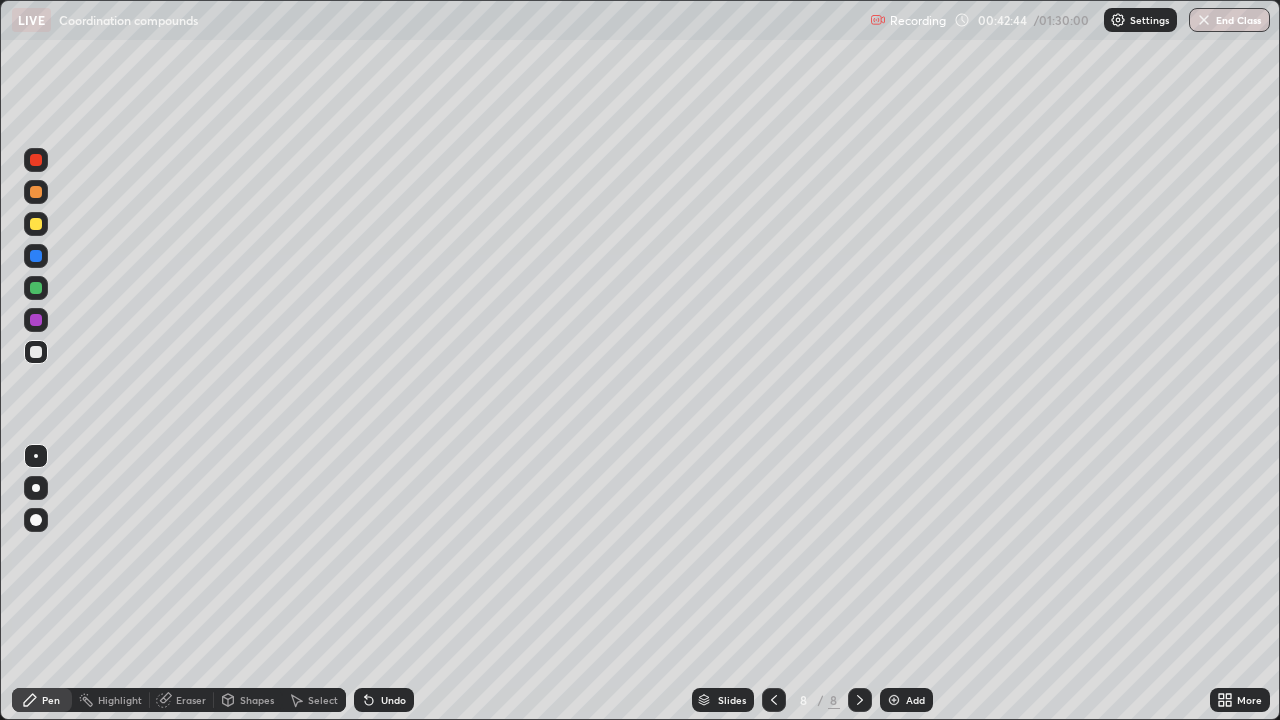 click at bounding box center [36, 256] 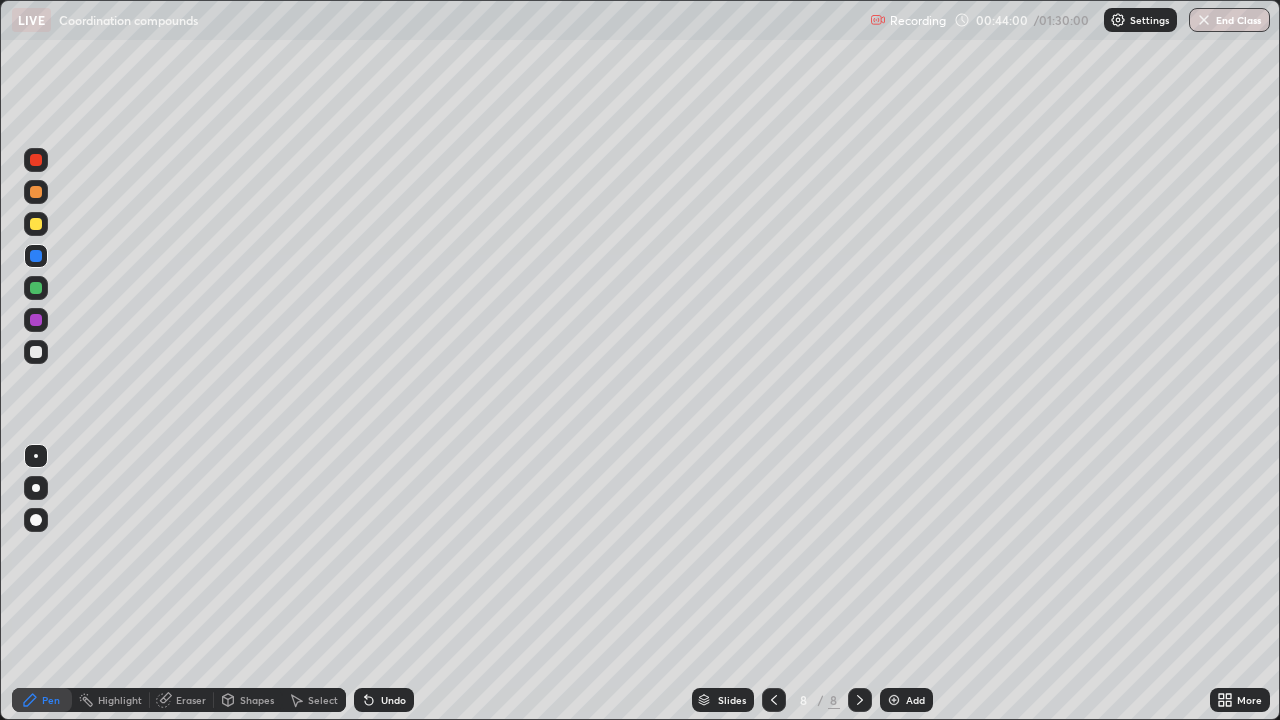 click on "Undo" at bounding box center [384, 700] 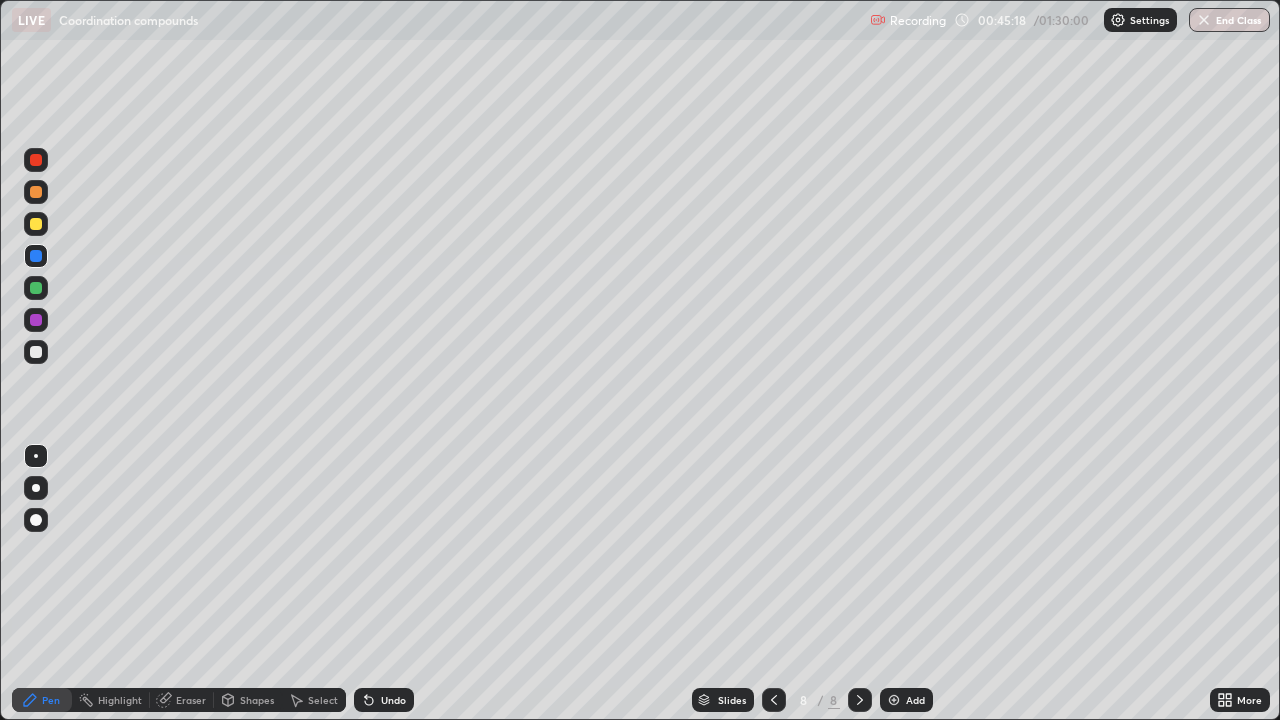 click at bounding box center [894, 700] 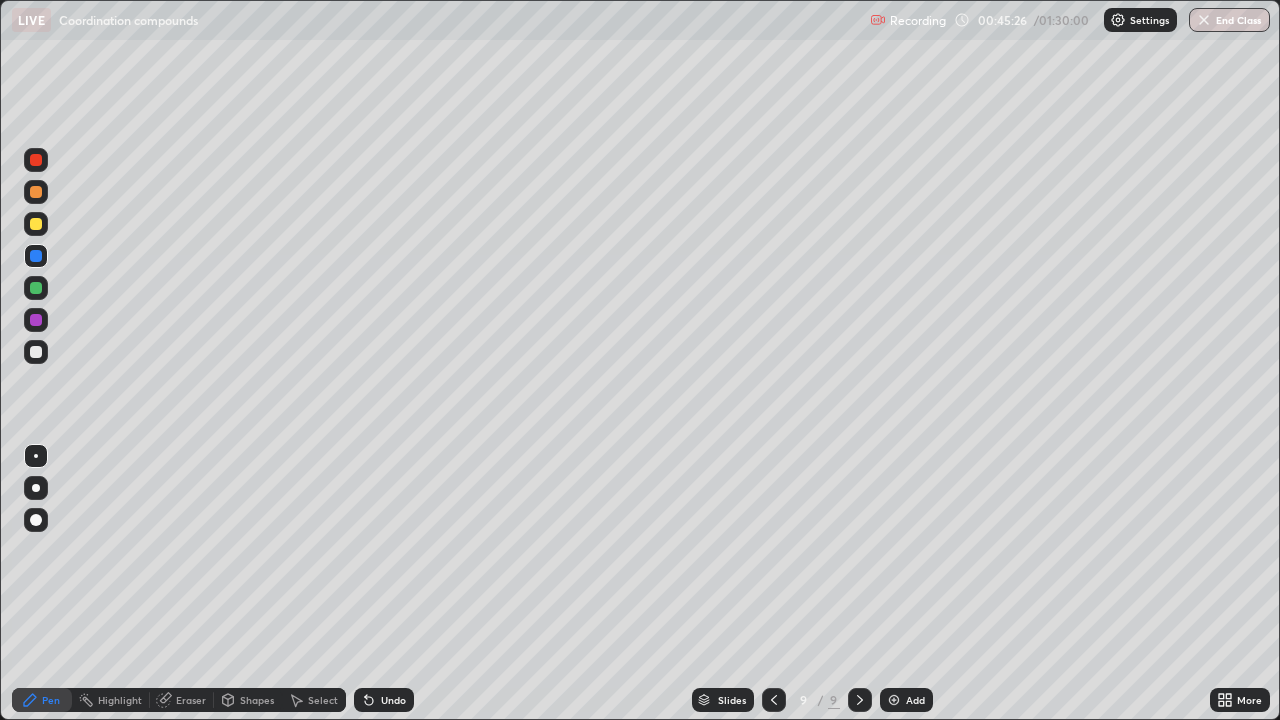 click at bounding box center (36, 352) 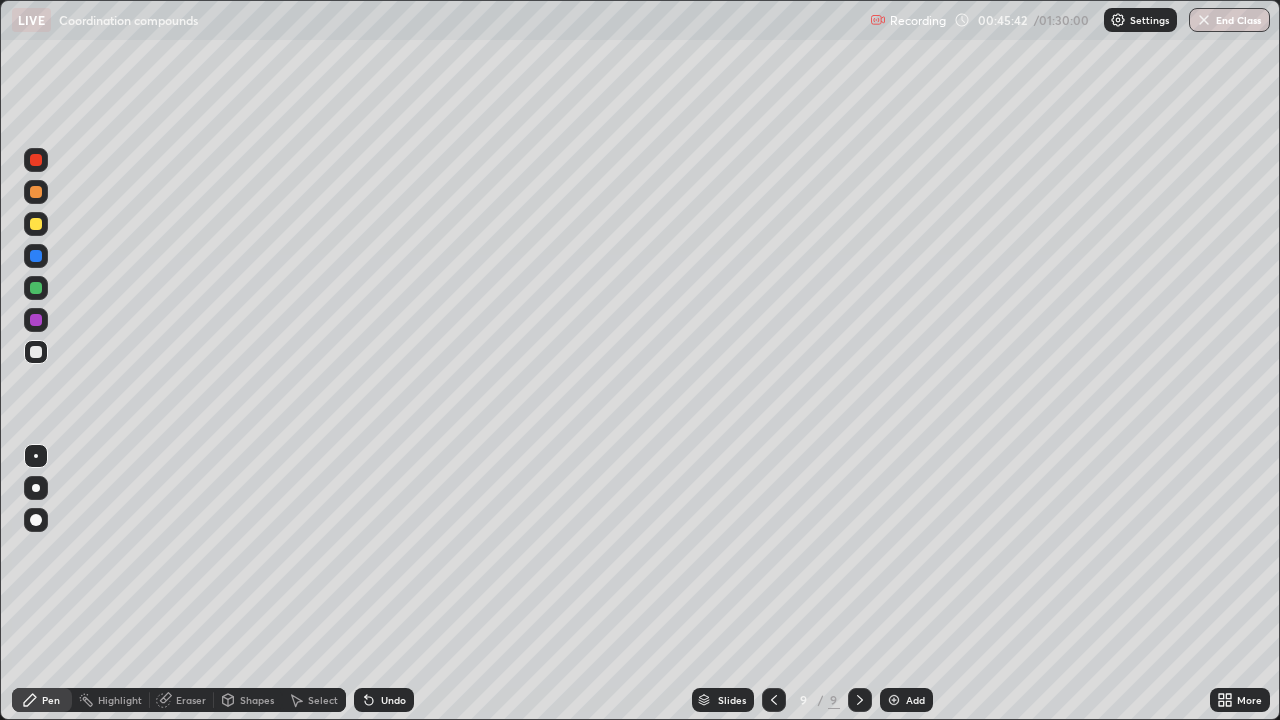 click 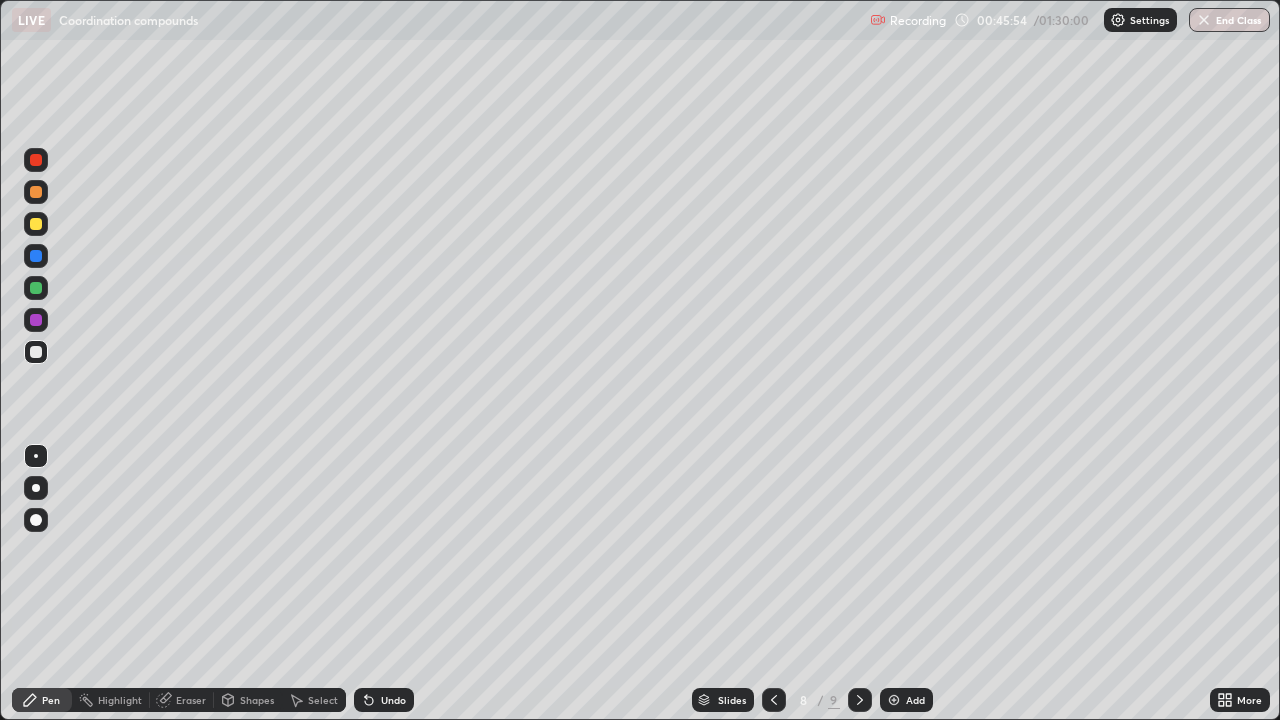 click 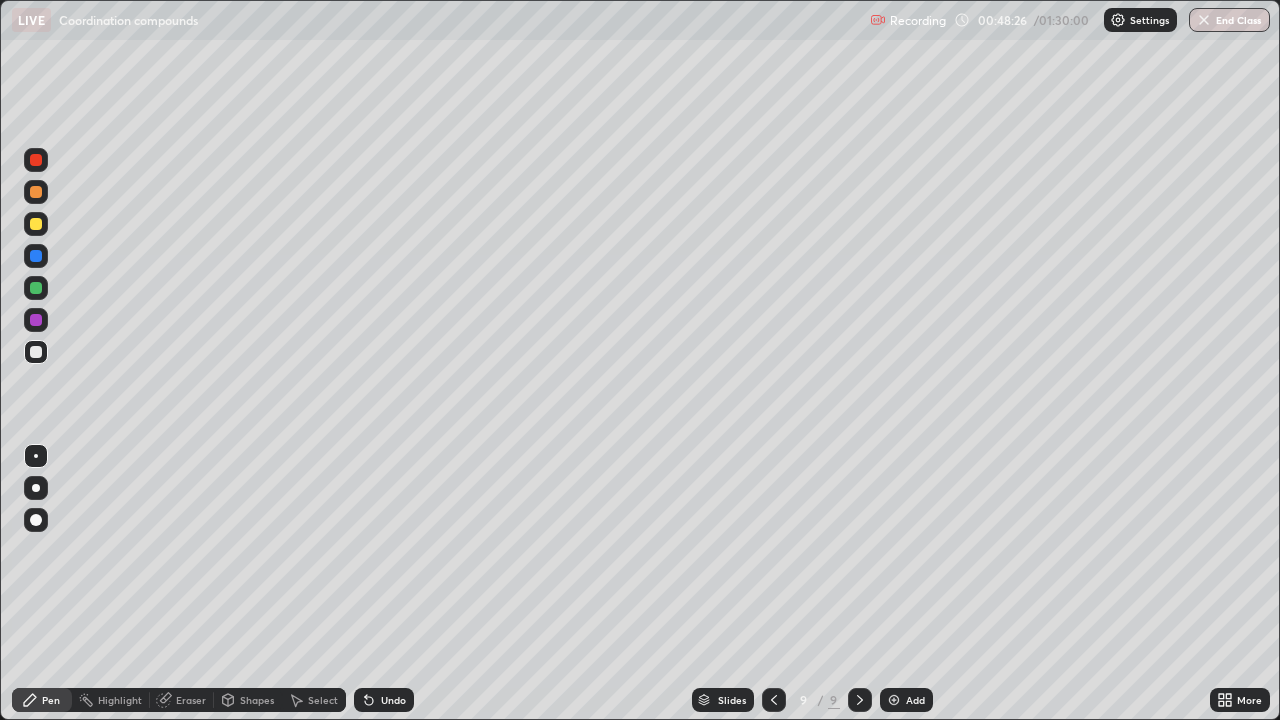 click at bounding box center [36, 320] 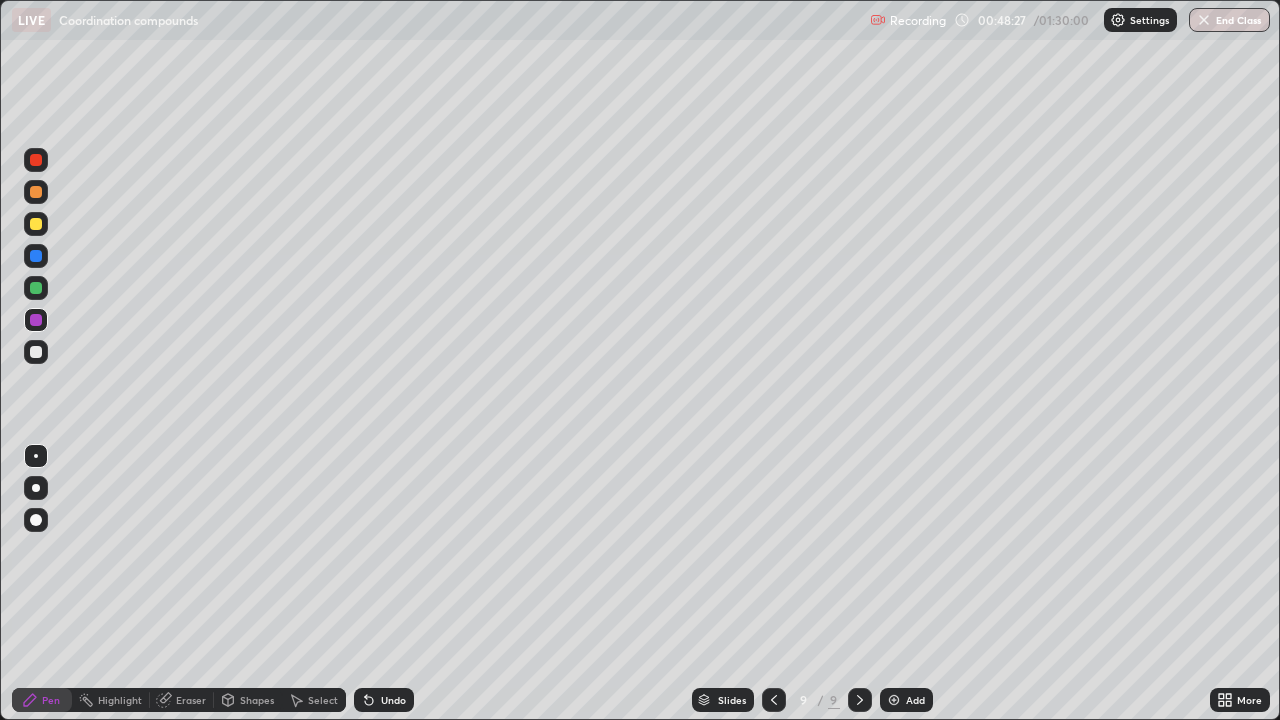click at bounding box center [36, 288] 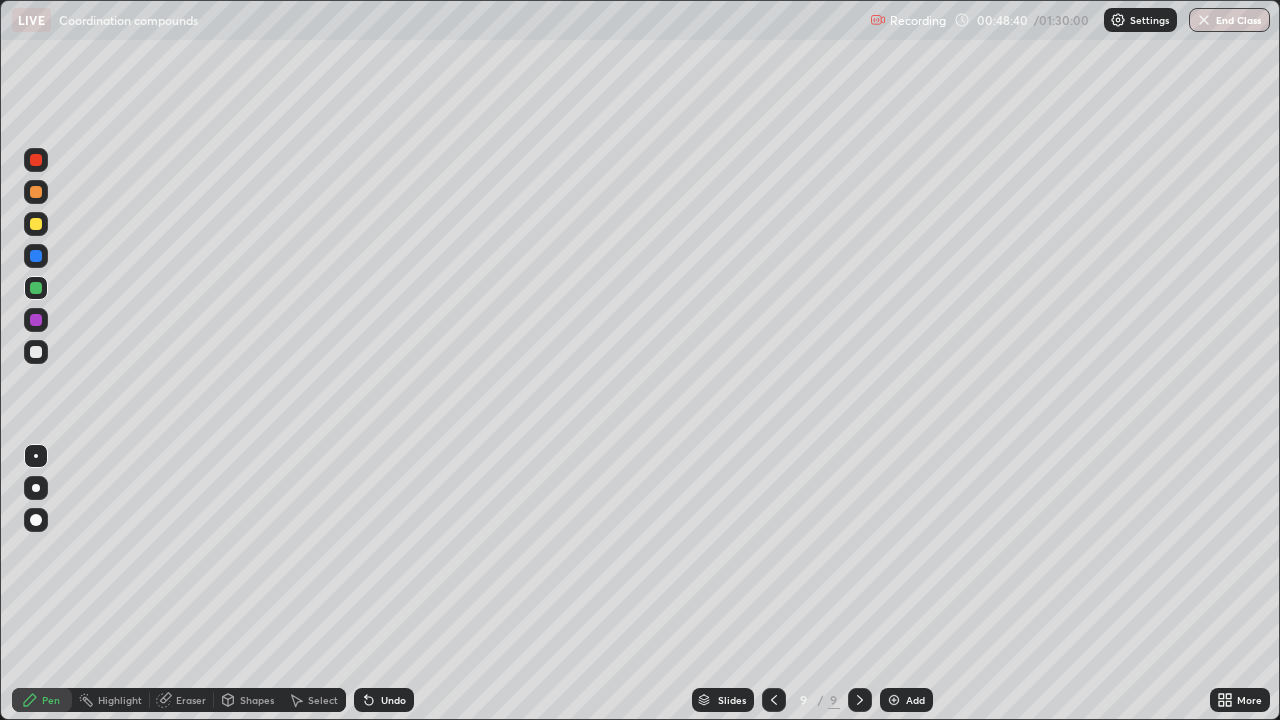 click on "Highlight" at bounding box center (120, 700) 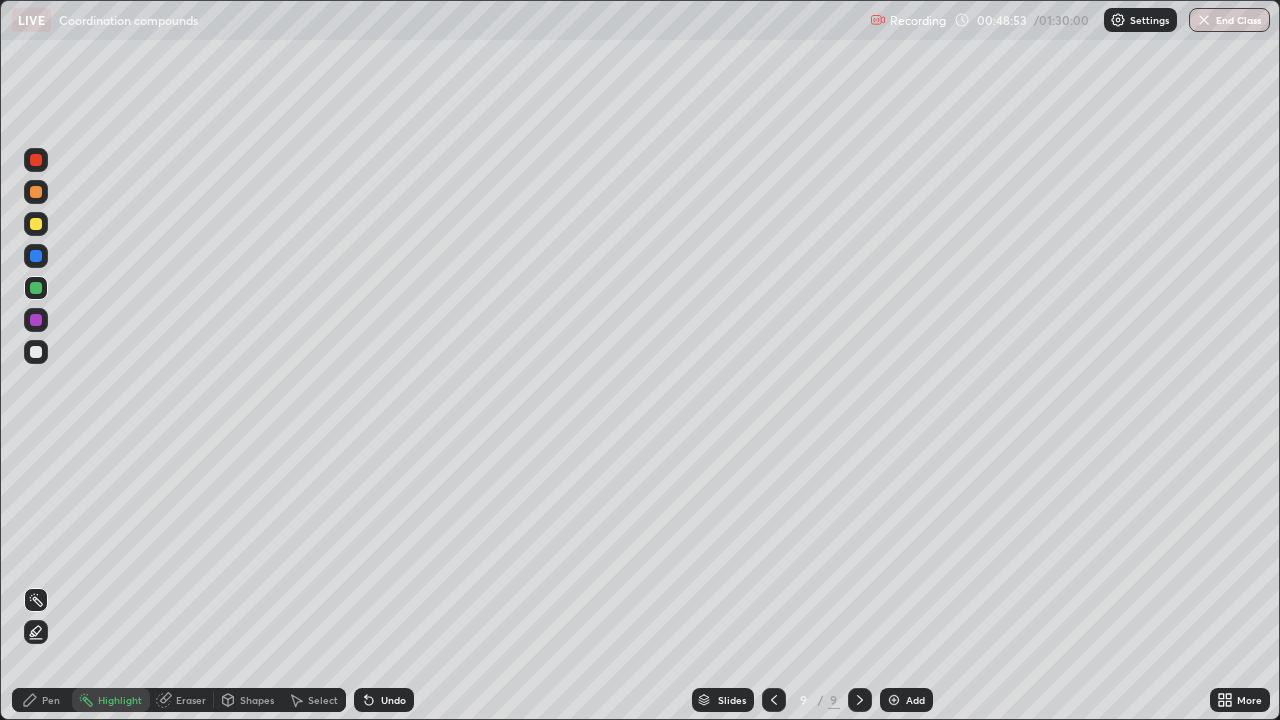 click on "Pen" at bounding box center (42, 700) 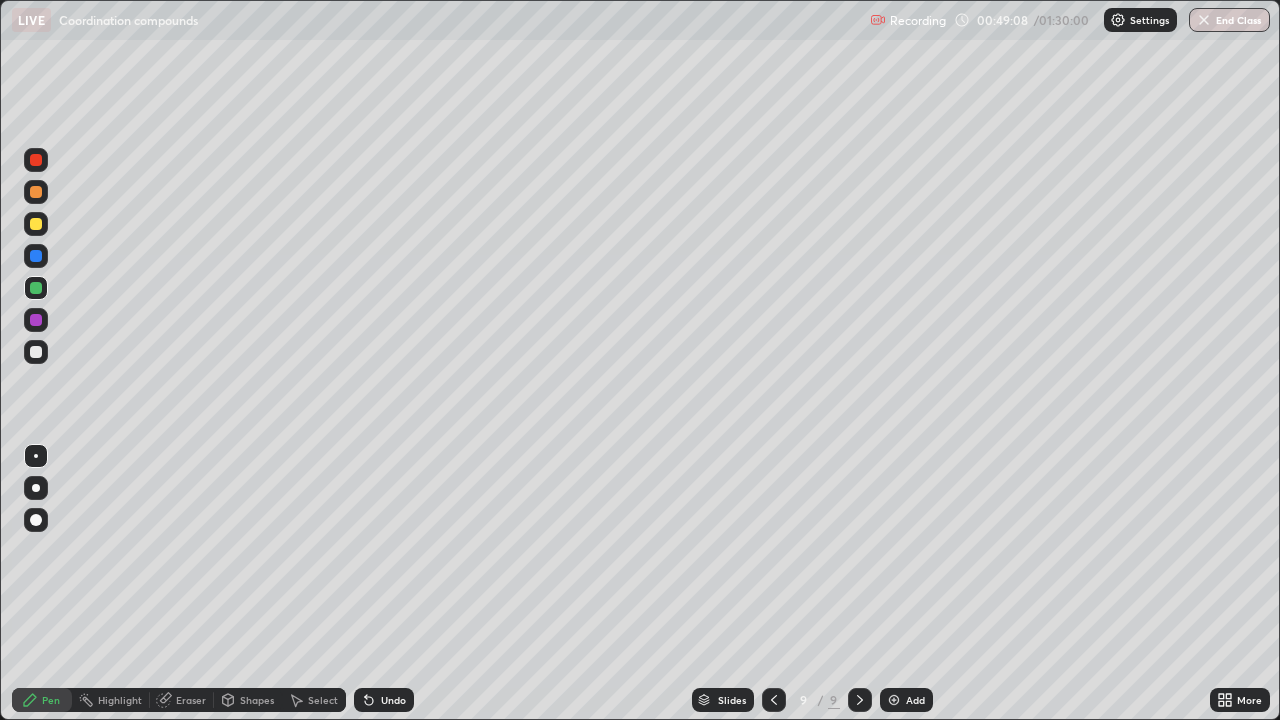 click at bounding box center [36, 288] 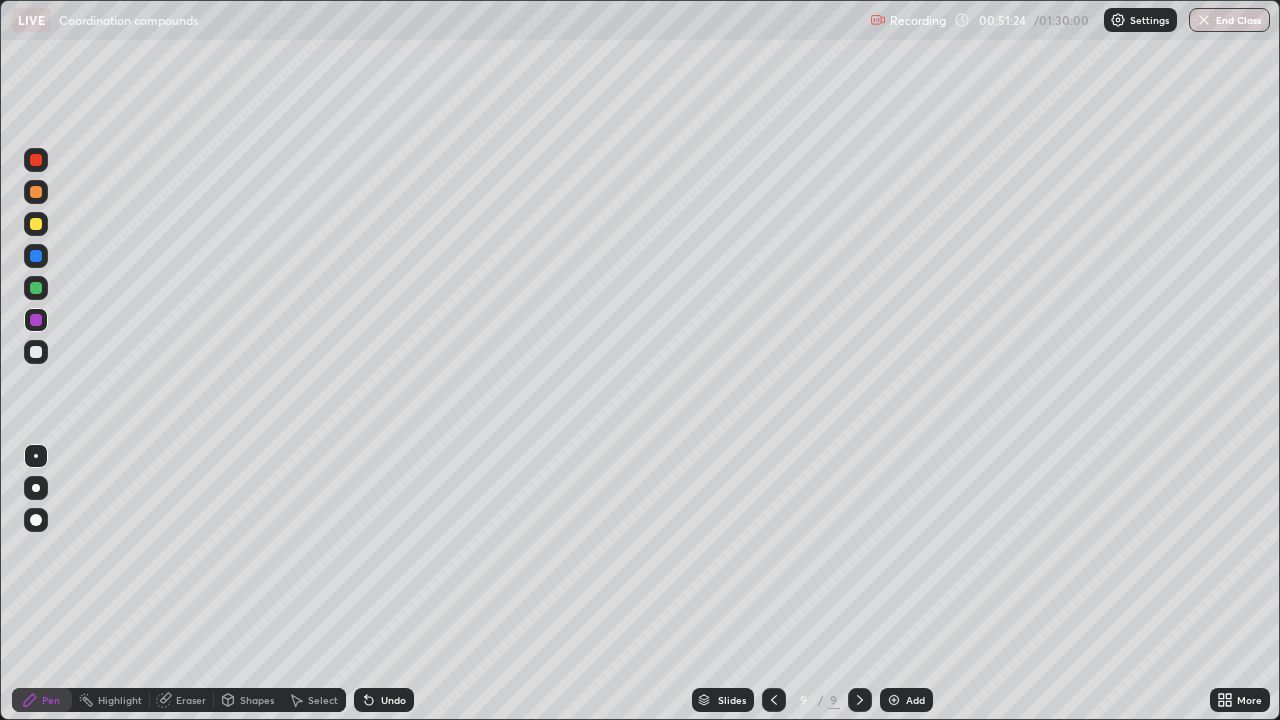 click on "Add" at bounding box center (915, 700) 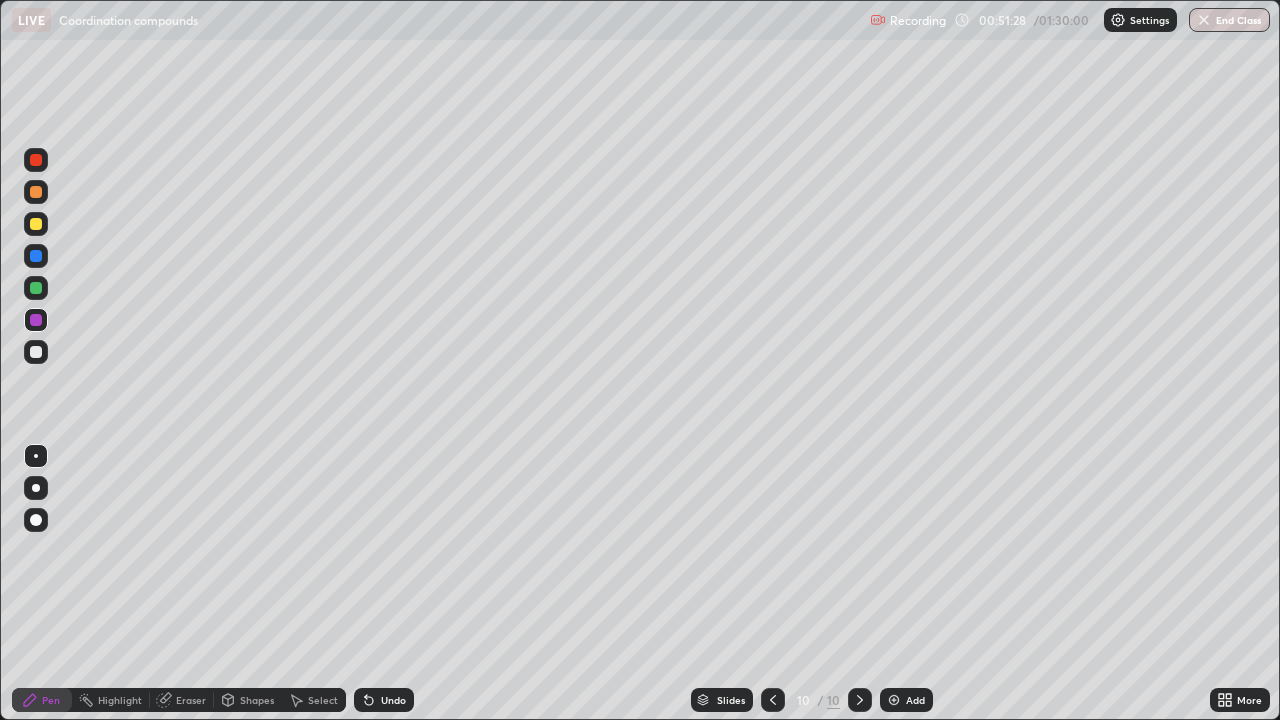 click at bounding box center [36, 288] 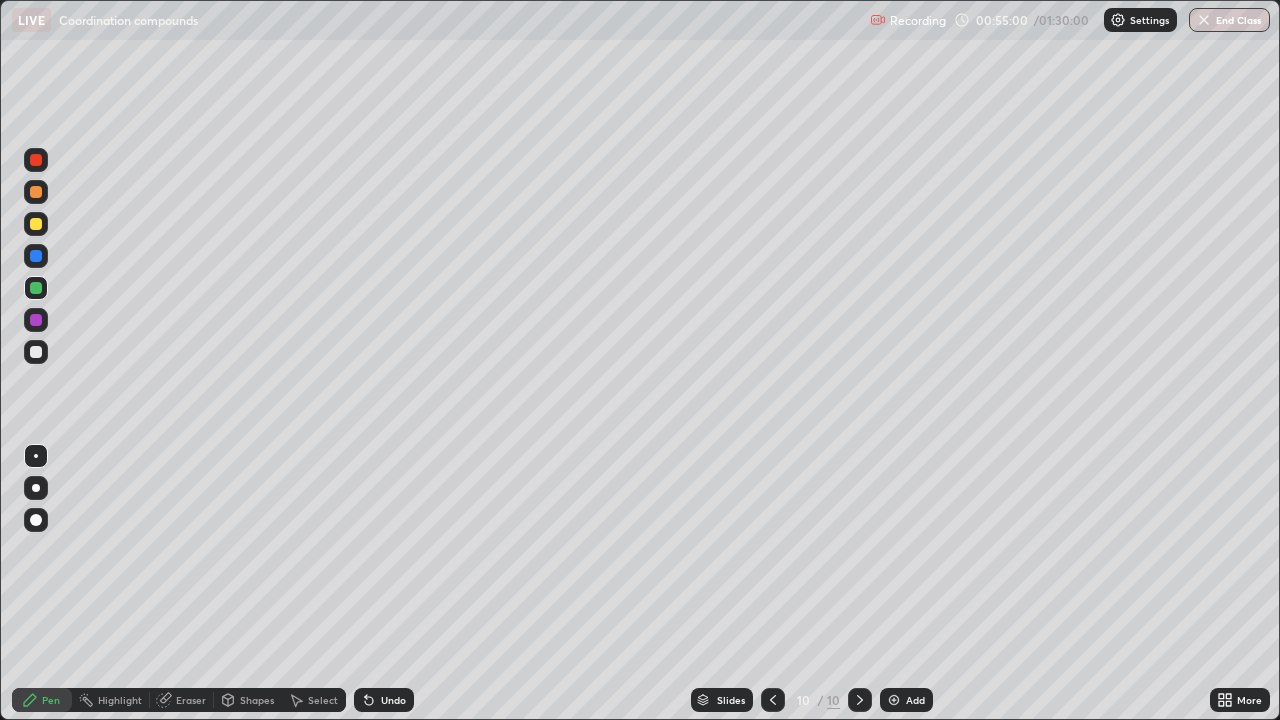 click on "Eraser" at bounding box center [182, 700] 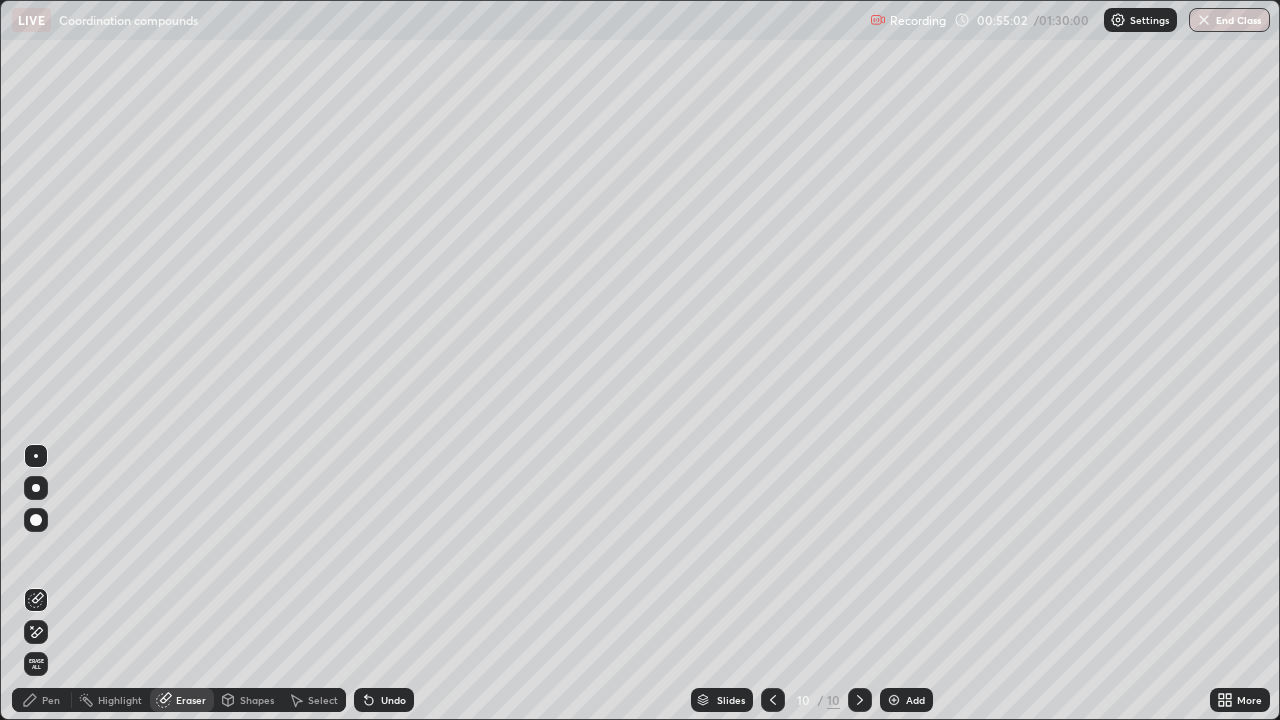 click 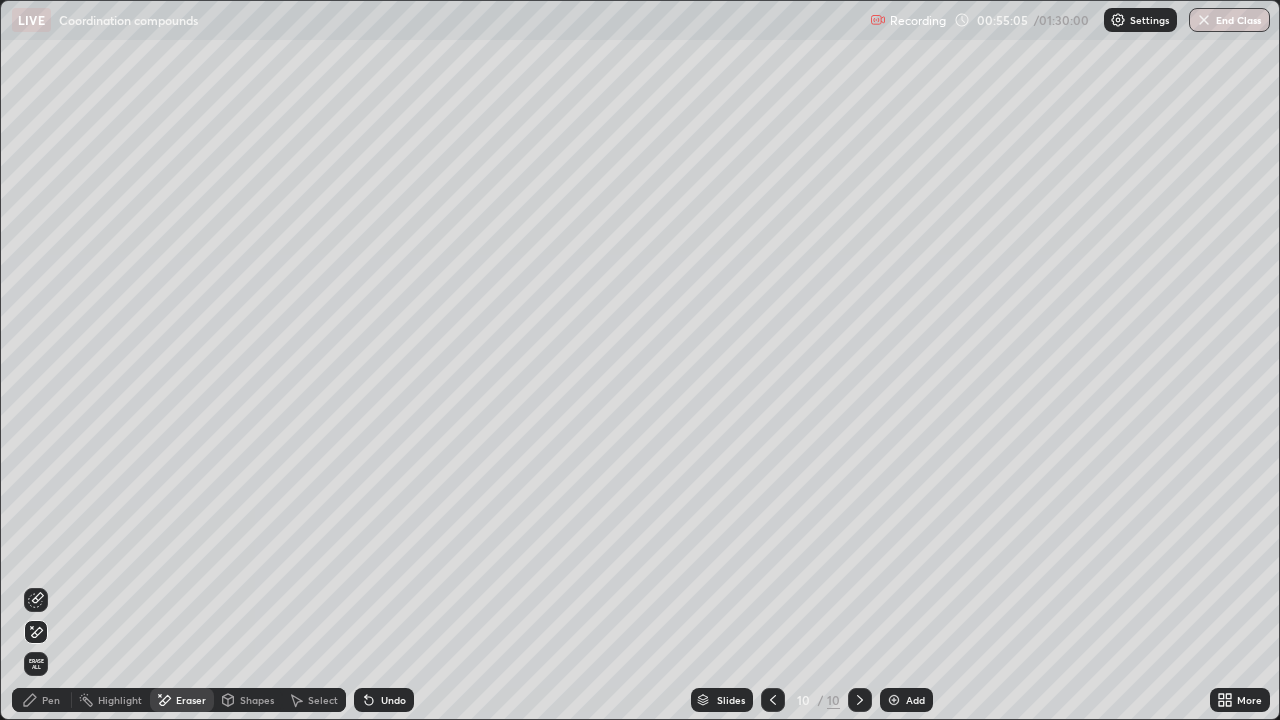 click on "Pen" at bounding box center [42, 700] 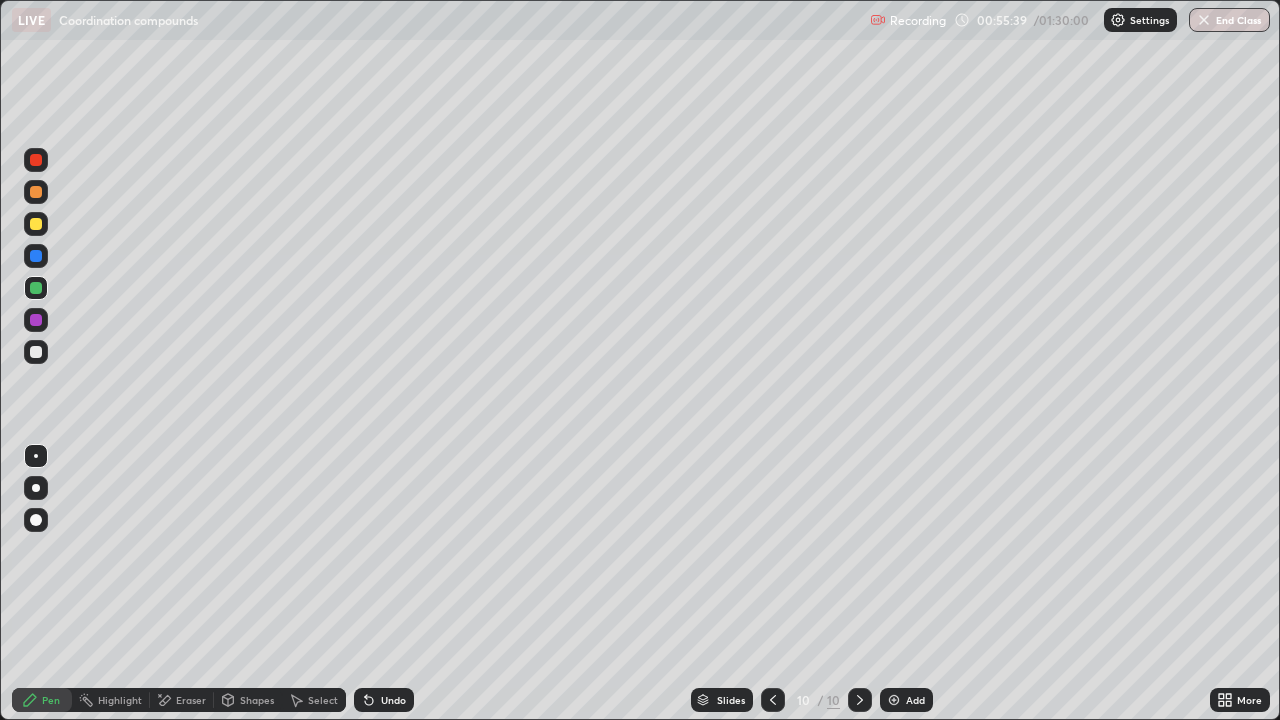 click on "Undo" at bounding box center (384, 700) 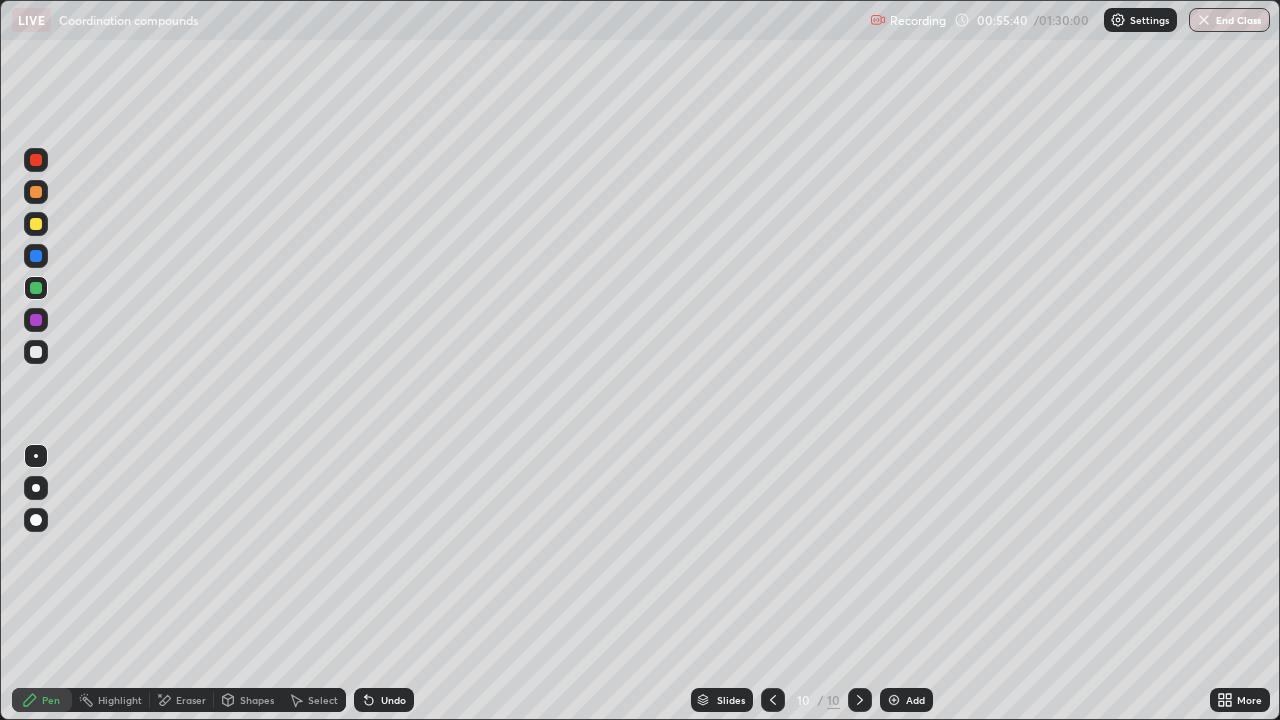 click 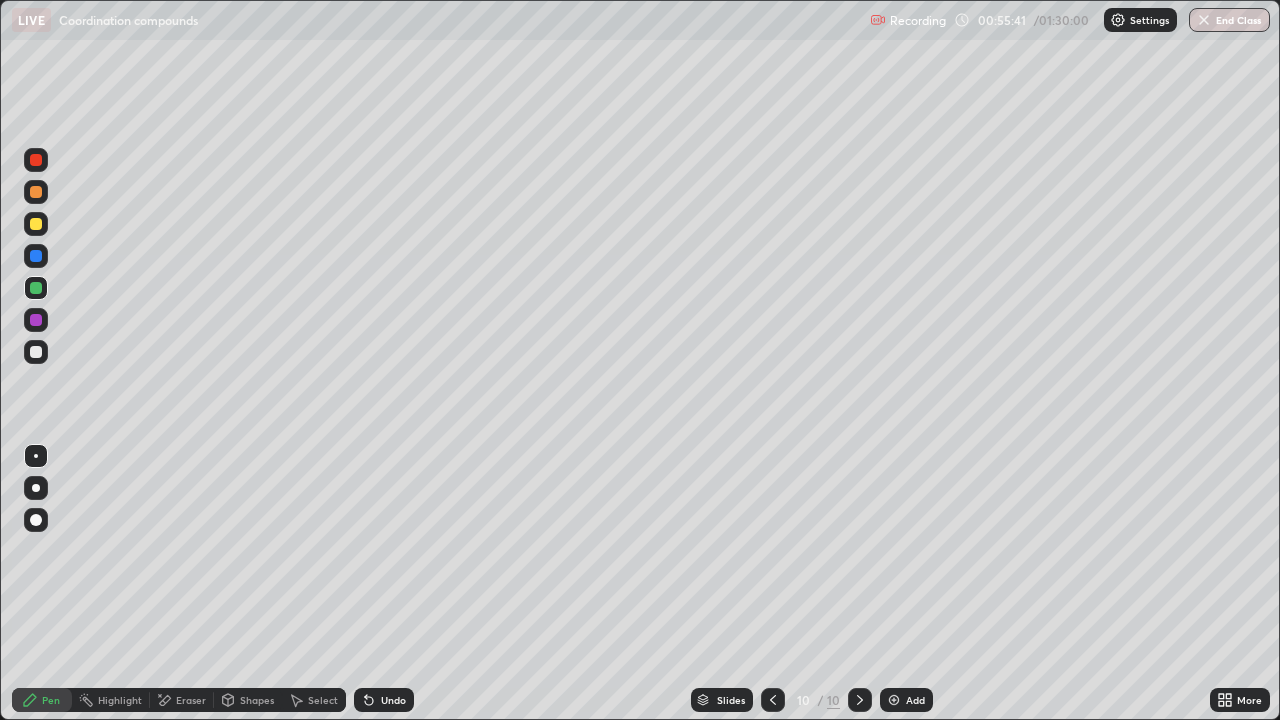 click 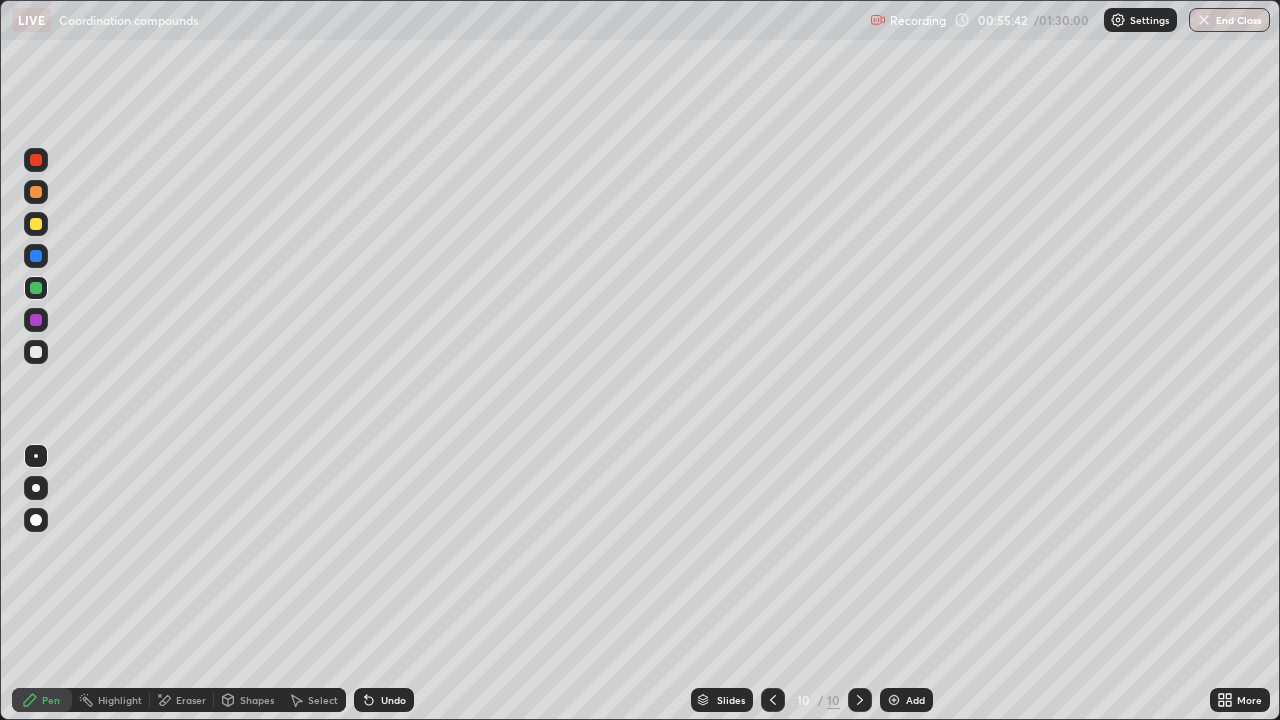 click 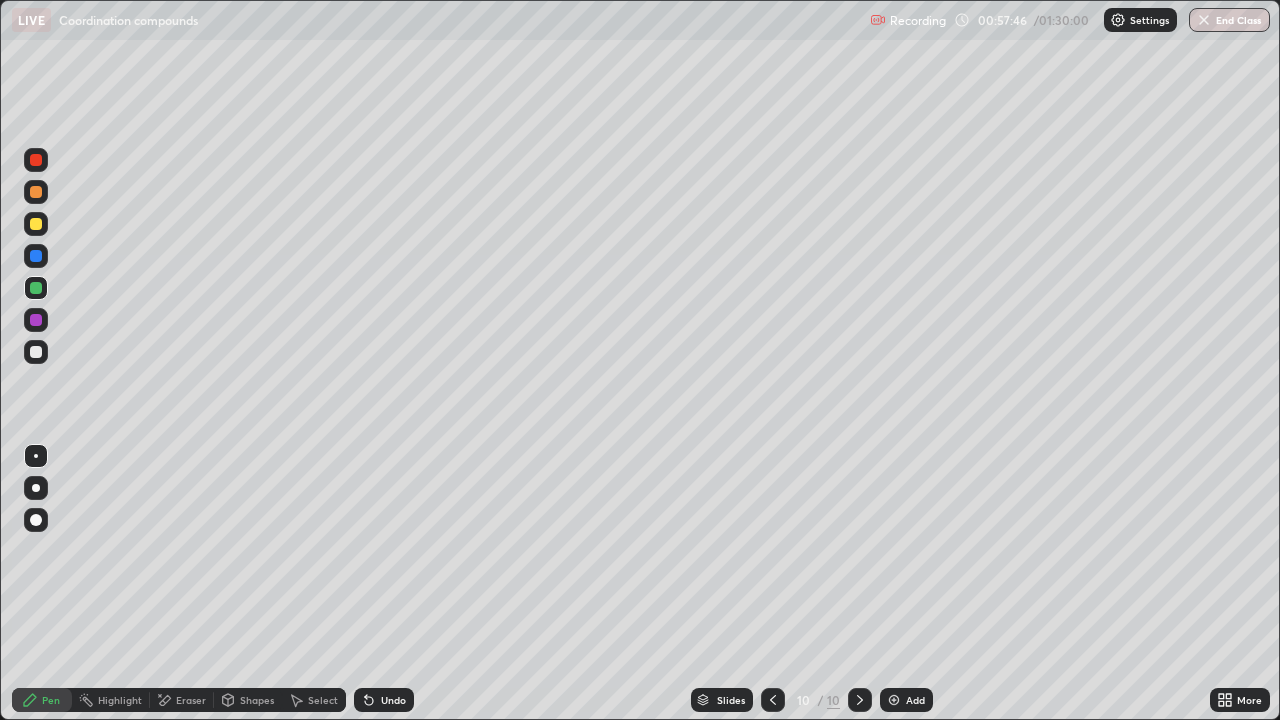 click on "Add" at bounding box center [915, 700] 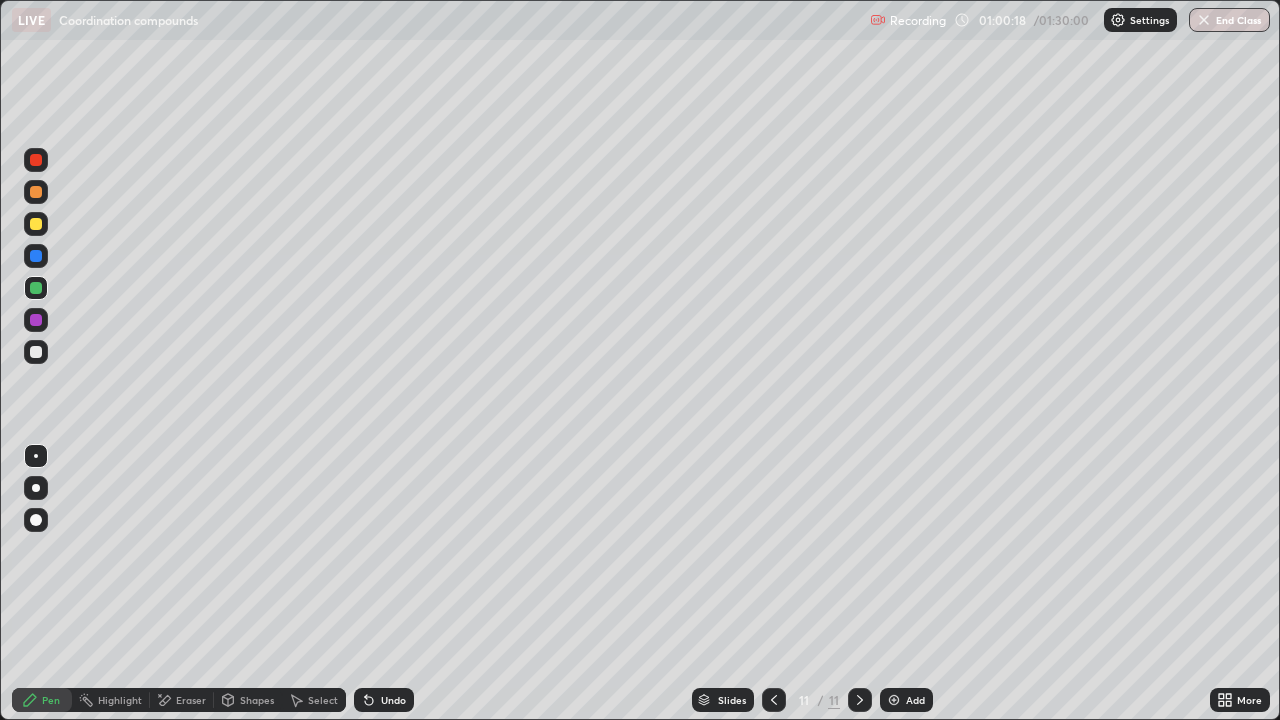 click at bounding box center (36, 352) 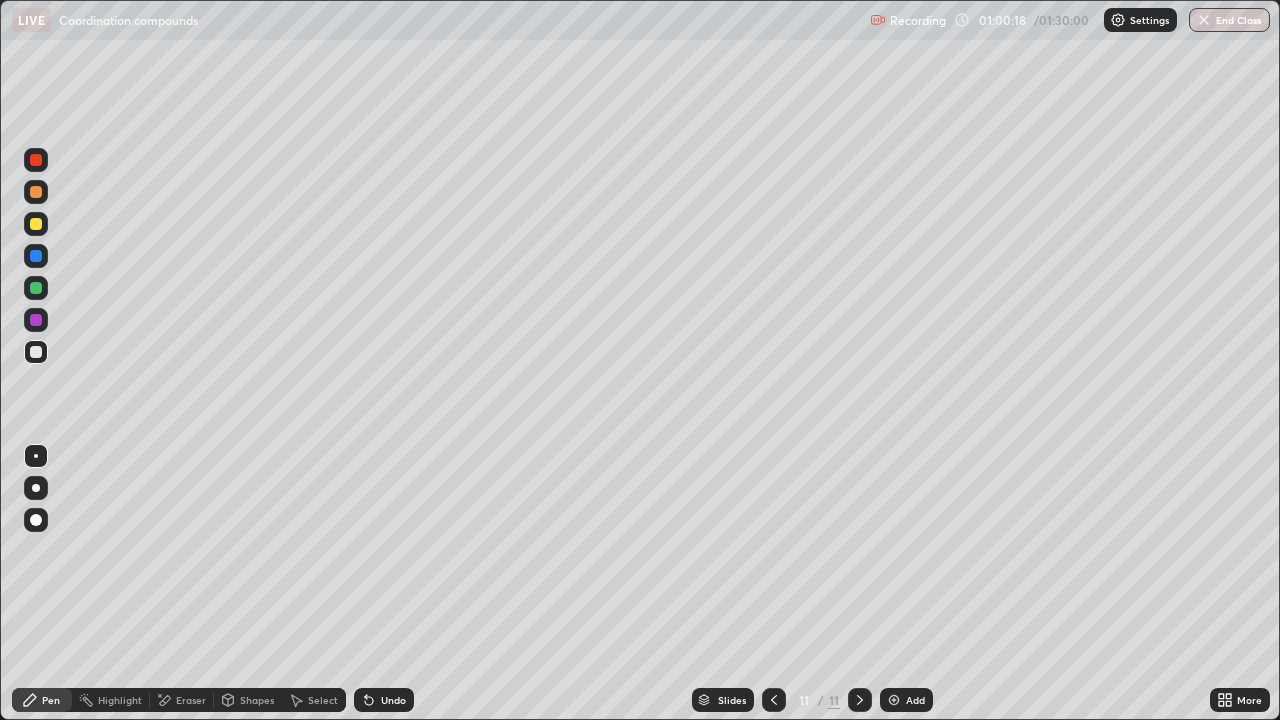 click at bounding box center [36, 320] 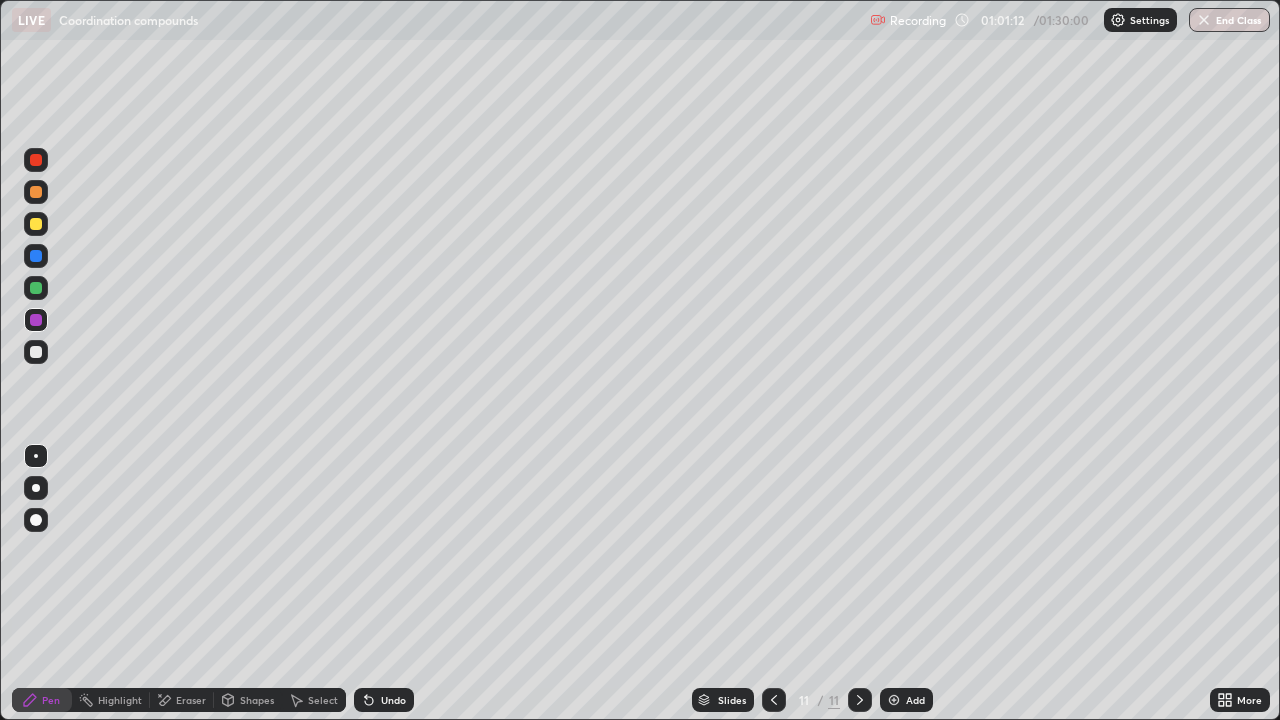 click on "Add" at bounding box center (915, 700) 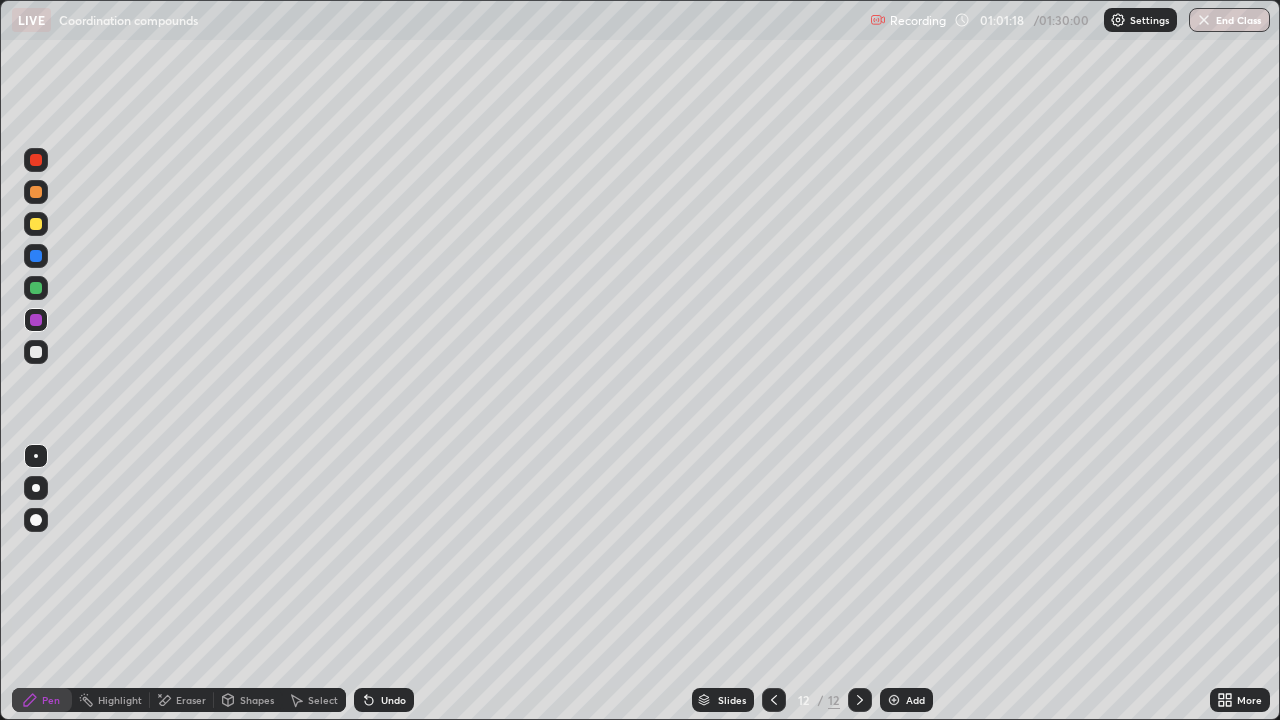 click at bounding box center [36, 224] 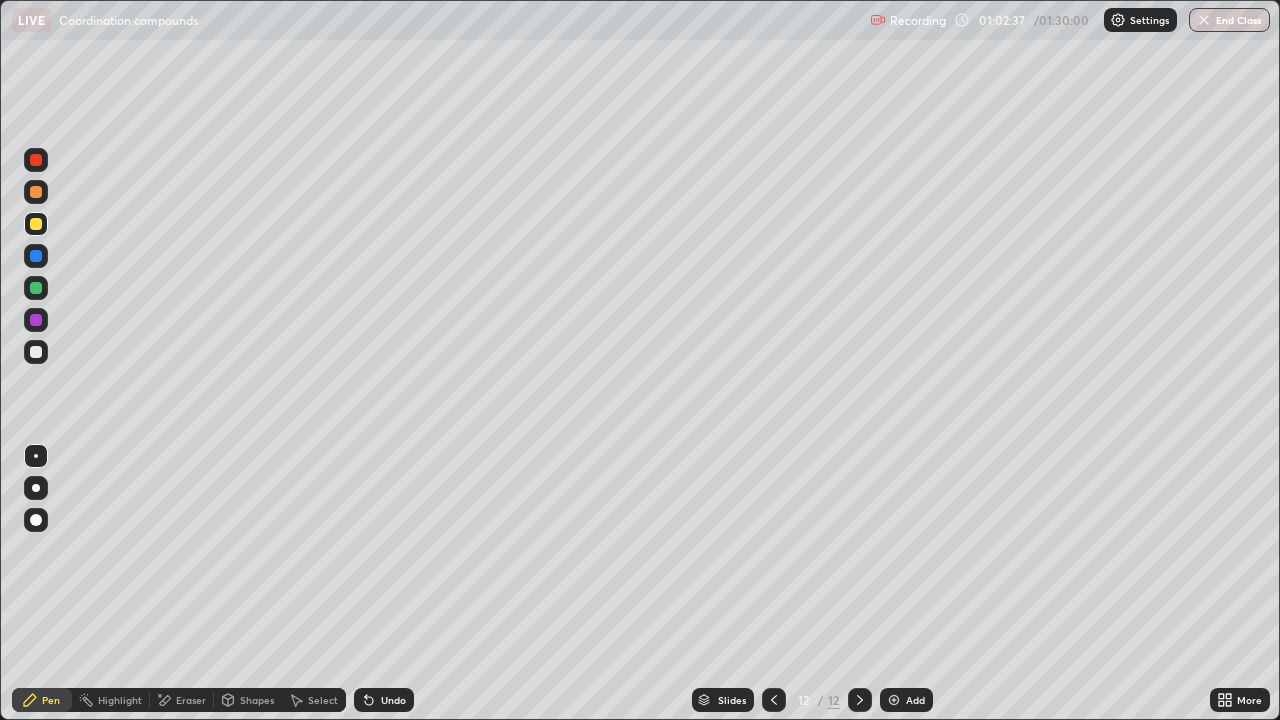 click at bounding box center (36, 320) 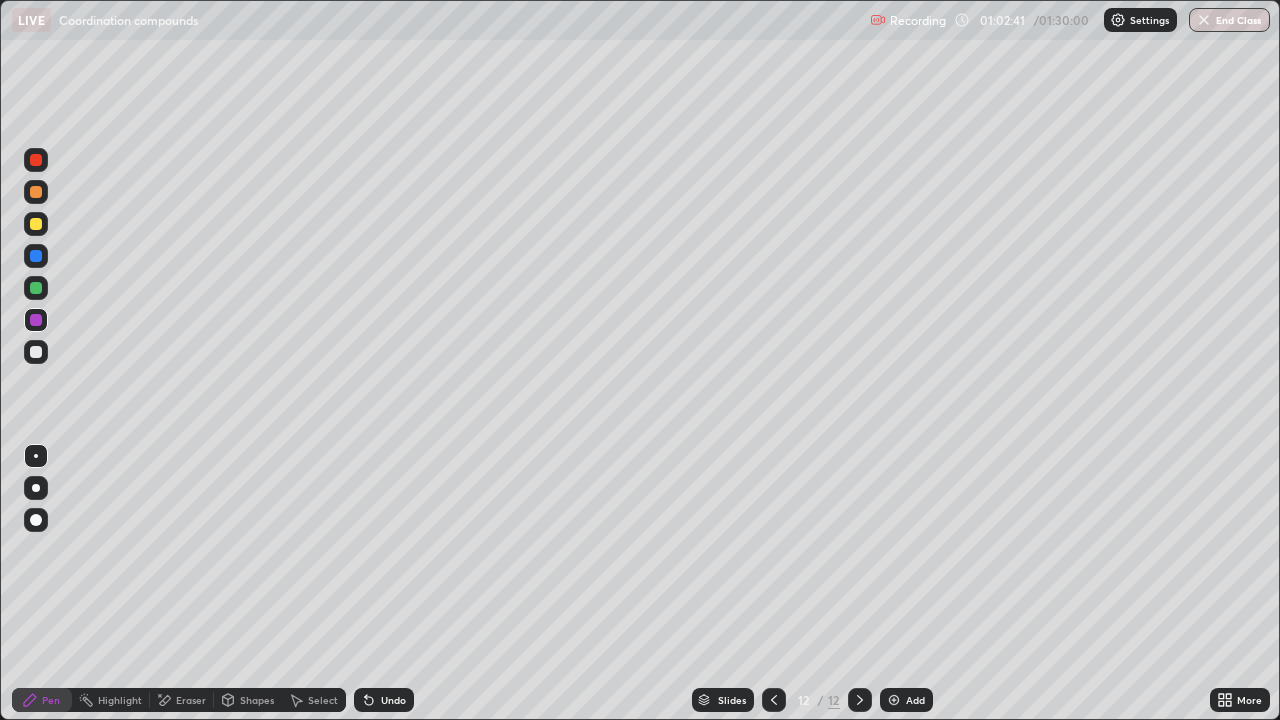 click at bounding box center (36, 352) 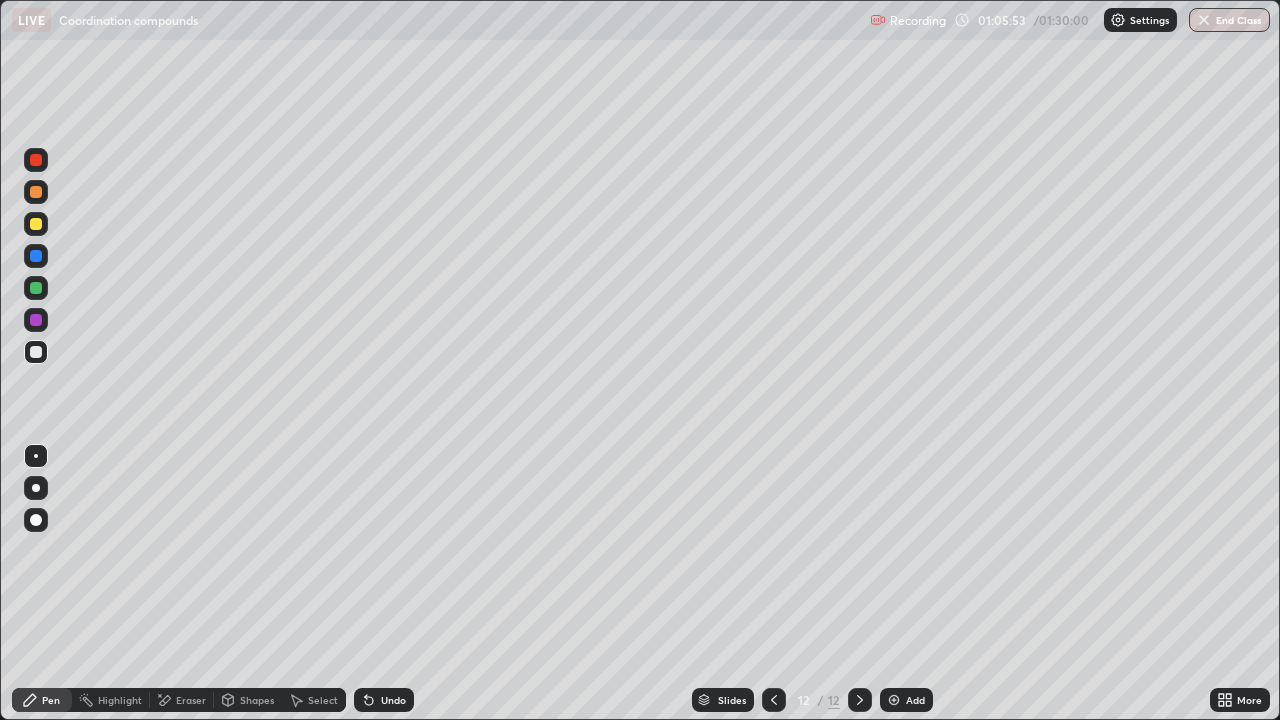 click at bounding box center [894, 700] 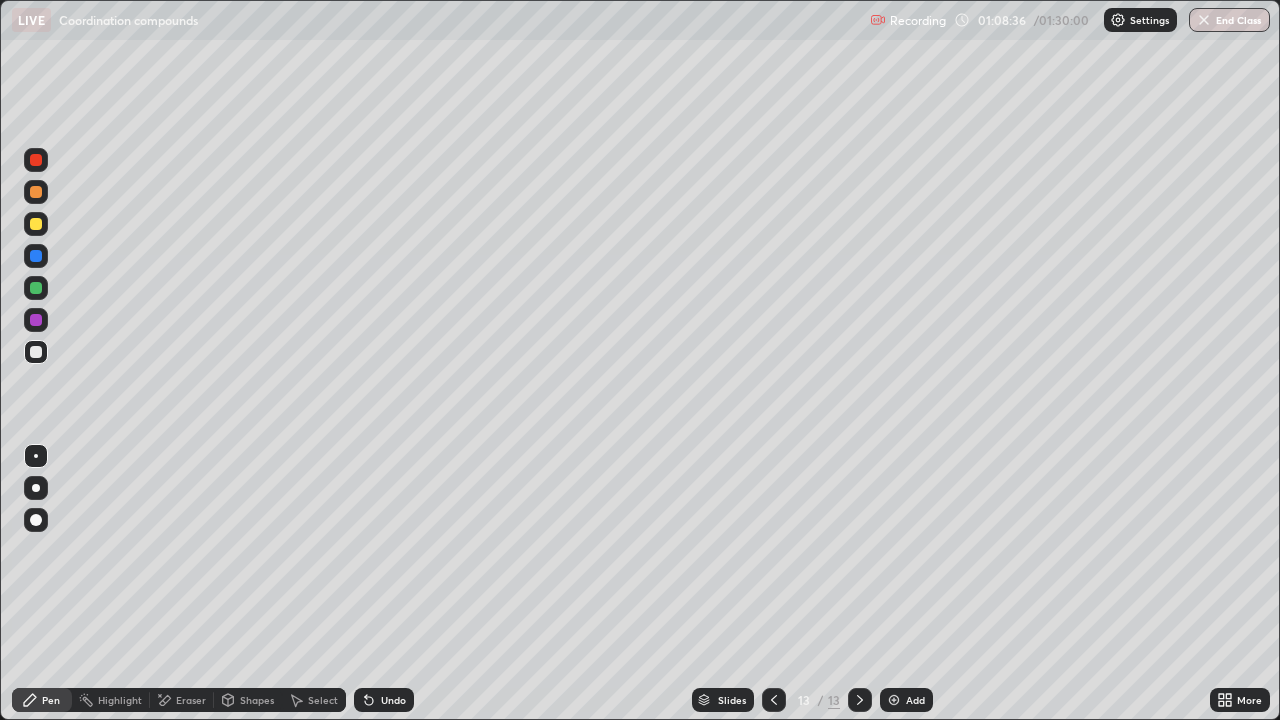 click at bounding box center (894, 700) 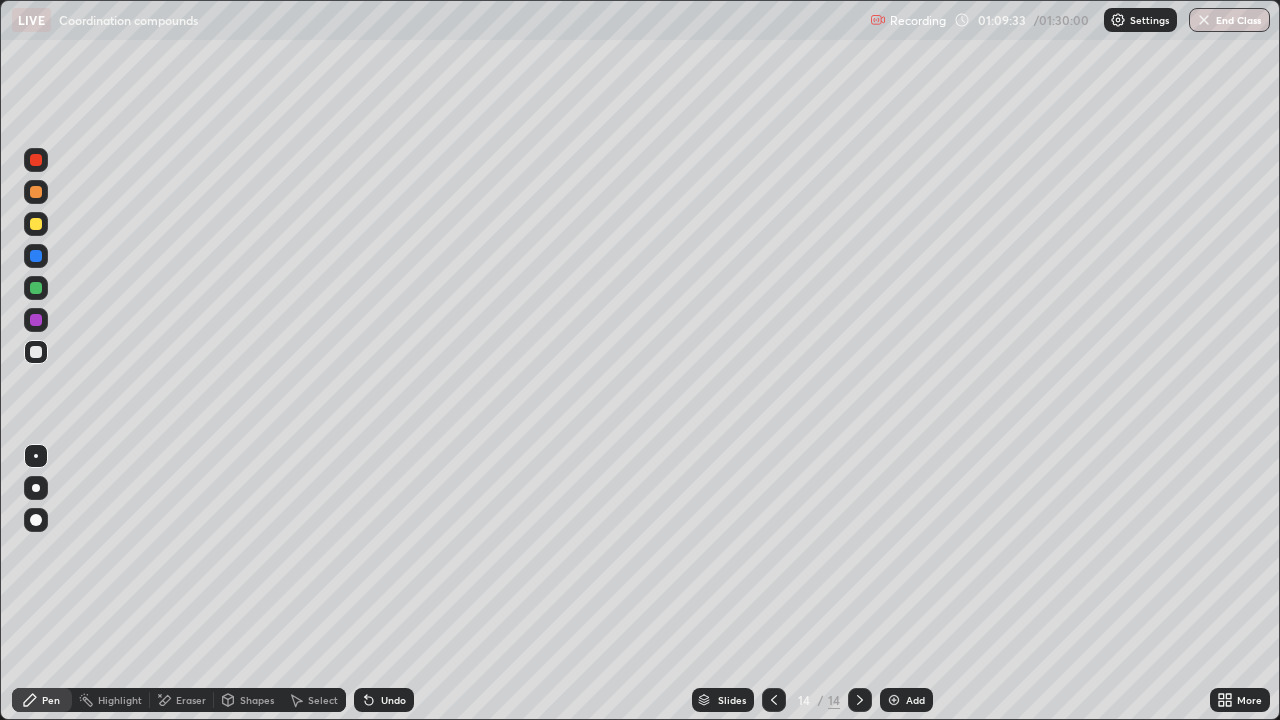 click at bounding box center [36, 352] 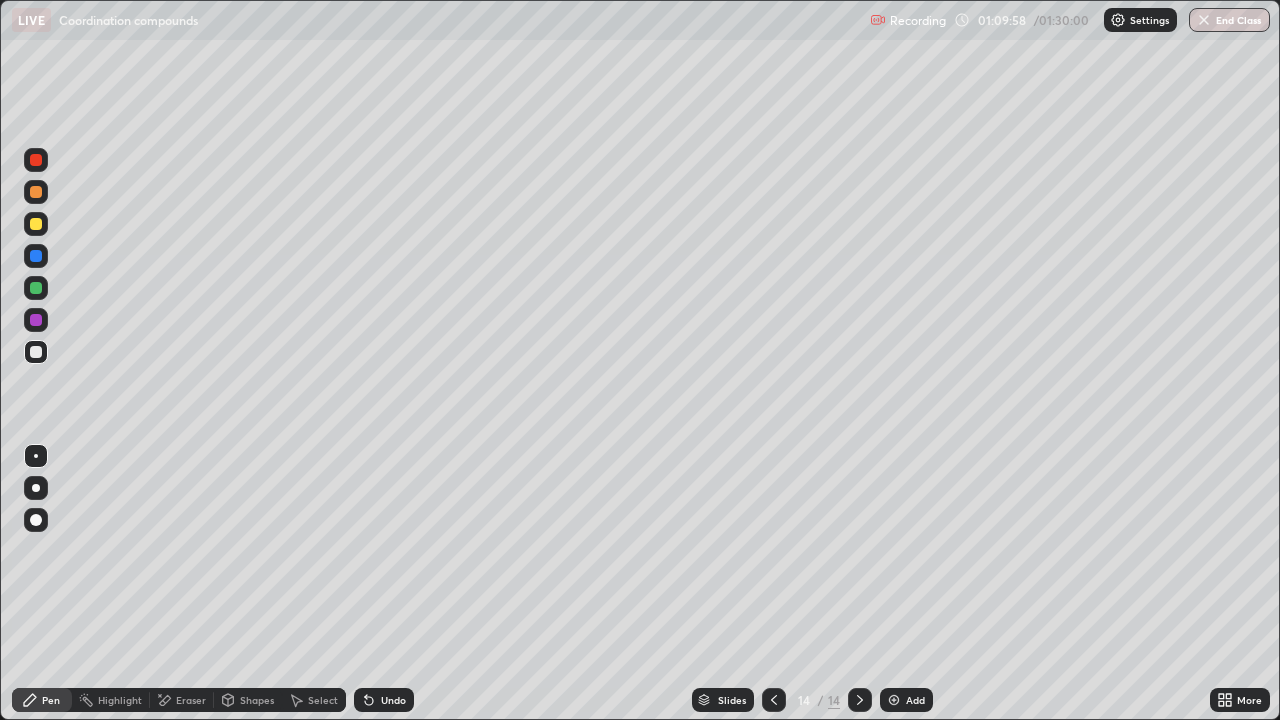 click on "Undo" at bounding box center [393, 700] 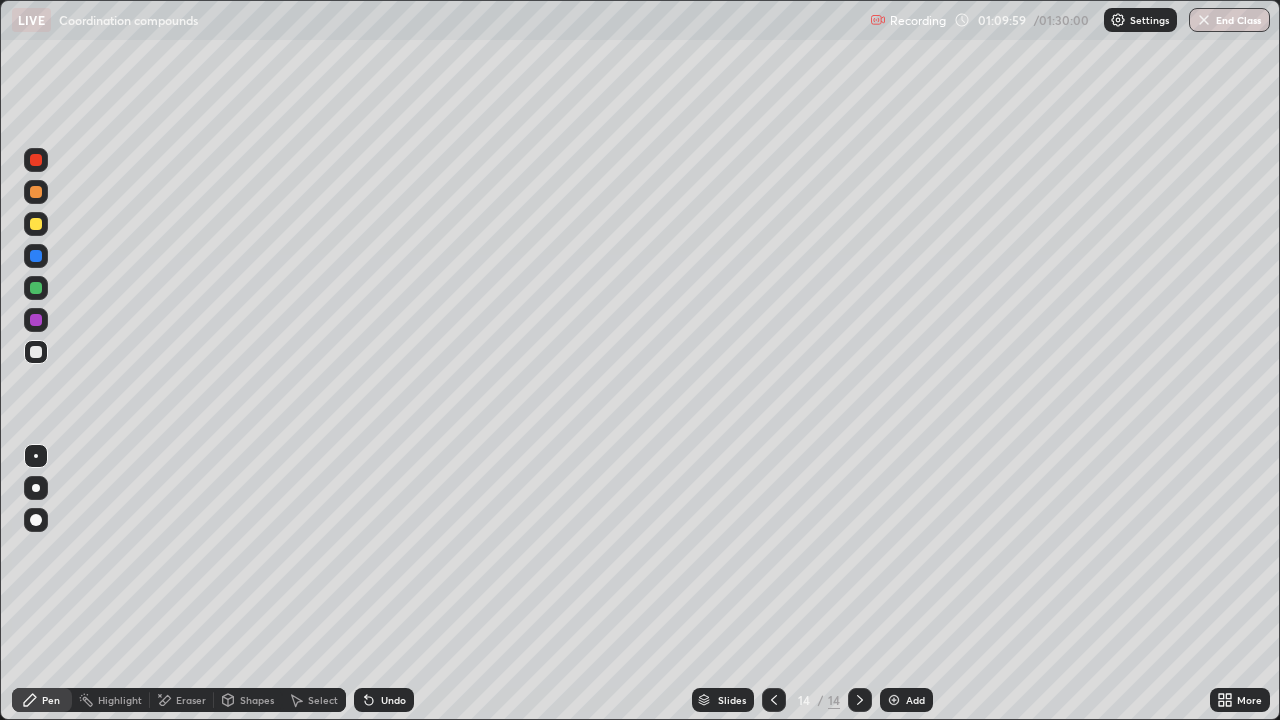 click on "Undo" at bounding box center (393, 700) 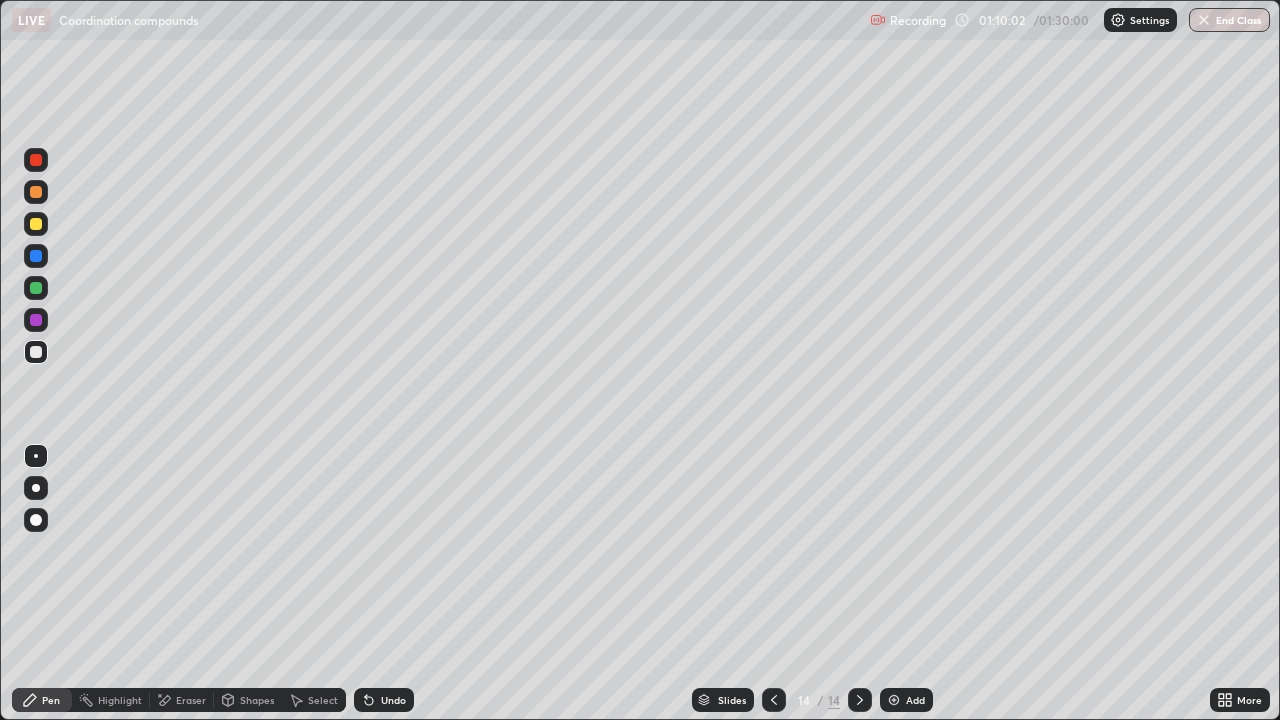 click on "Undo" at bounding box center (393, 700) 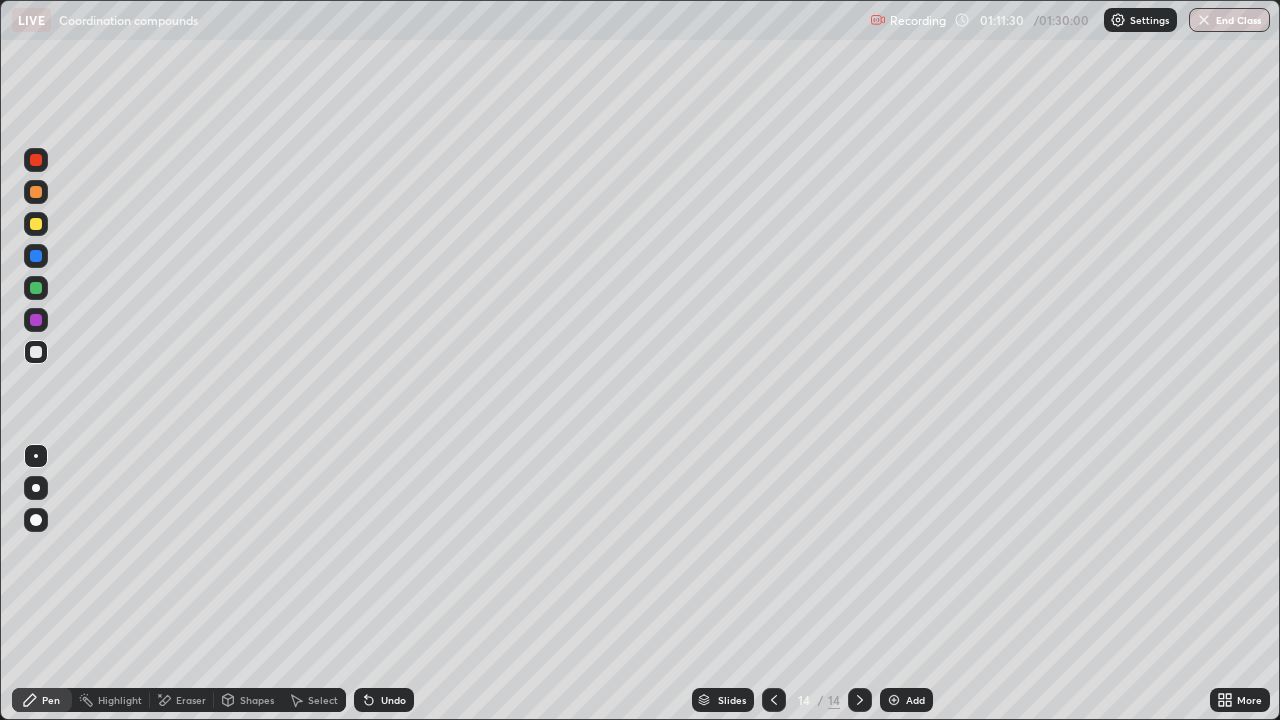 click on "Add" at bounding box center (915, 700) 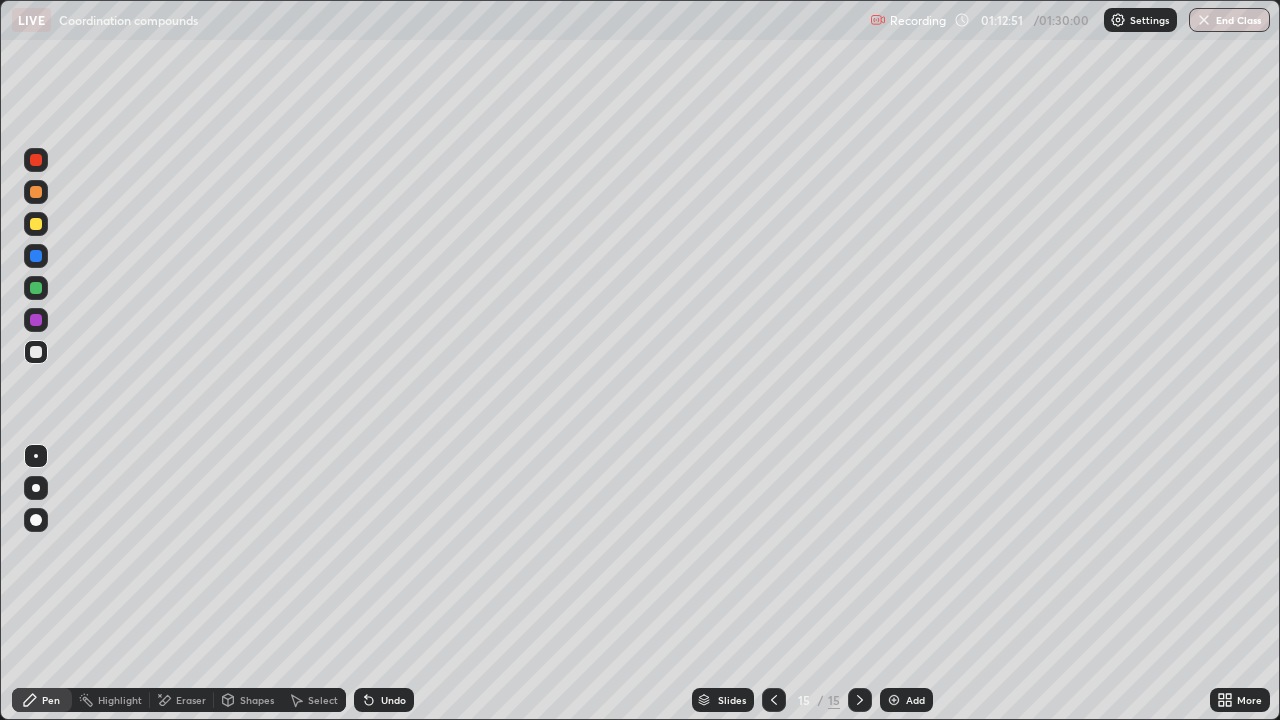 click at bounding box center (36, 256) 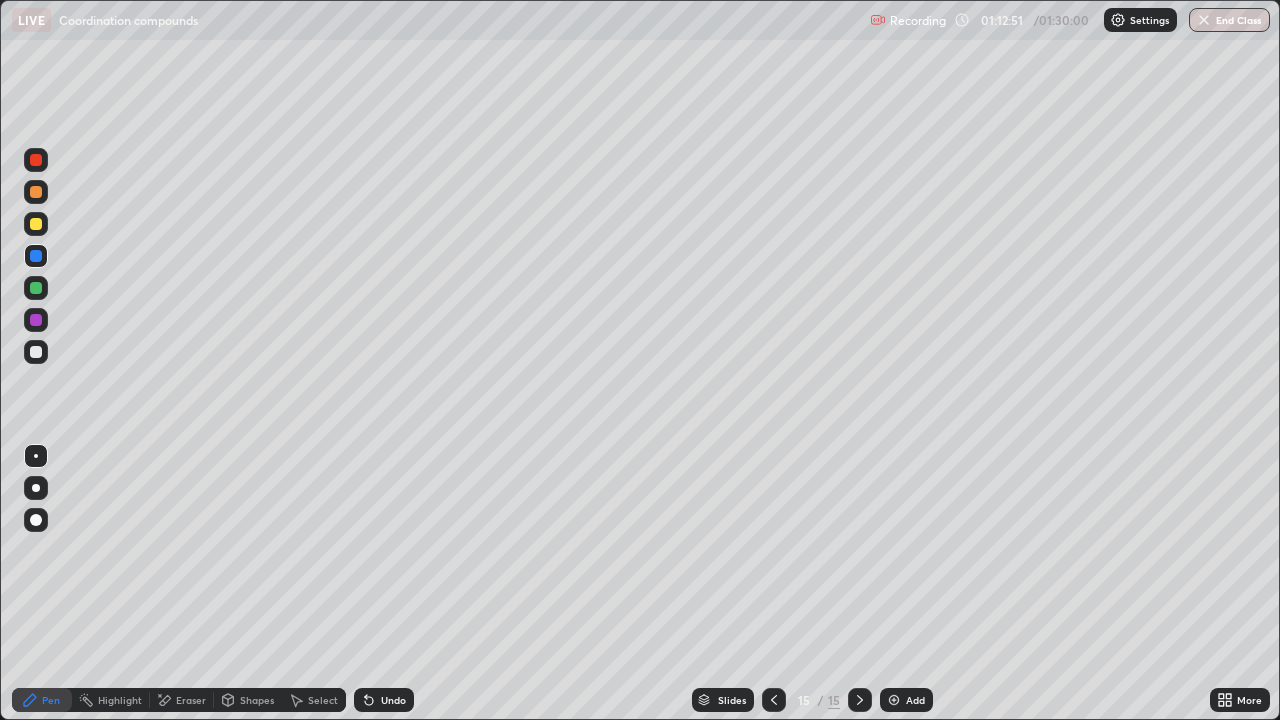 click at bounding box center [36, 224] 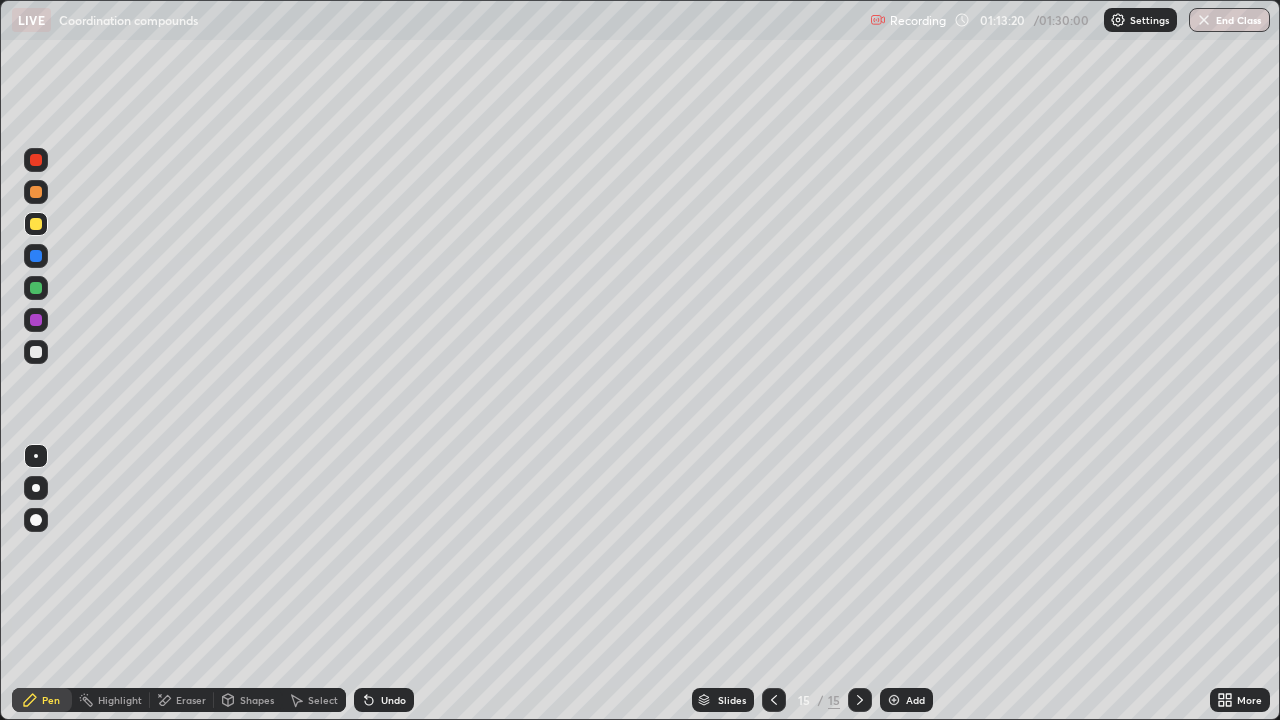 click at bounding box center [36, 352] 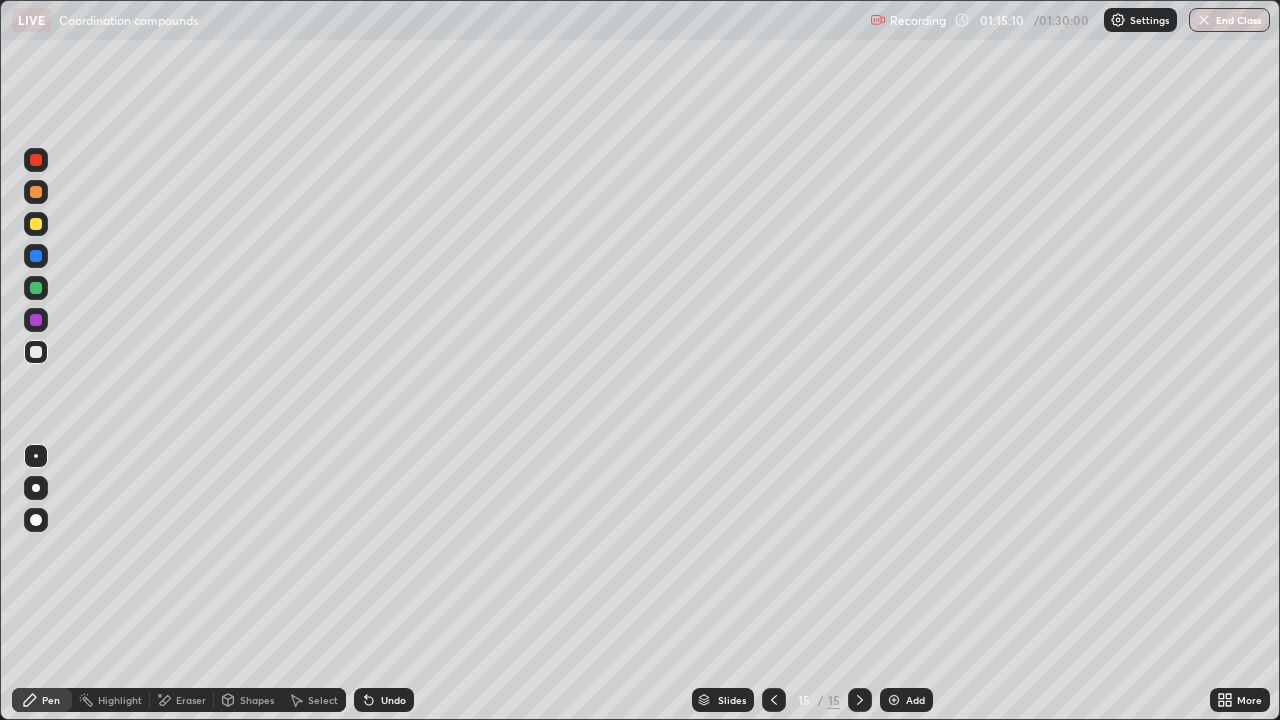 click on "Add" at bounding box center [906, 700] 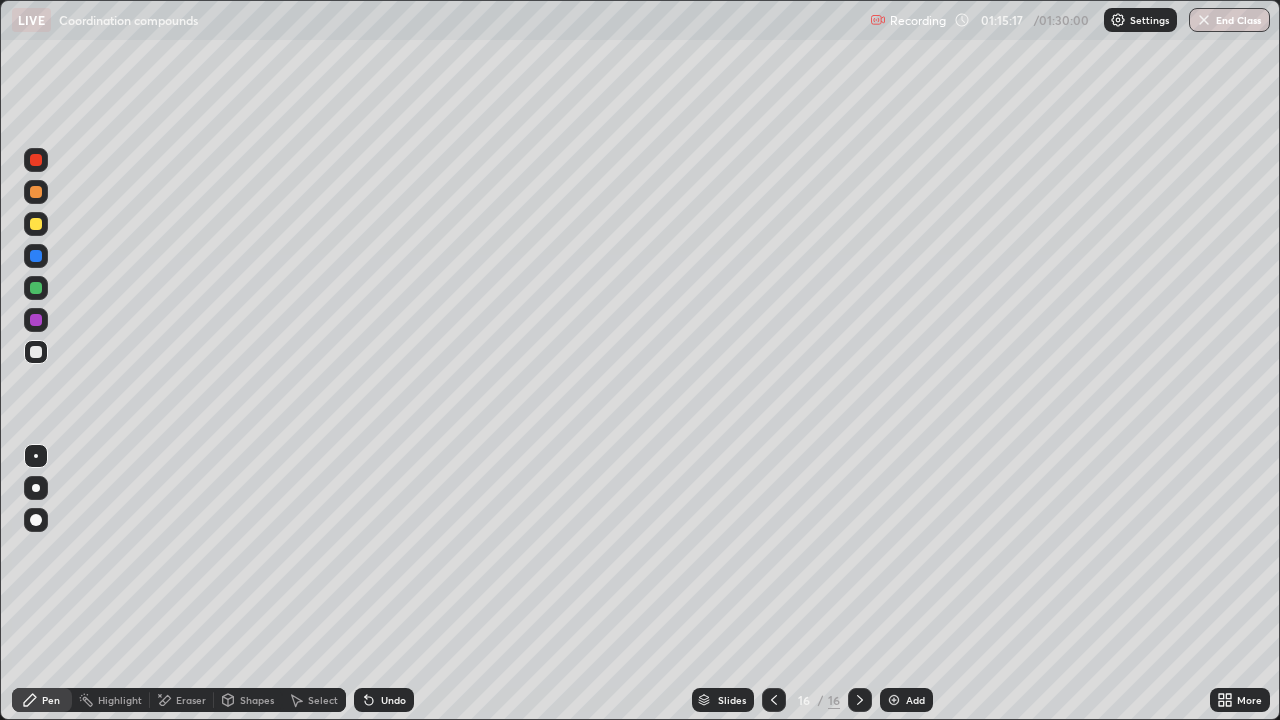 click at bounding box center (36, 288) 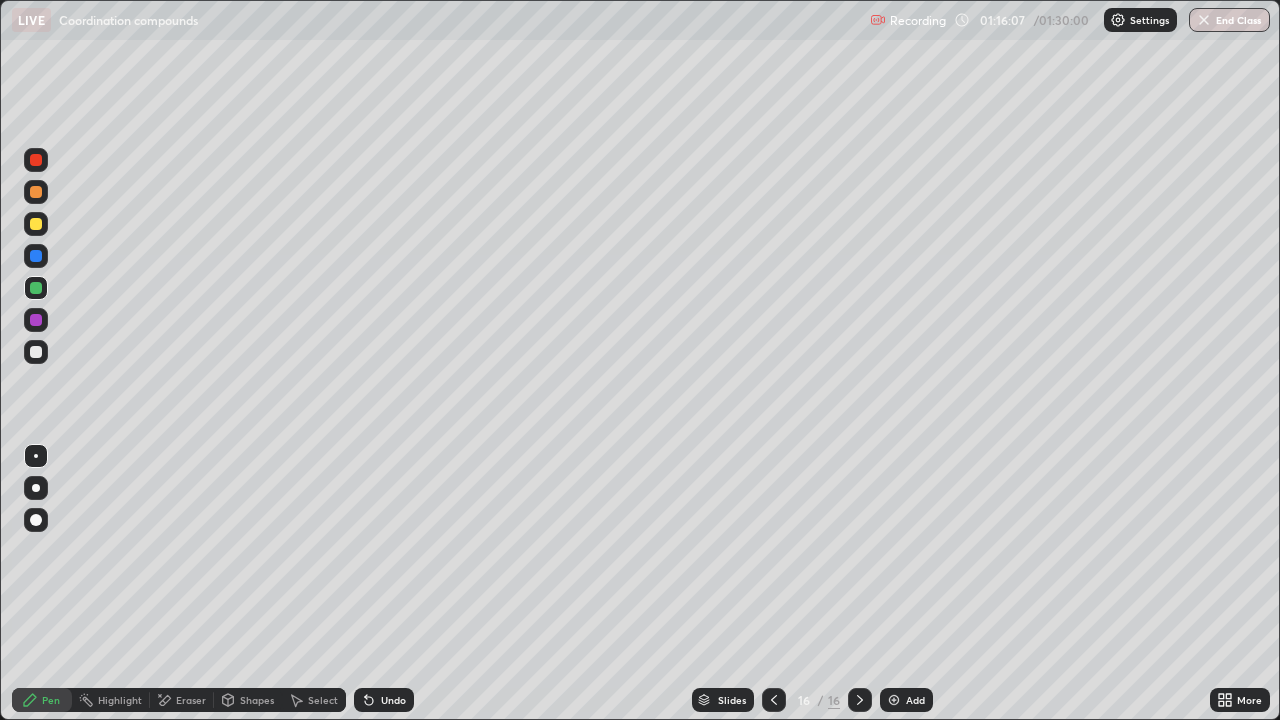 click on "Undo" at bounding box center (393, 700) 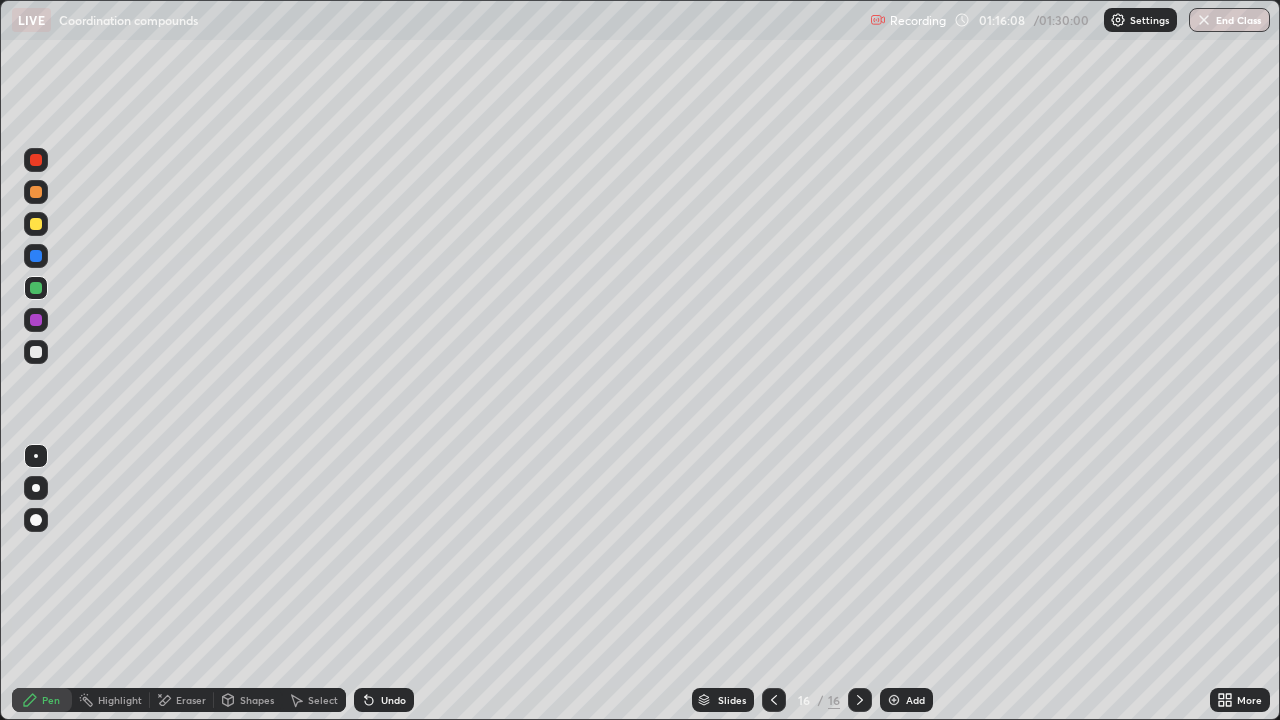 click on "Undo" at bounding box center [393, 700] 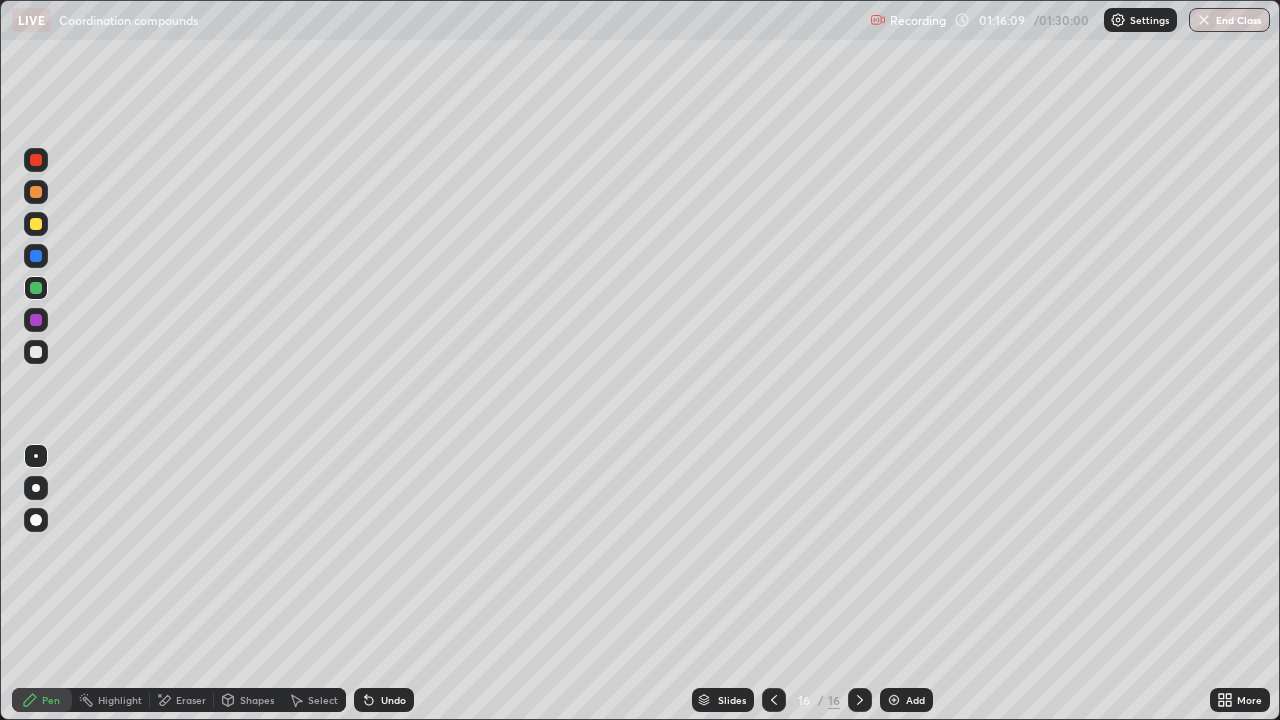 click on "Undo" at bounding box center (393, 700) 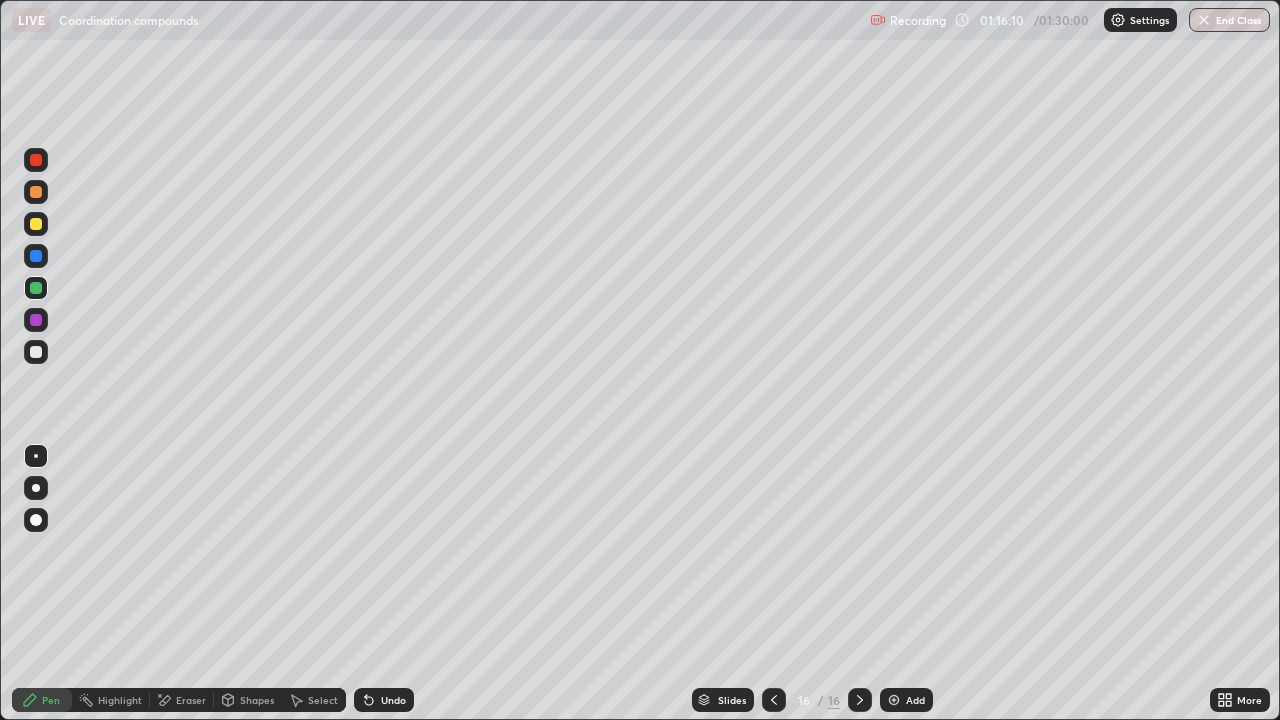 click at bounding box center [894, 700] 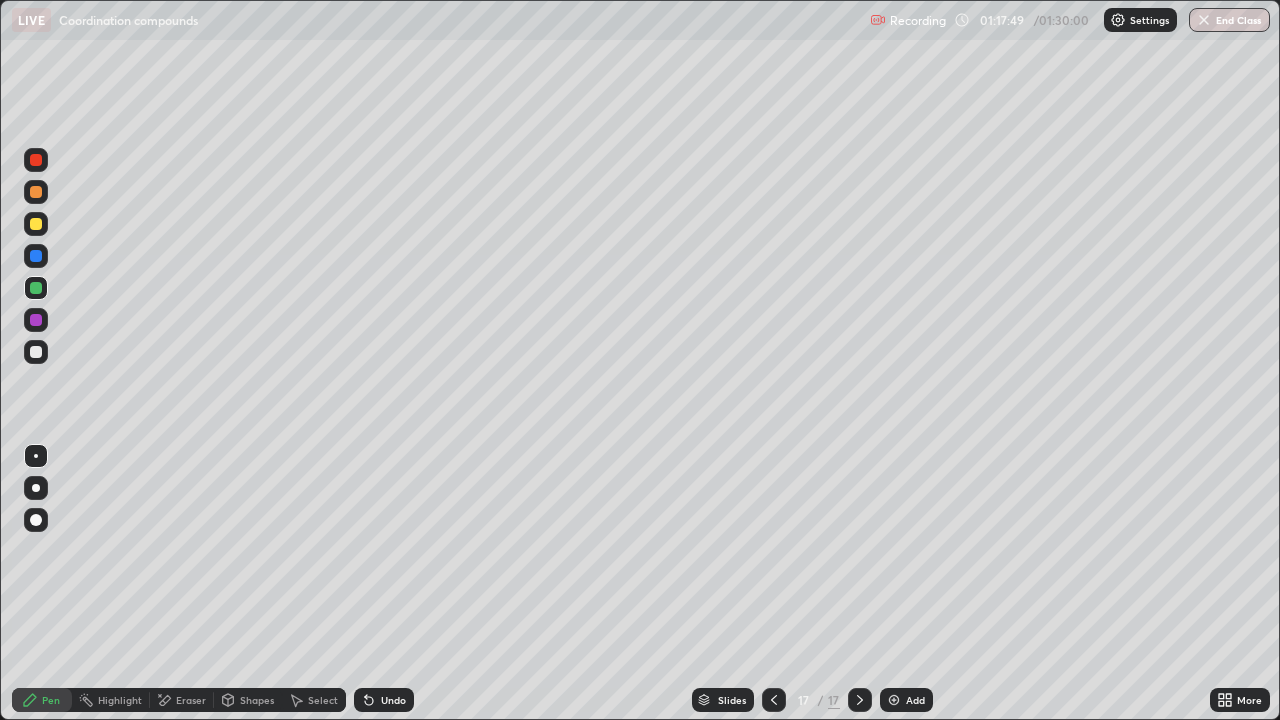 click at bounding box center (894, 700) 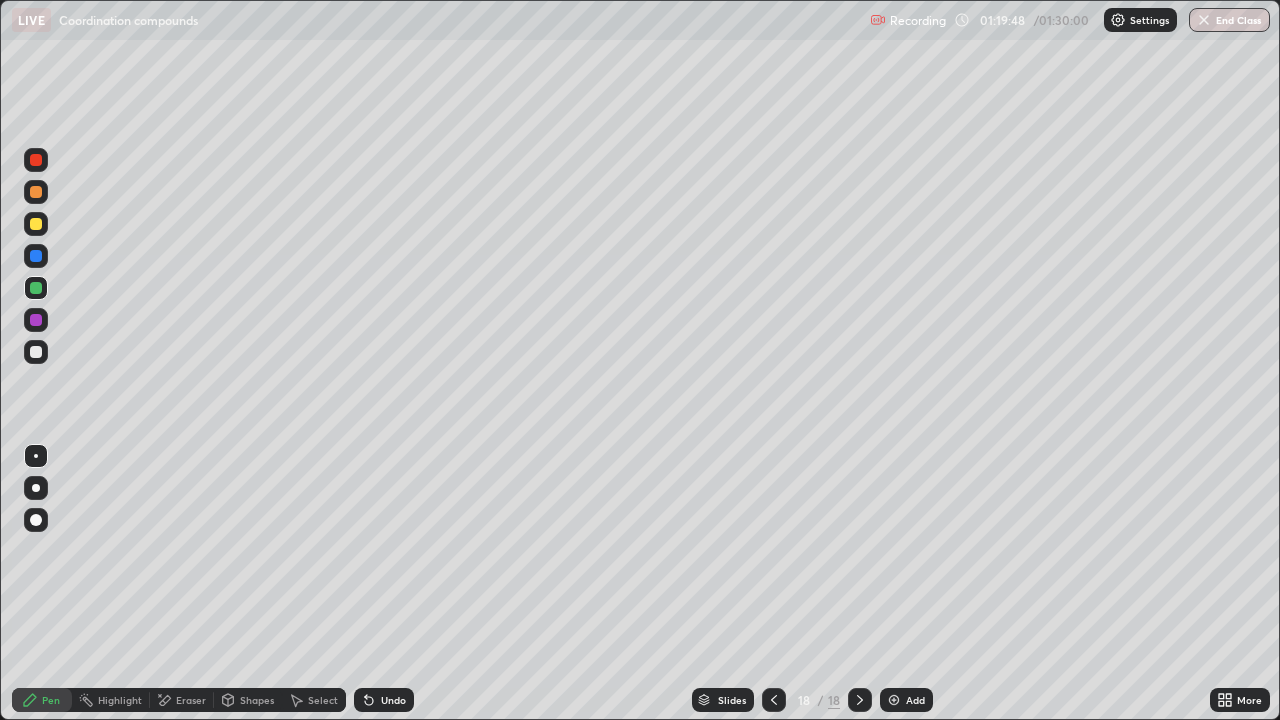 click on "Undo" at bounding box center [393, 700] 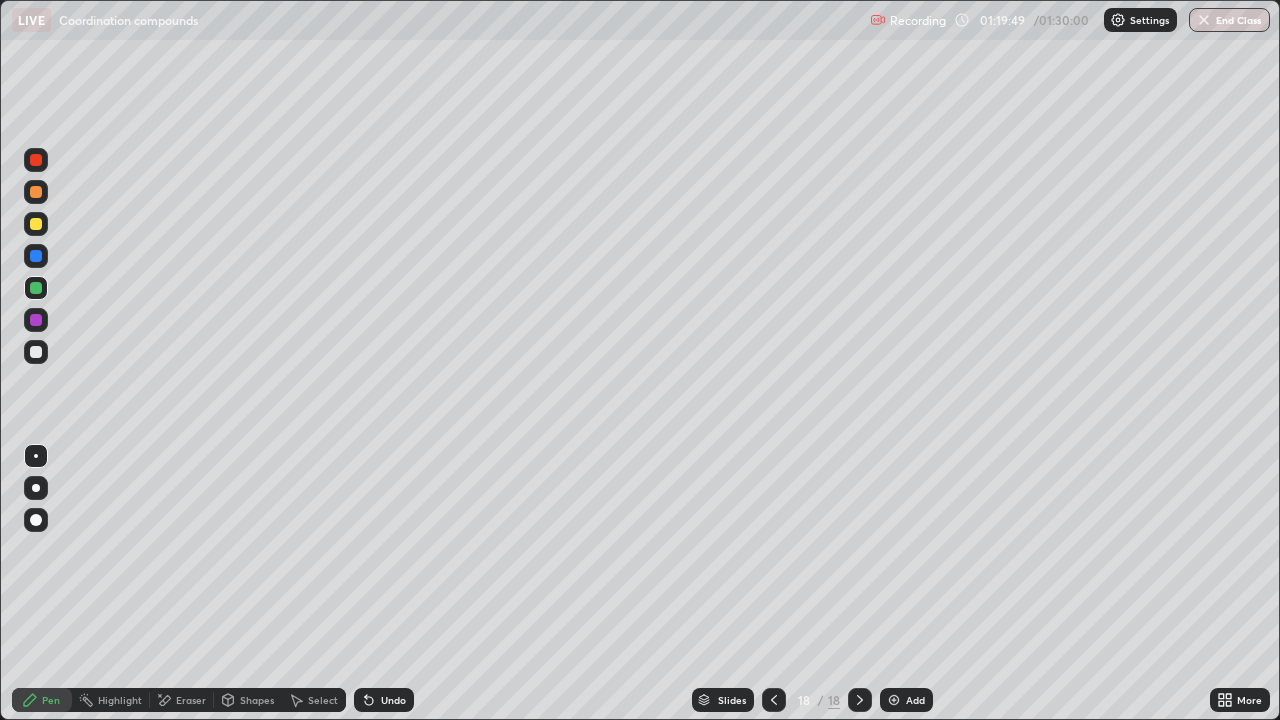 click on "Undo" at bounding box center [393, 700] 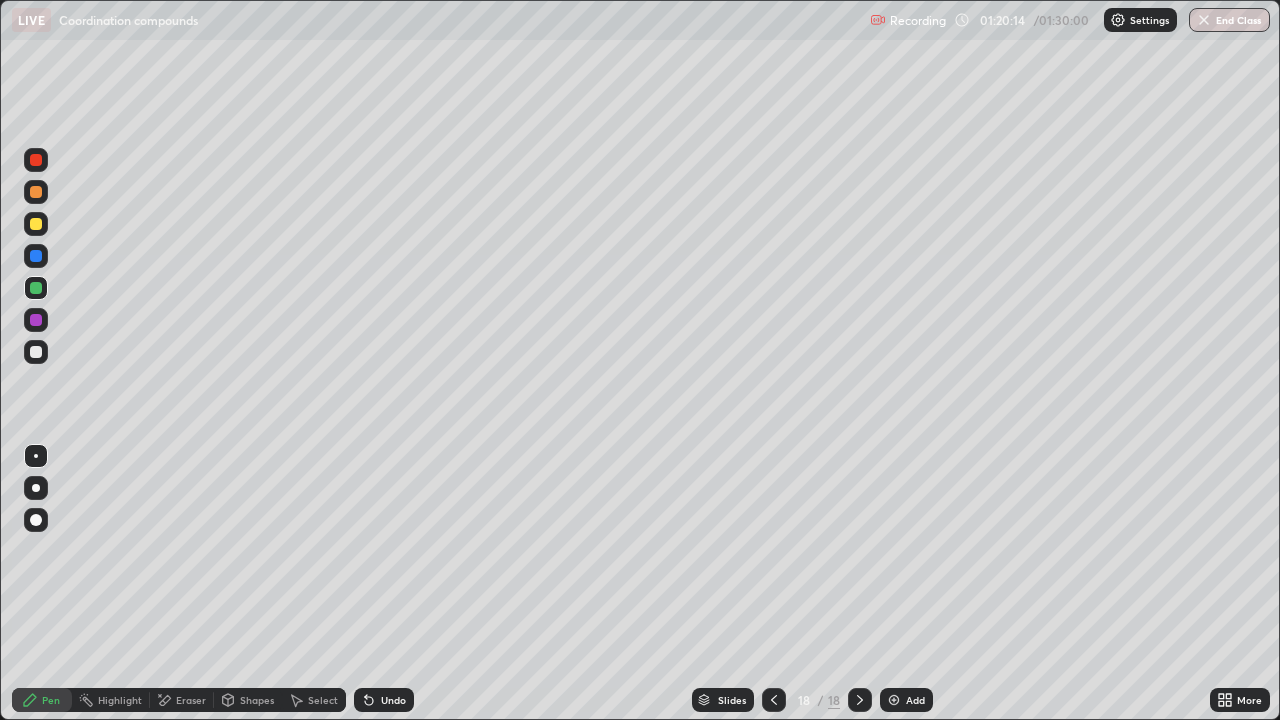 click 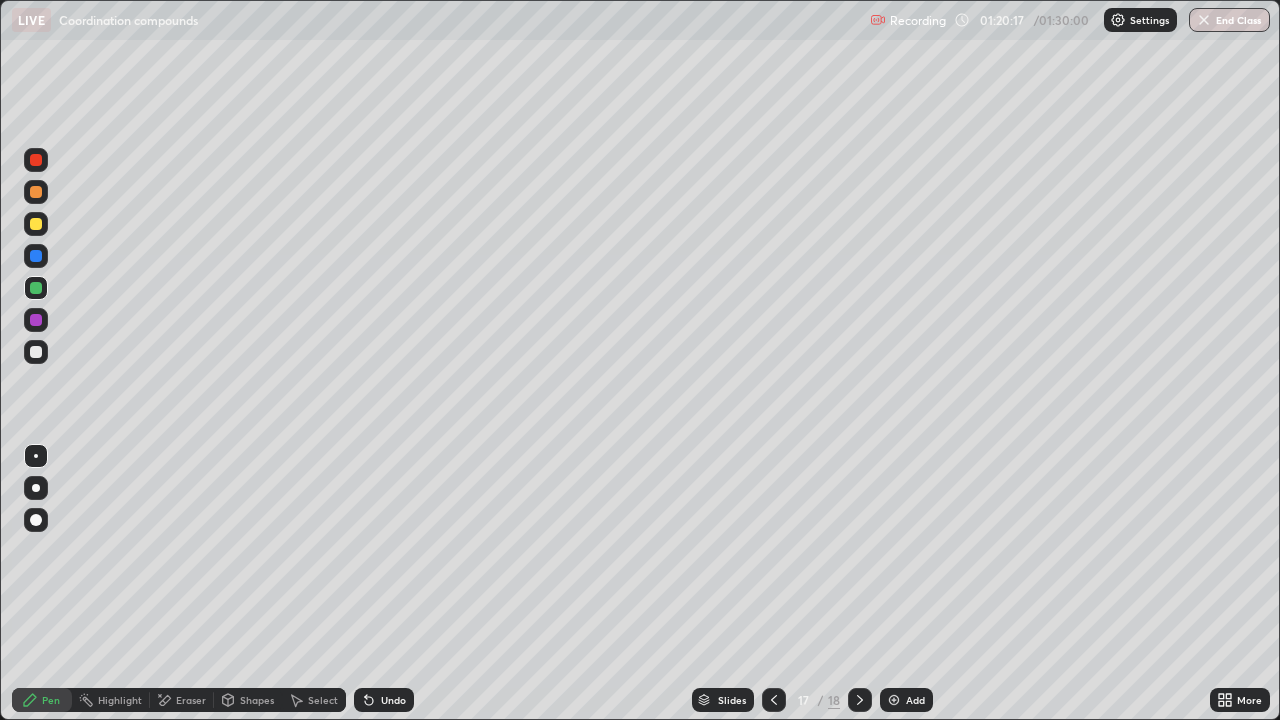 click at bounding box center [774, 700] 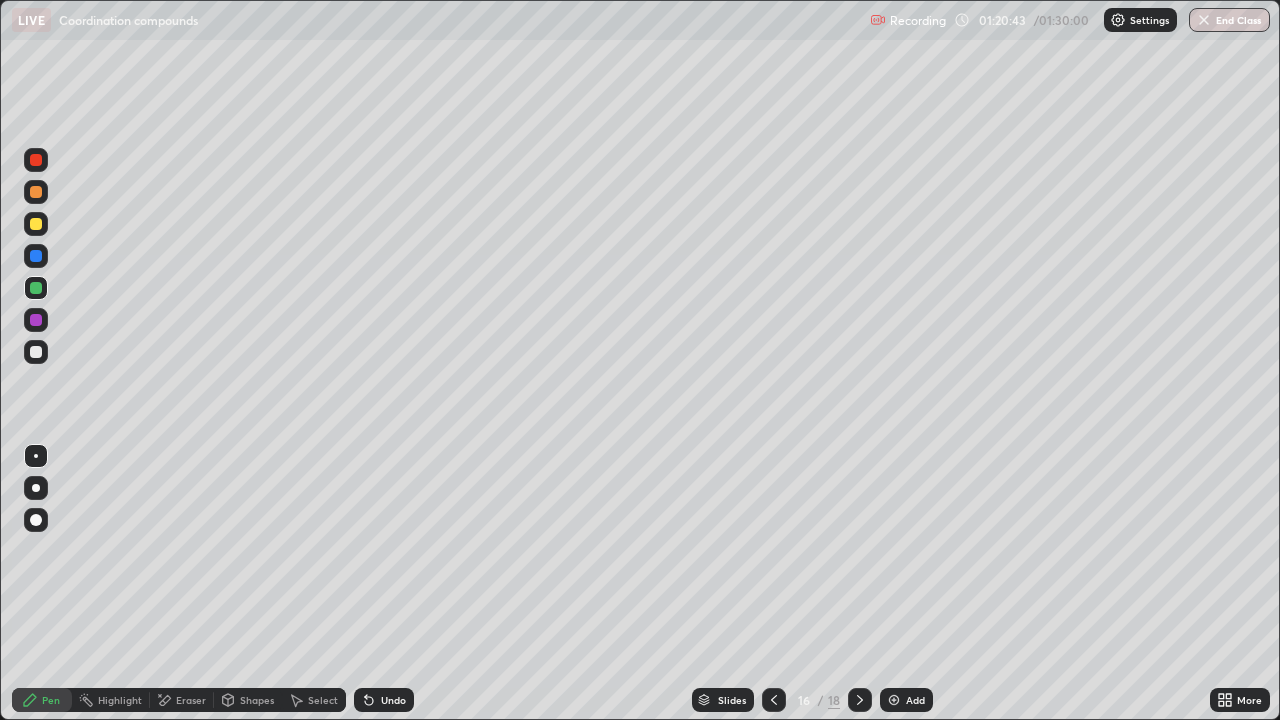 click 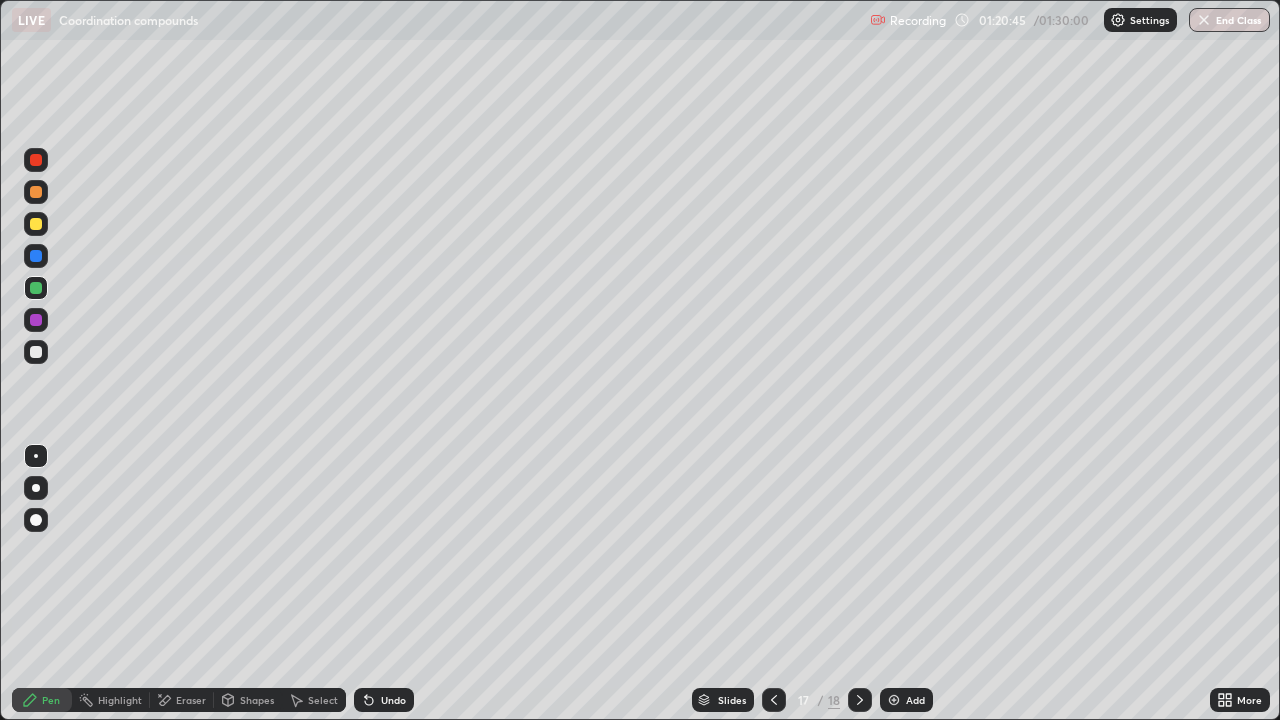 click 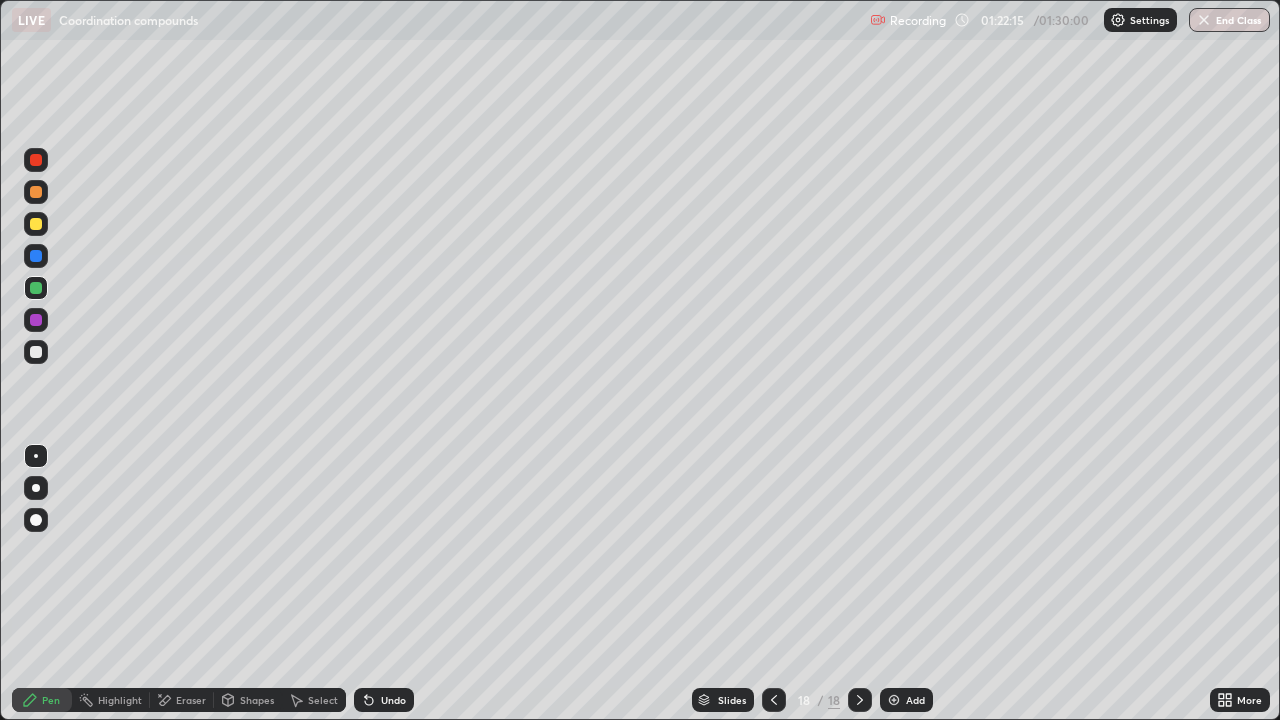 click on "Add" at bounding box center (906, 700) 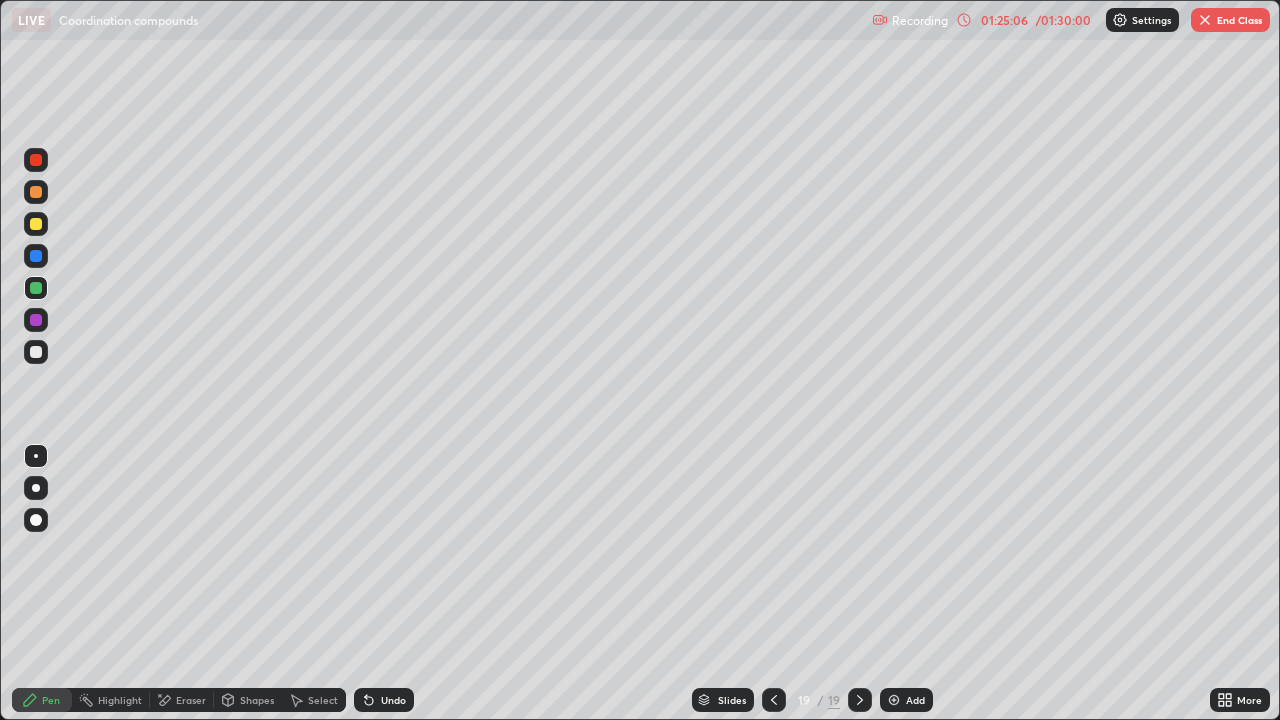 click at bounding box center [894, 700] 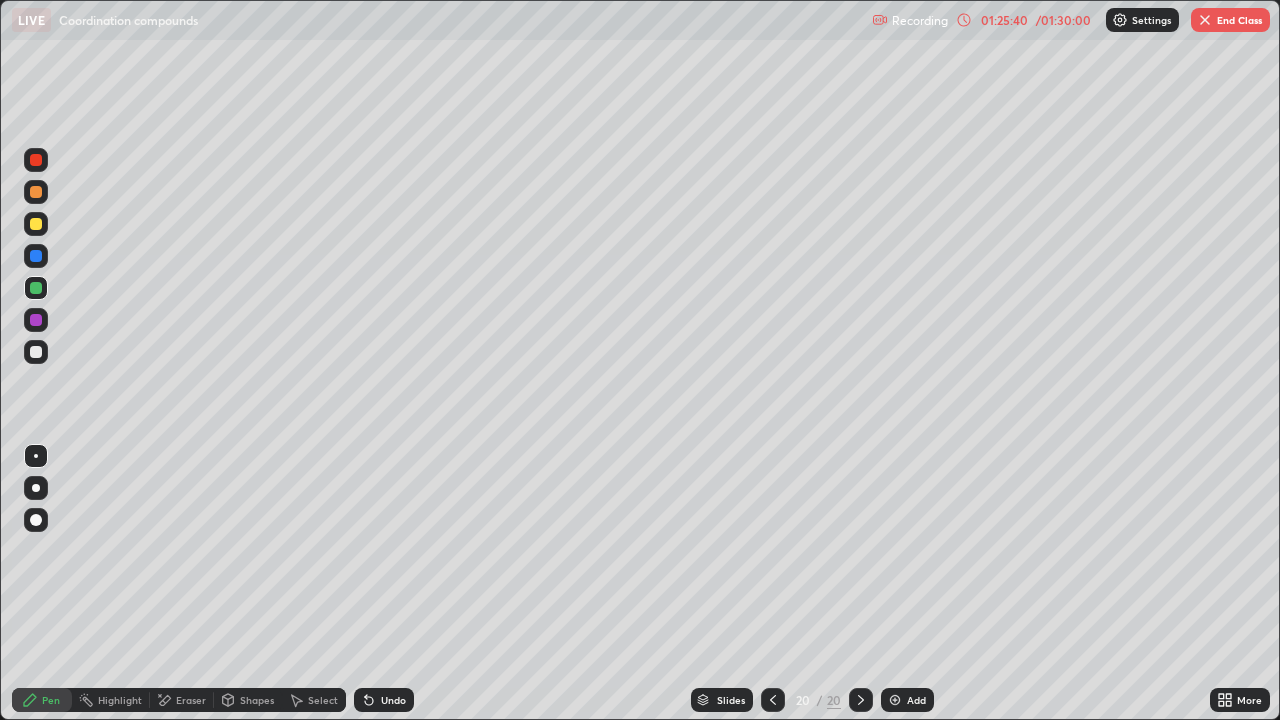 click at bounding box center (36, 224) 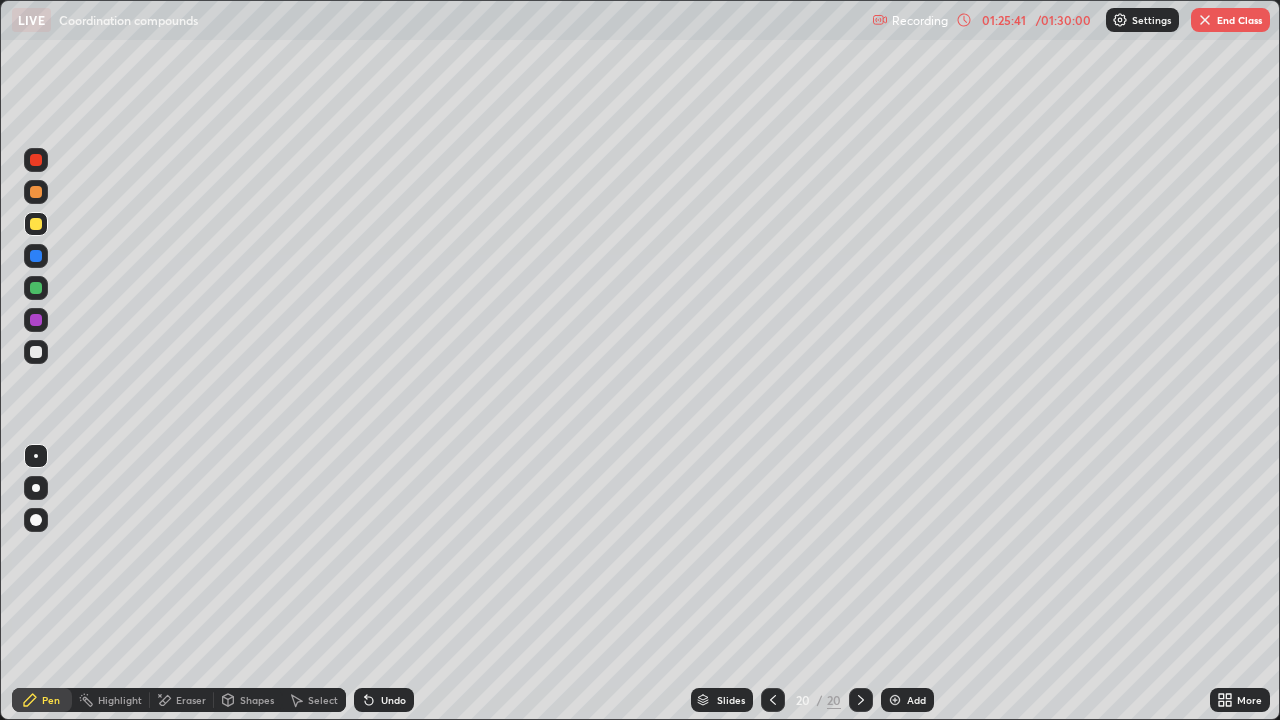 click at bounding box center (36, 192) 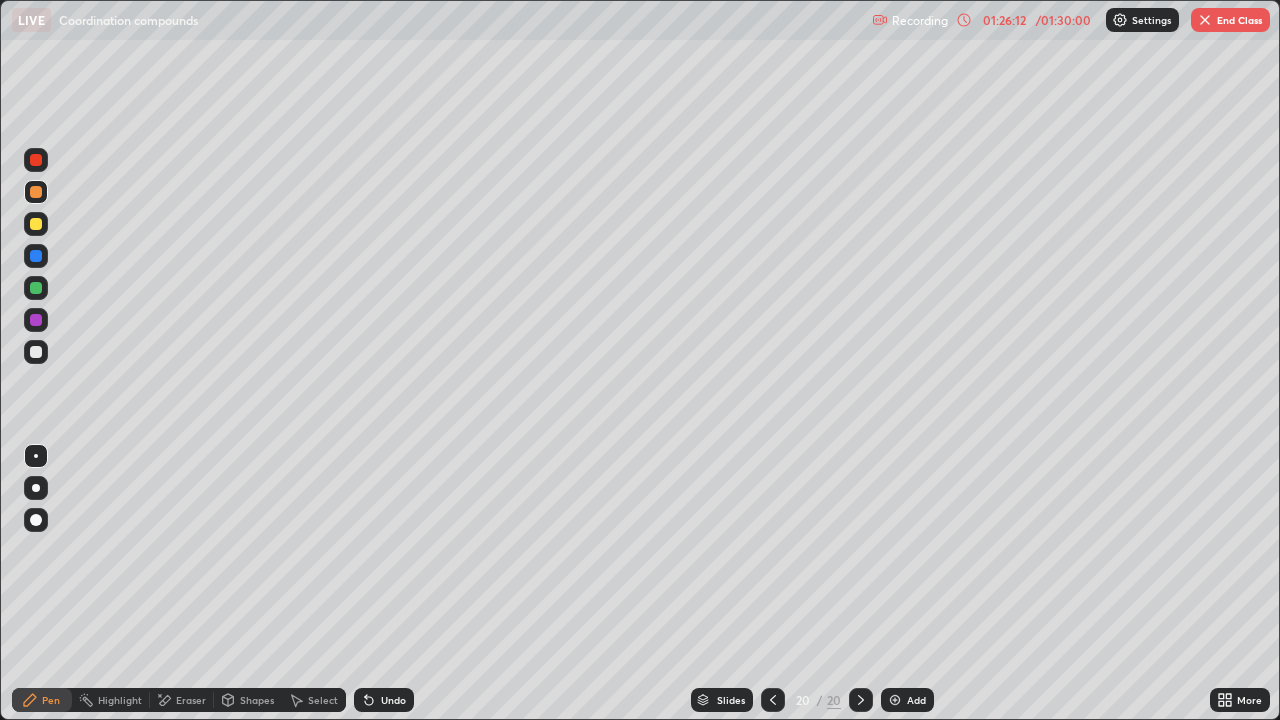 click at bounding box center [36, 224] 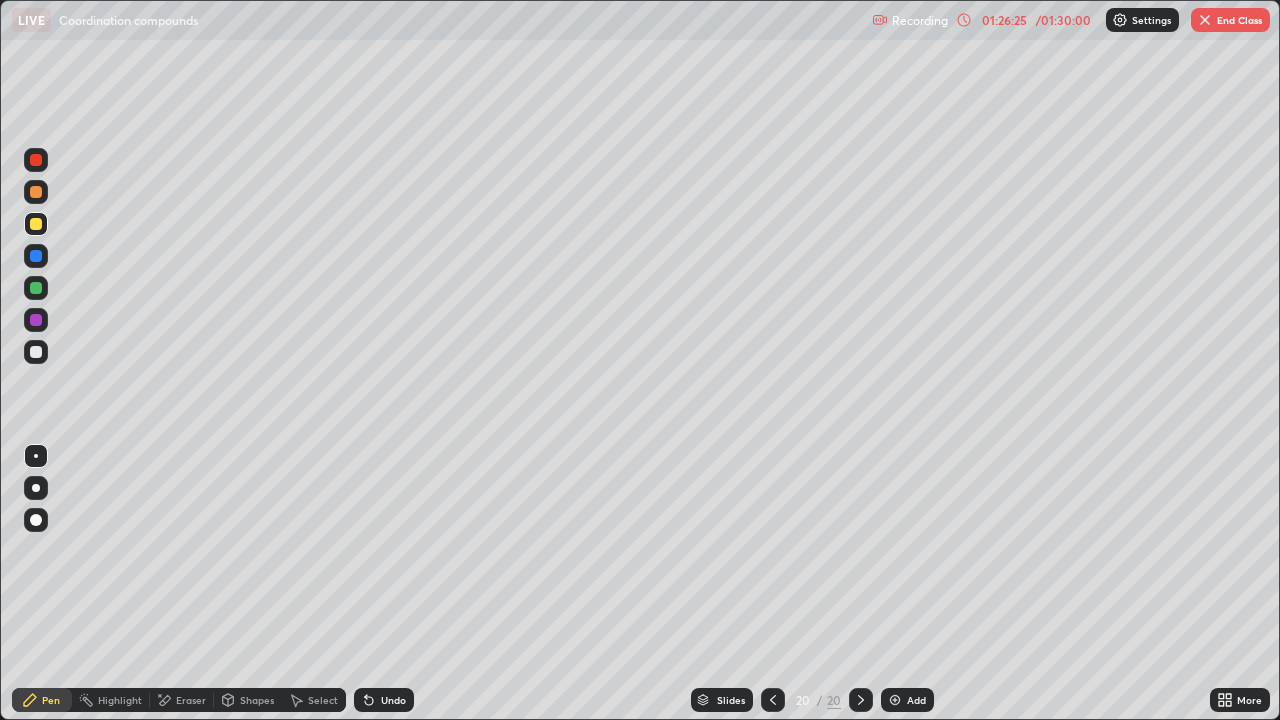 click at bounding box center (36, 320) 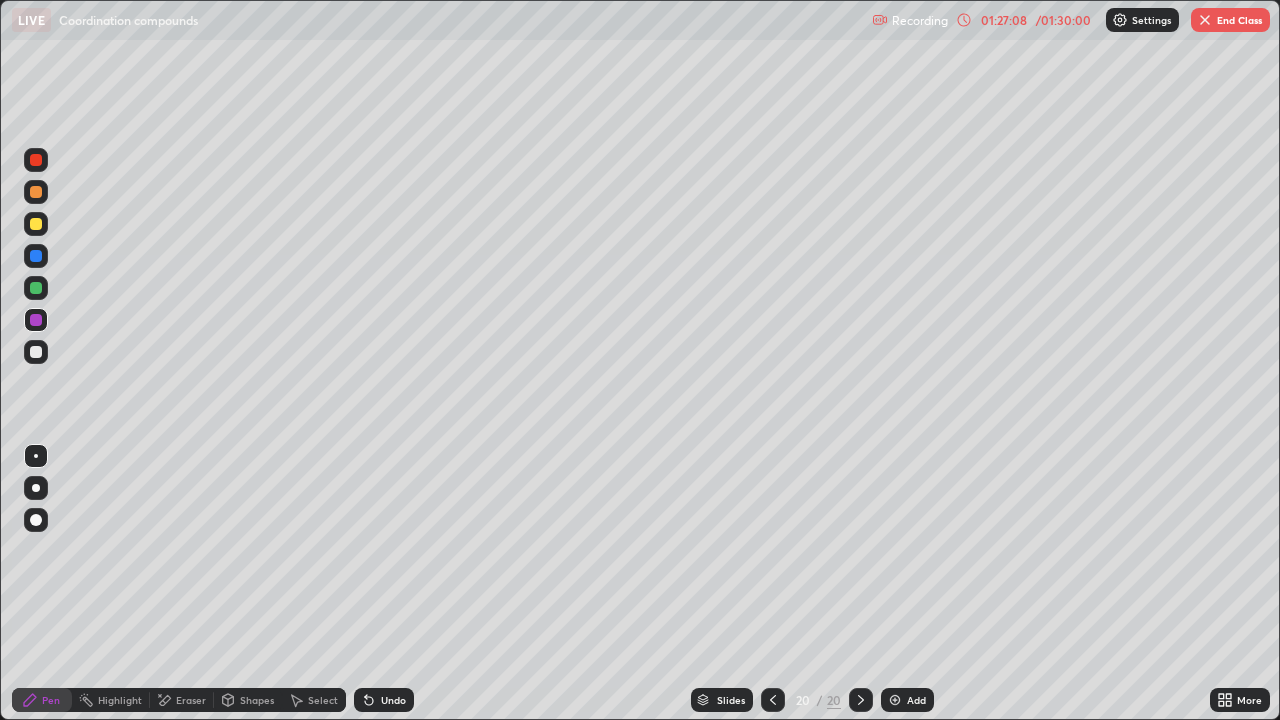 click at bounding box center (36, 320) 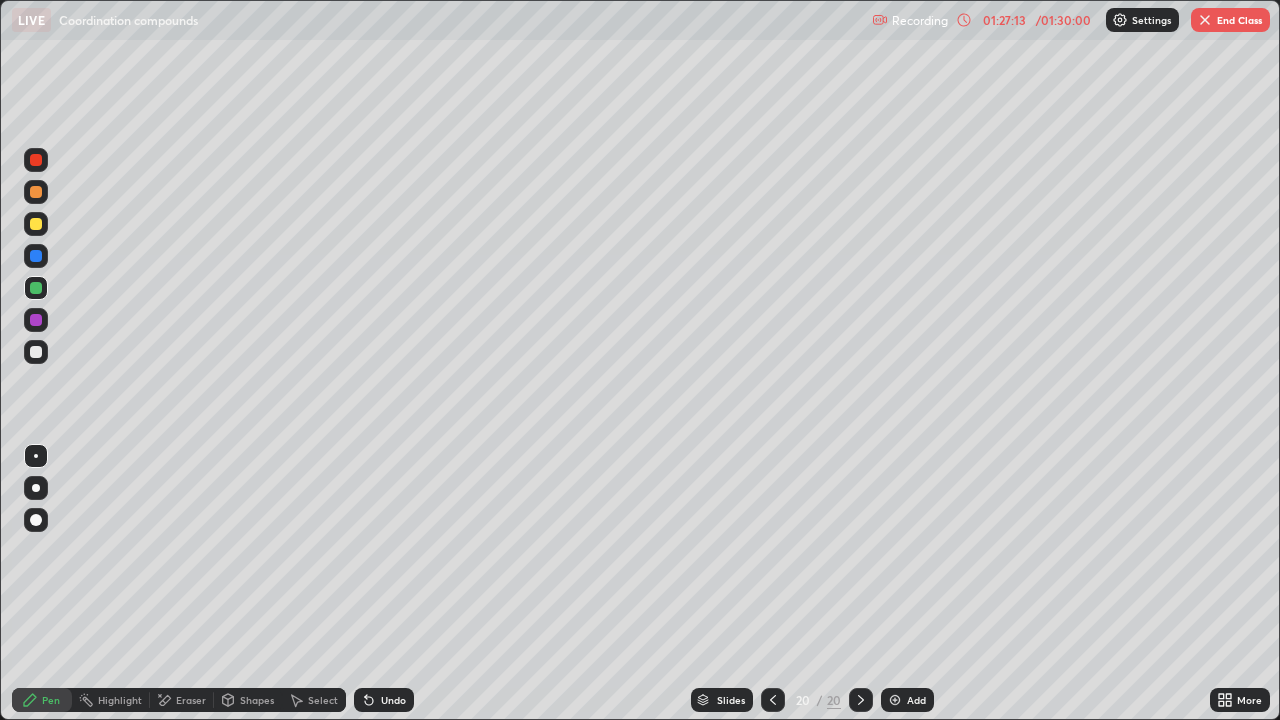 click on "Undo" at bounding box center [393, 700] 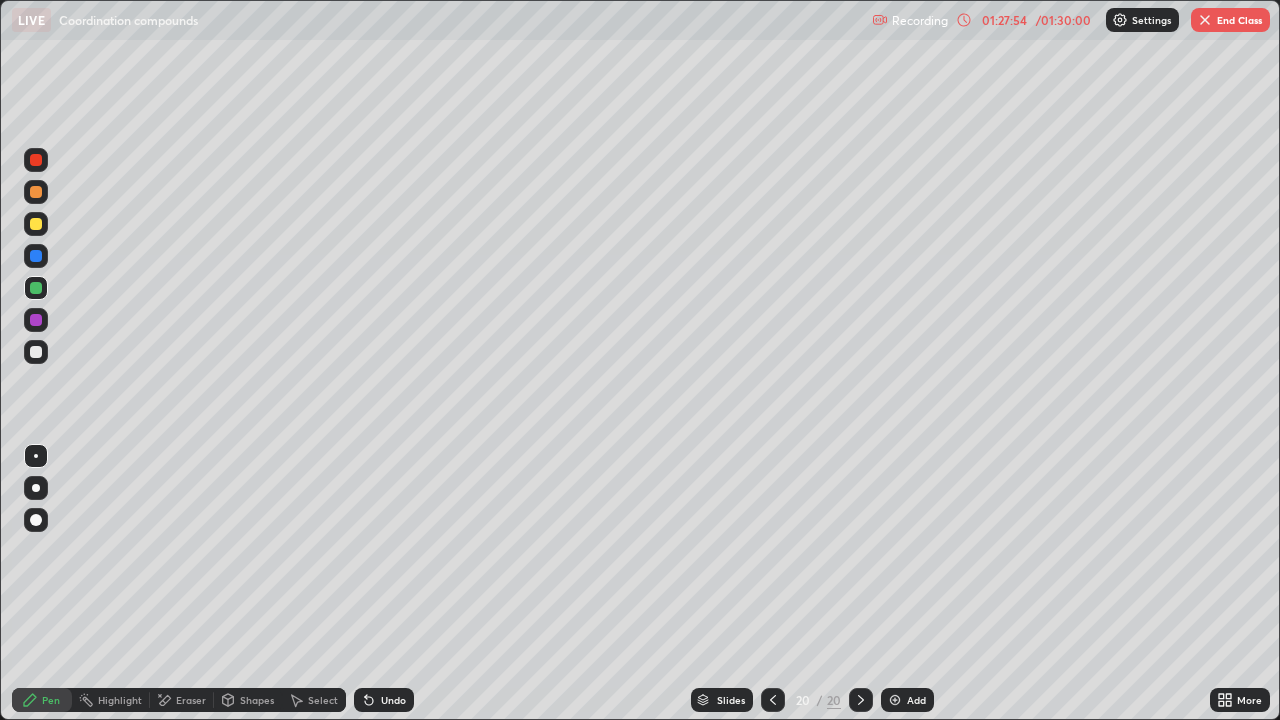 click on "Shapes" at bounding box center (257, 700) 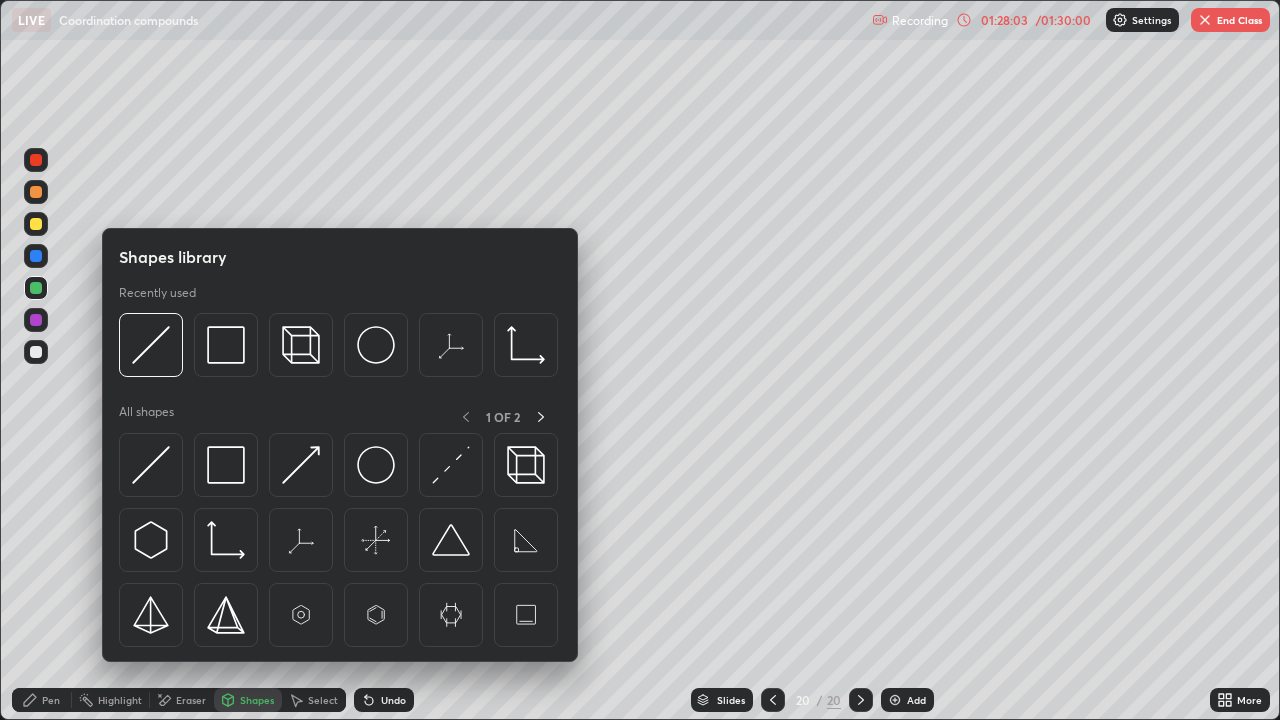 click at bounding box center (36, 412) 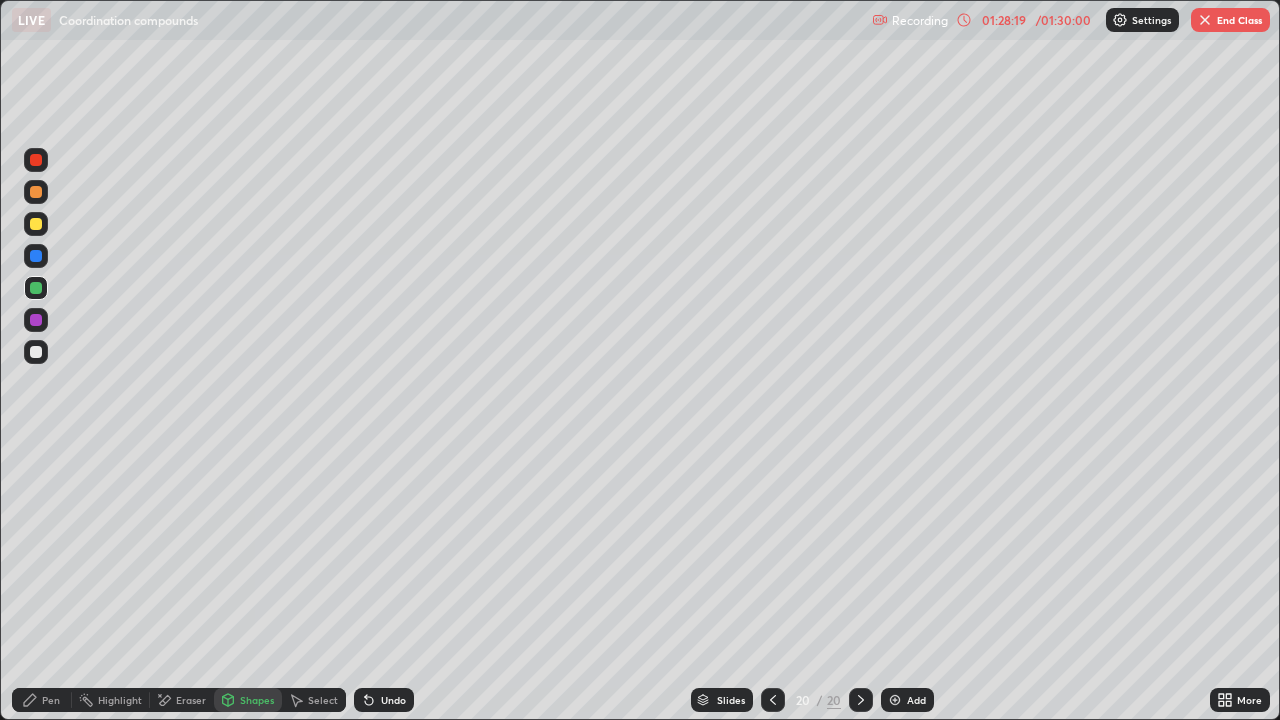 click at bounding box center [36, 288] 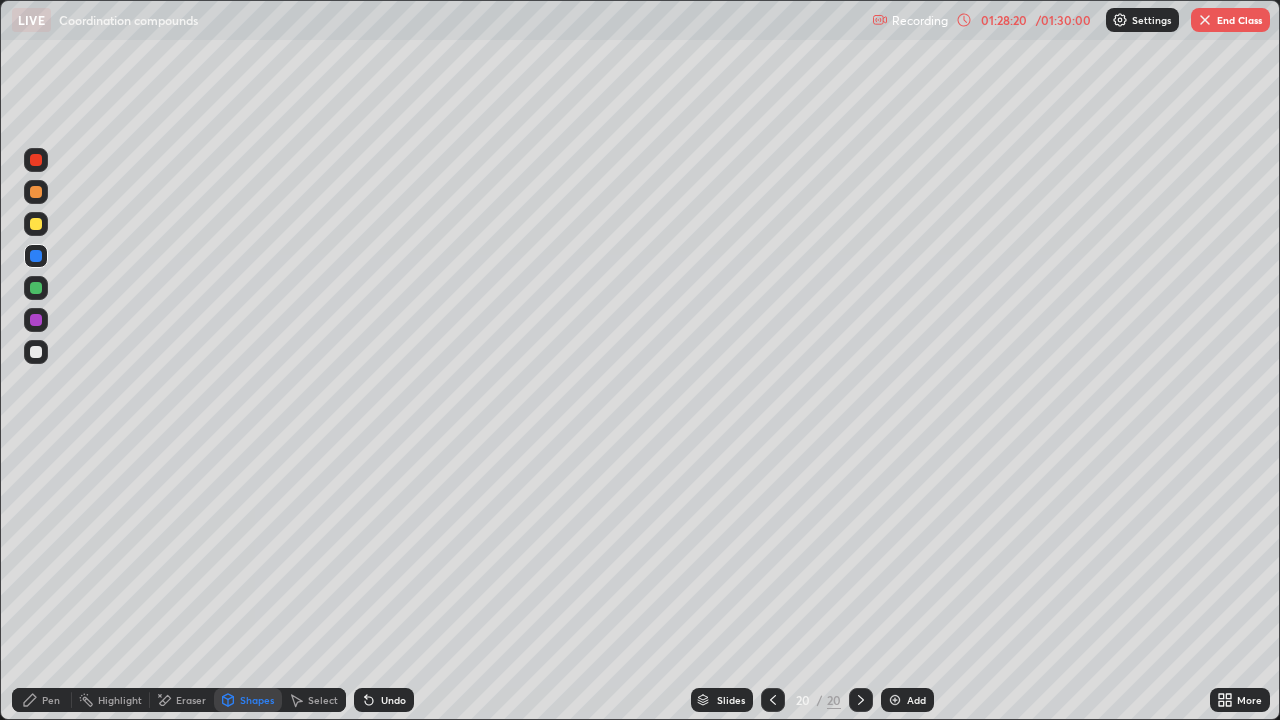 click at bounding box center [36, 288] 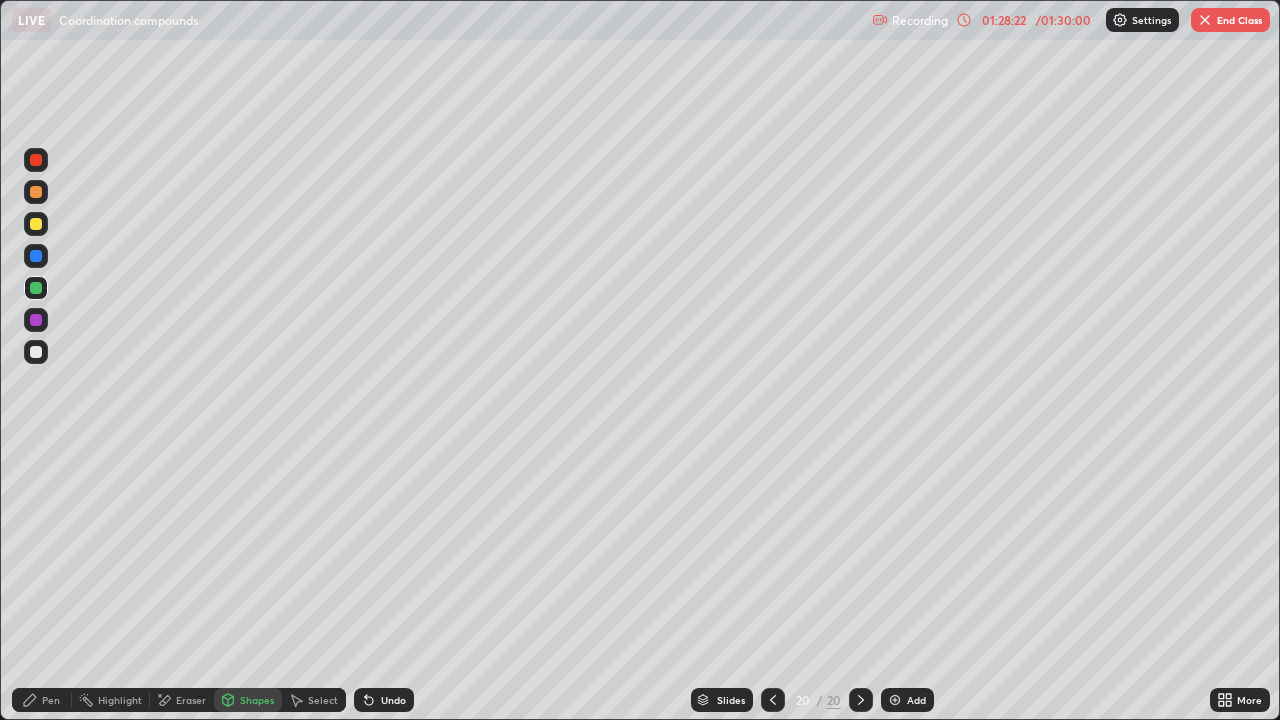 click on "Pen" at bounding box center (51, 700) 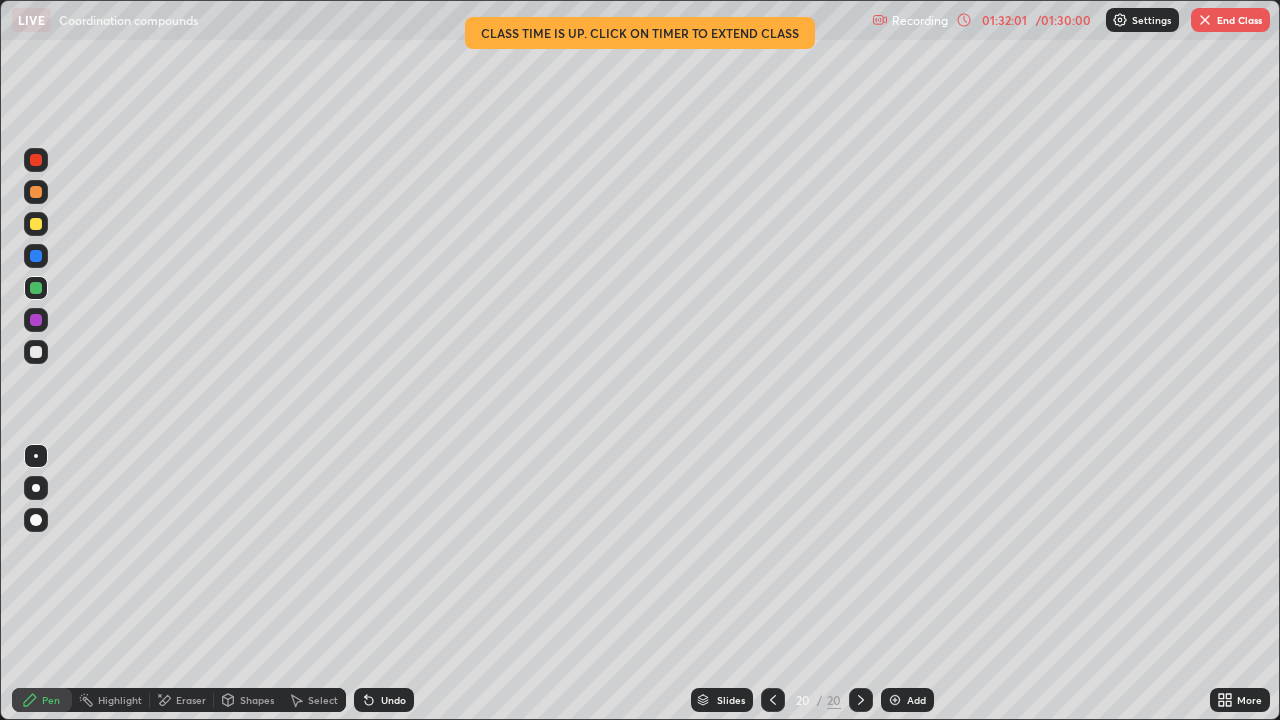 click on "Add" at bounding box center [907, 700] 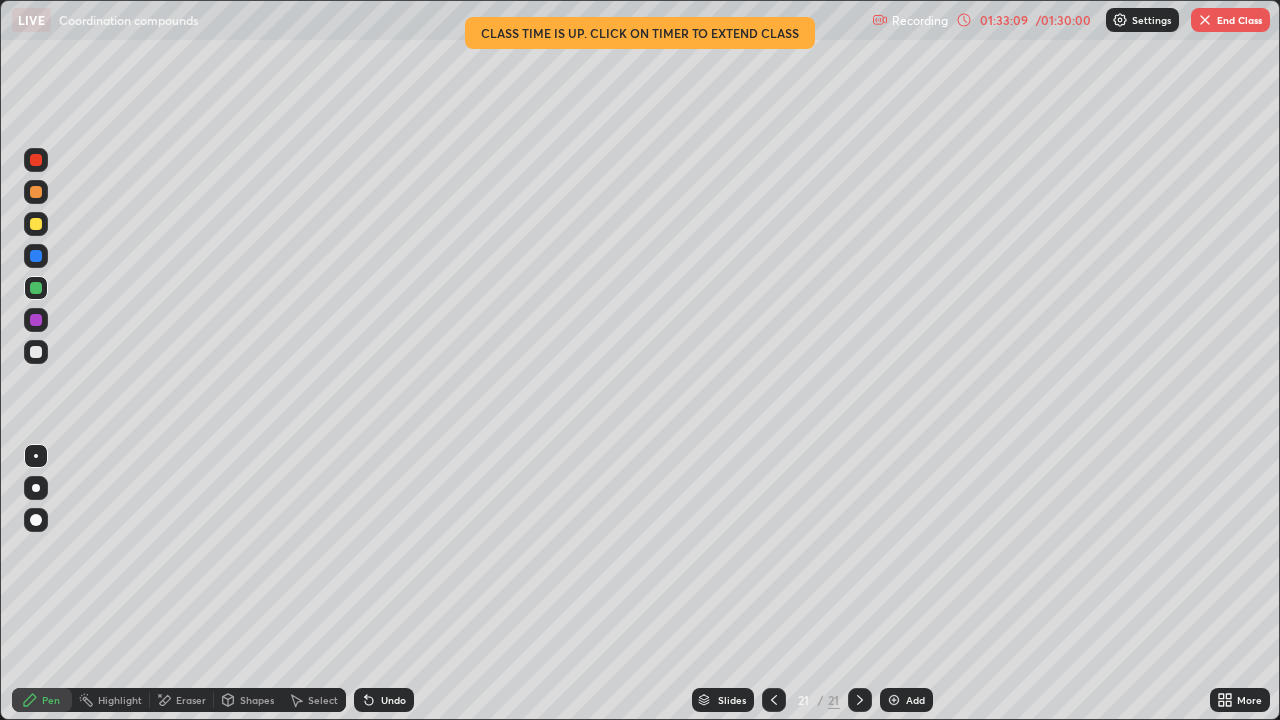 click on "Add" at bounding box center [915, 700] 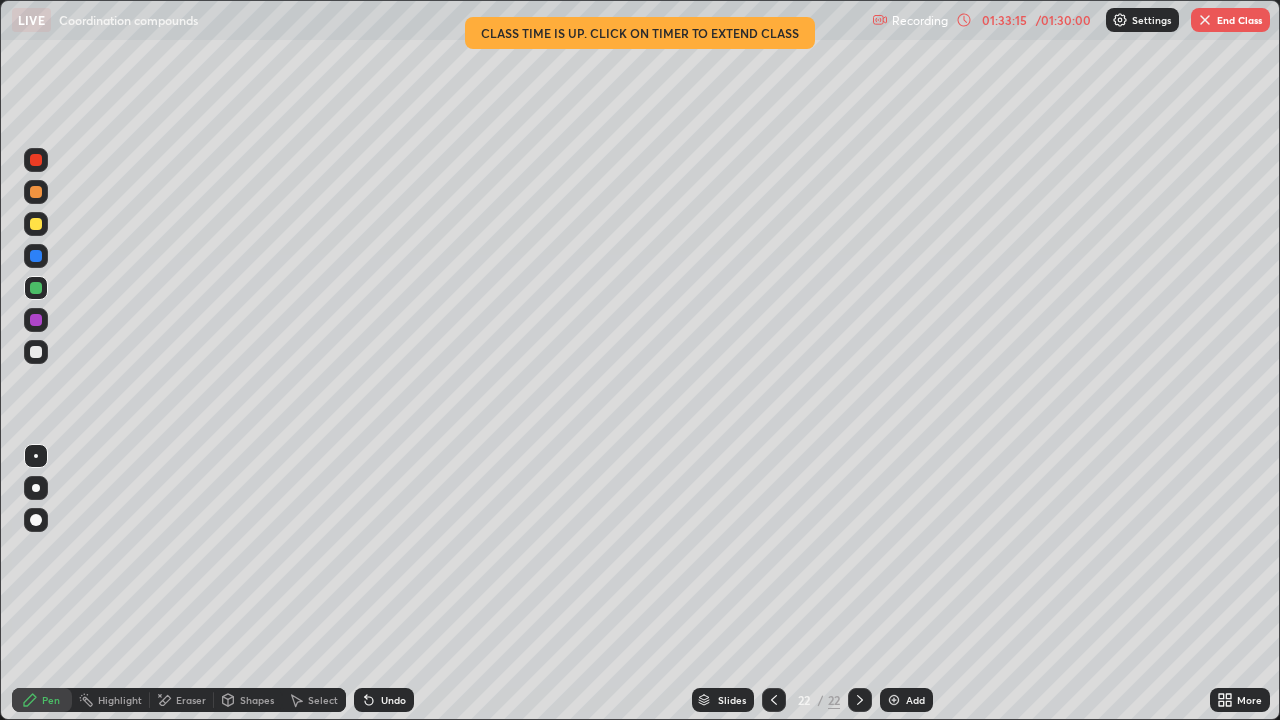 click at bounding box center (36, 256) 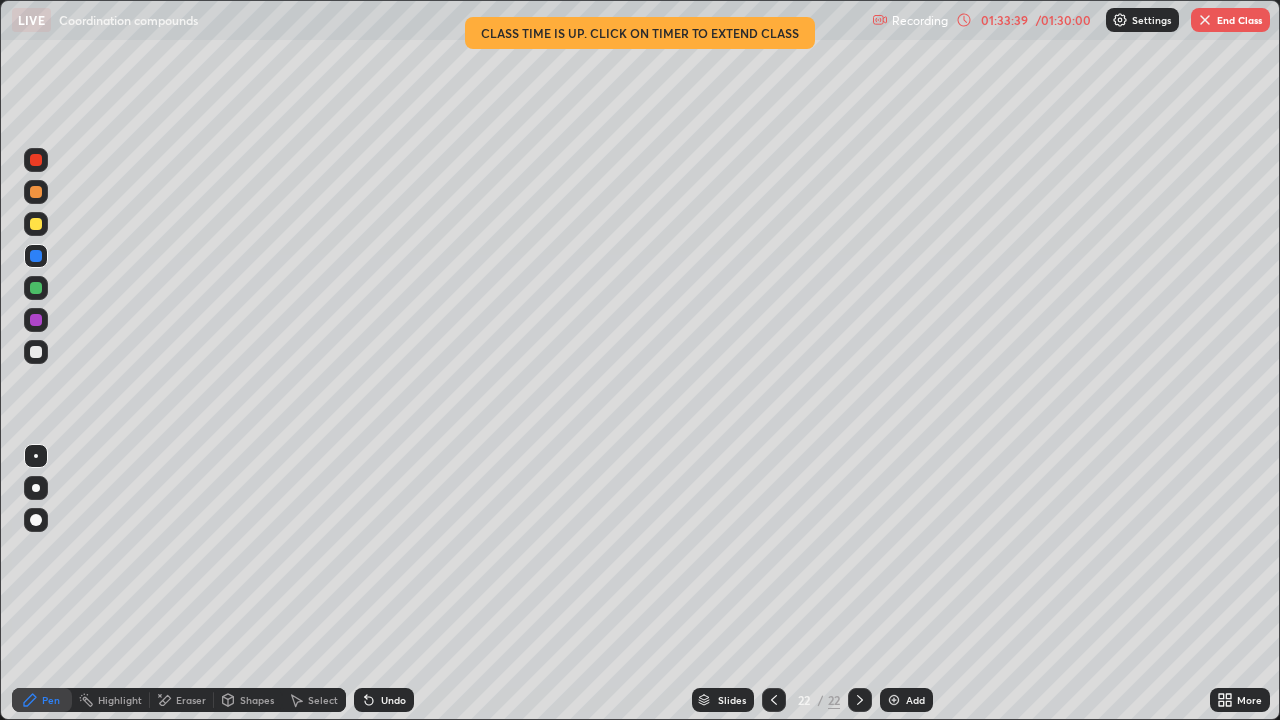 click at bounding box center (36, 288) 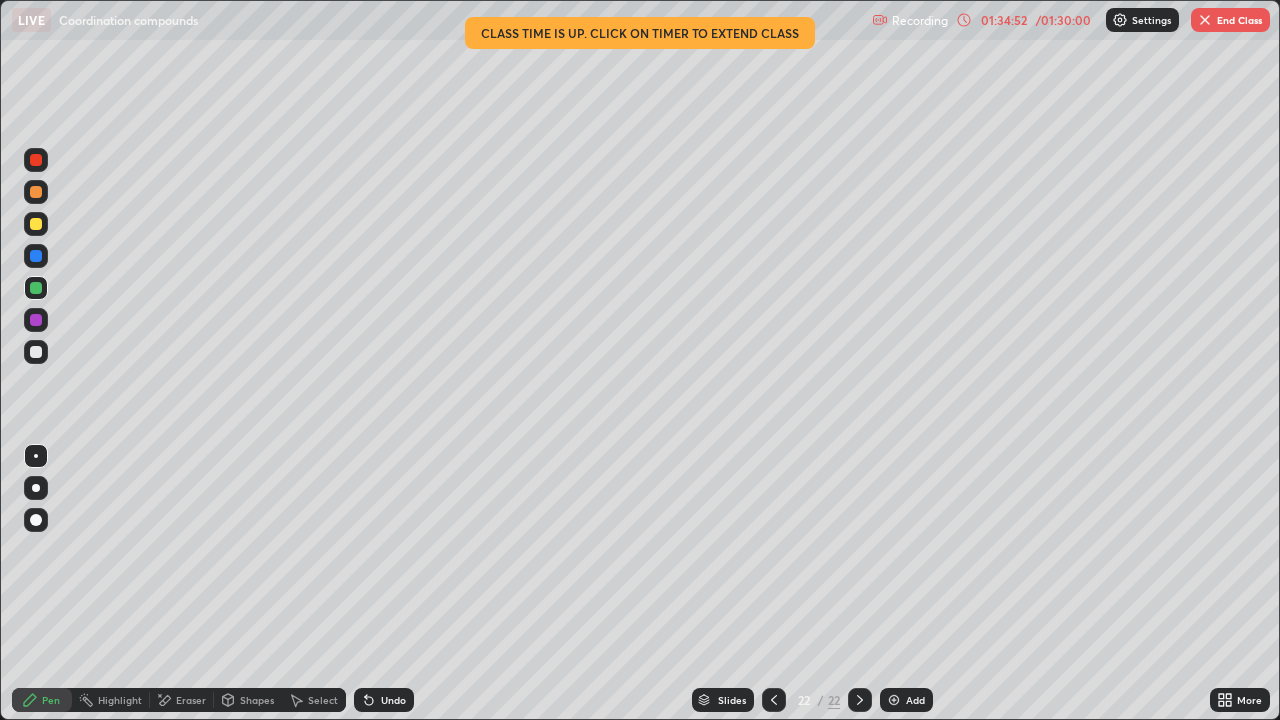 click at bounding box center [36, 224] 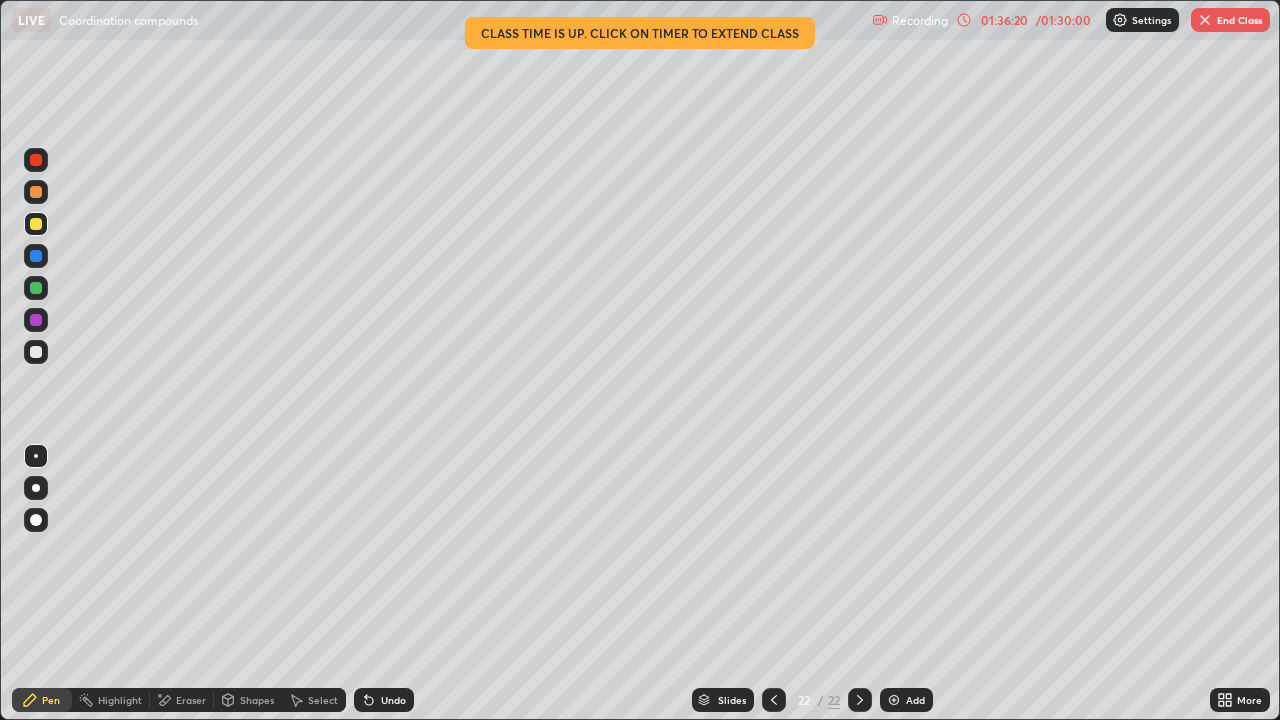 click on "Add" at bounding box center (915, 700) 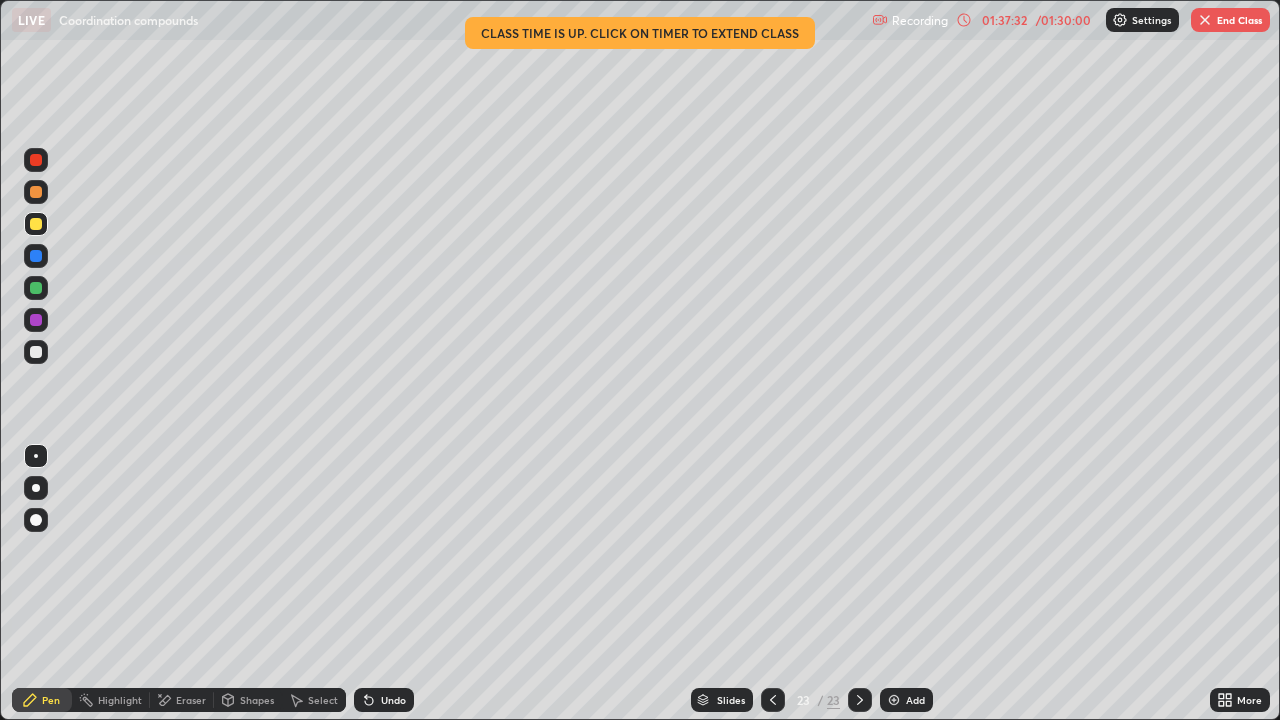 click on "/  01:30:00" at bounding box center [1063, 20] 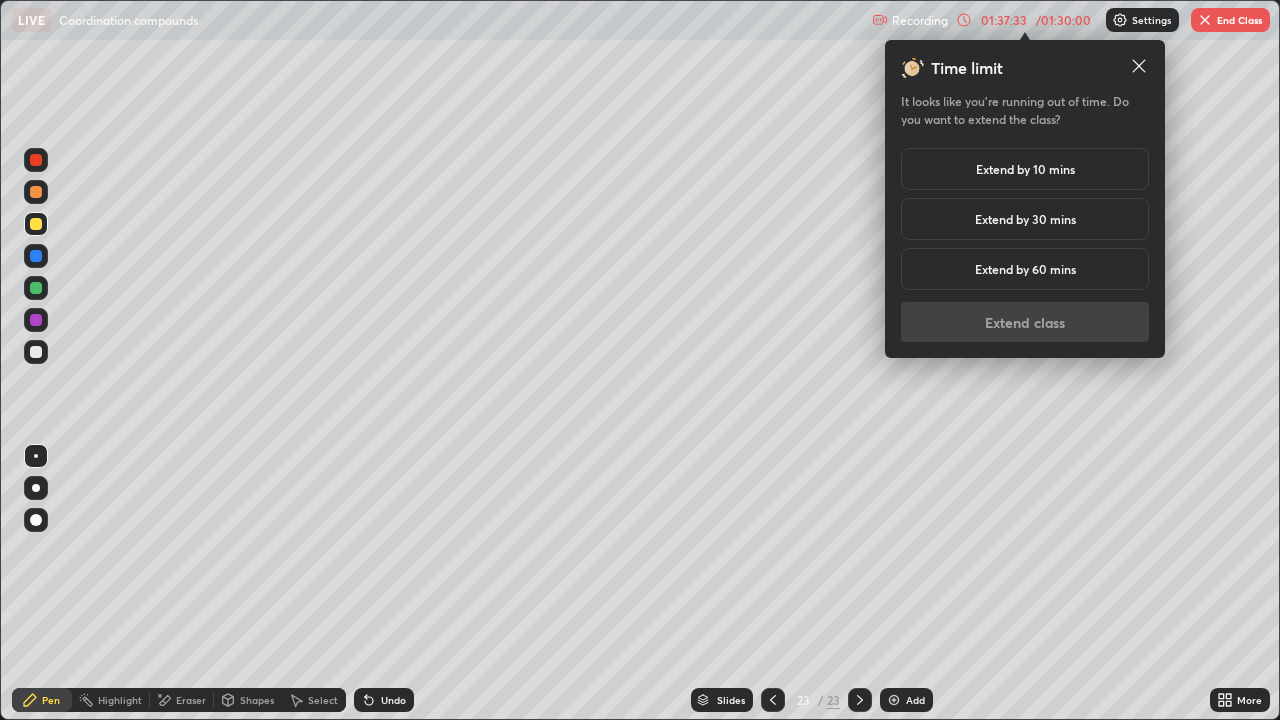 click on "Extend by 10 mins" at bounding box center (1025, 169) 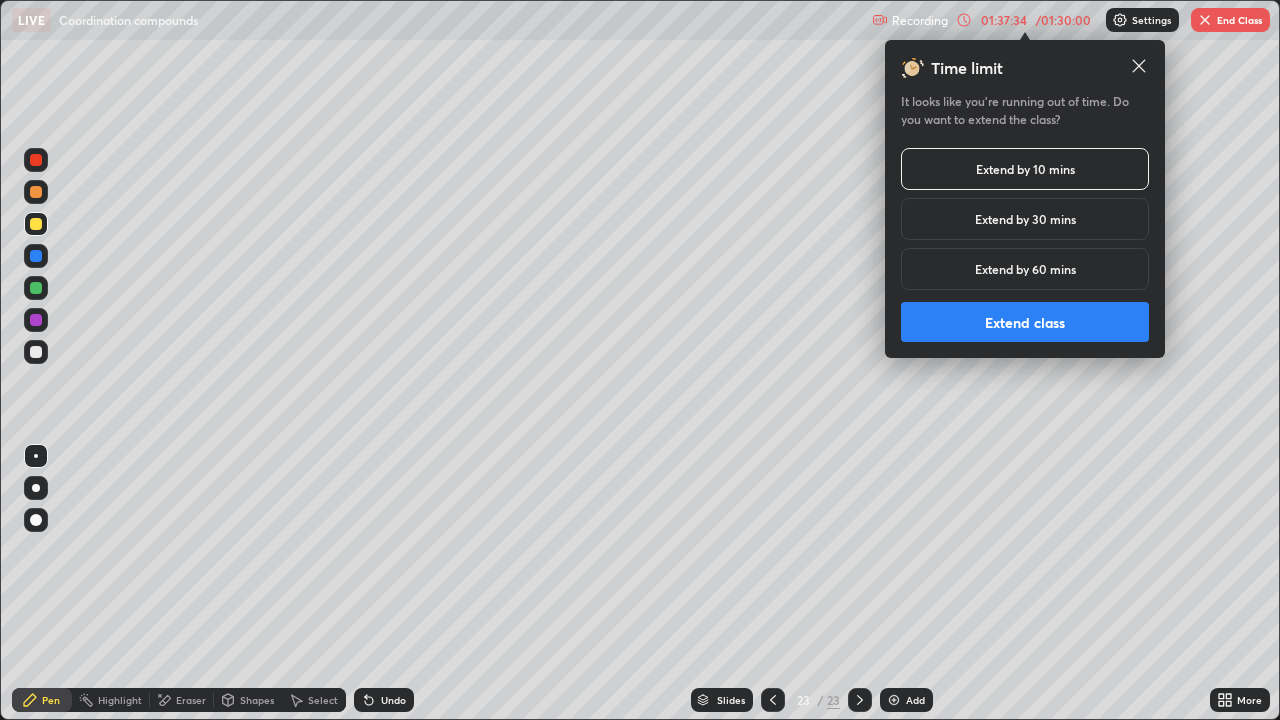 click on "Extend class" at bounding box center (1025, 322) 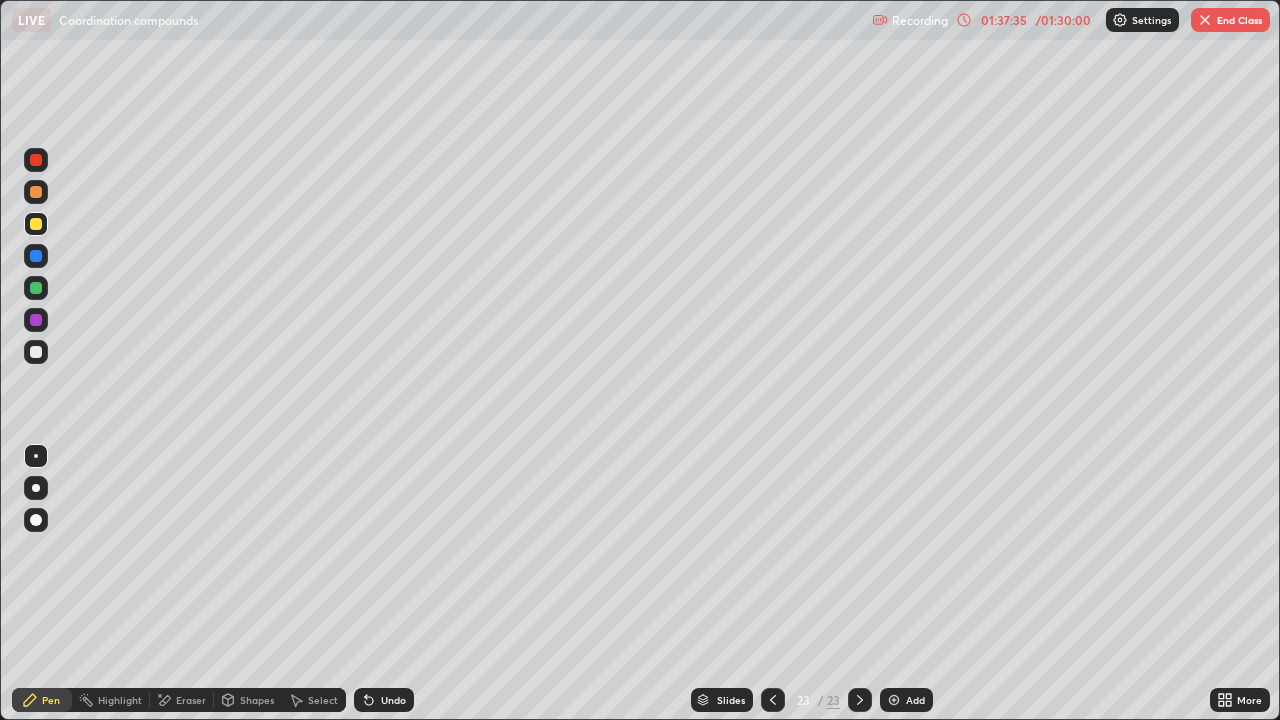click on "End Class" at bounding box center (1230, 20) 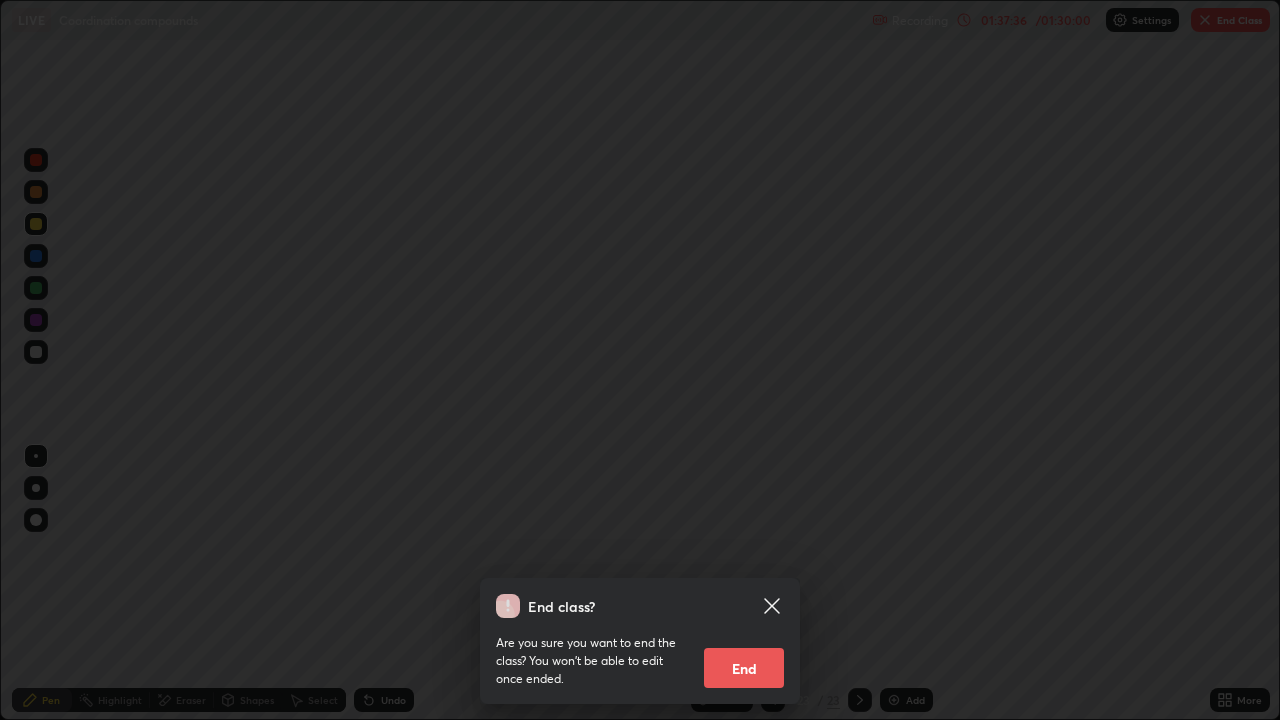 click on "End" at bounding box center (744, 668) 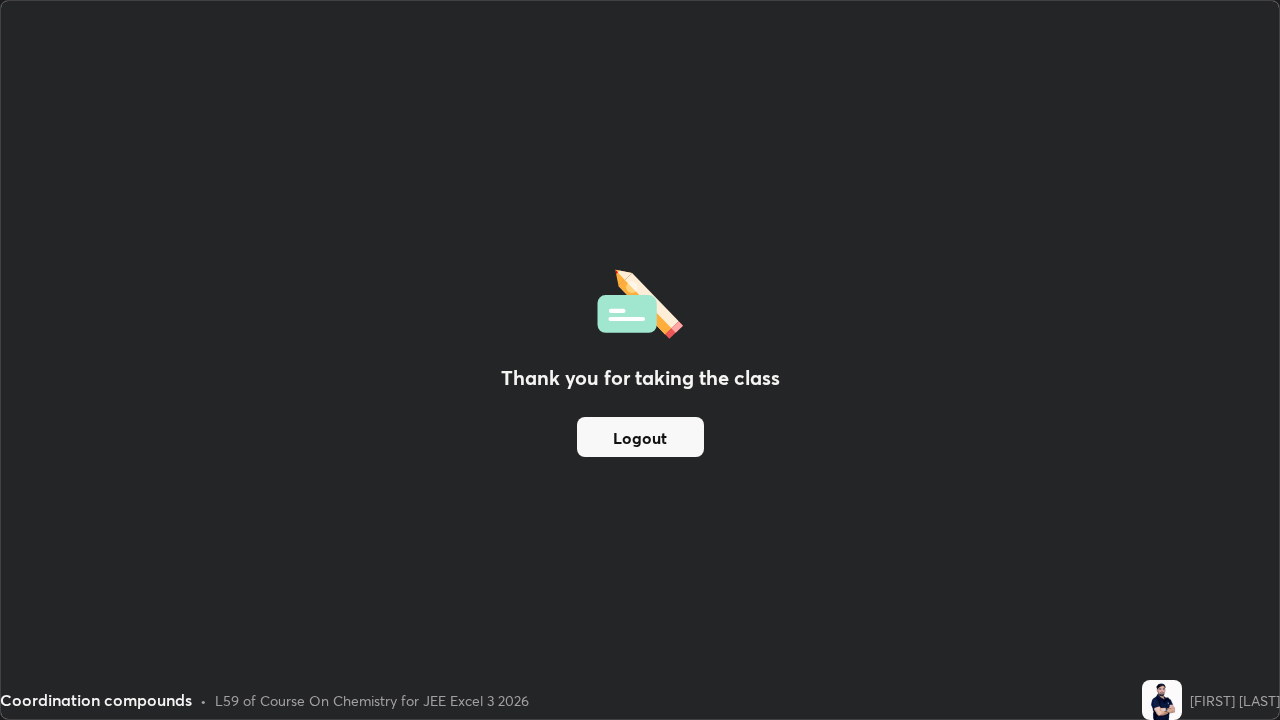 click on "Logout" at bounding box center [640, 437] 